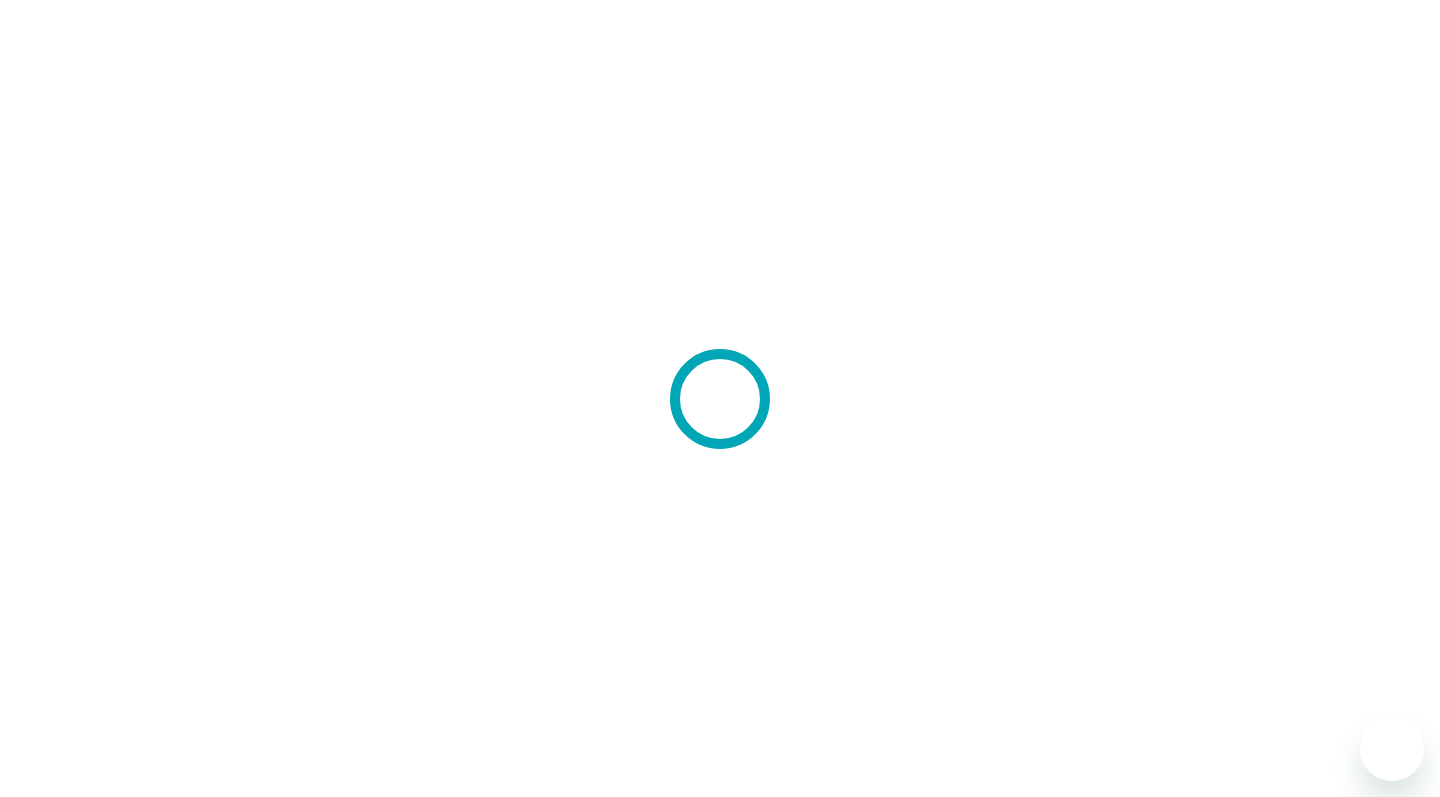 scroll, scrollTop: 0, scrollLeft: 0, axis: both 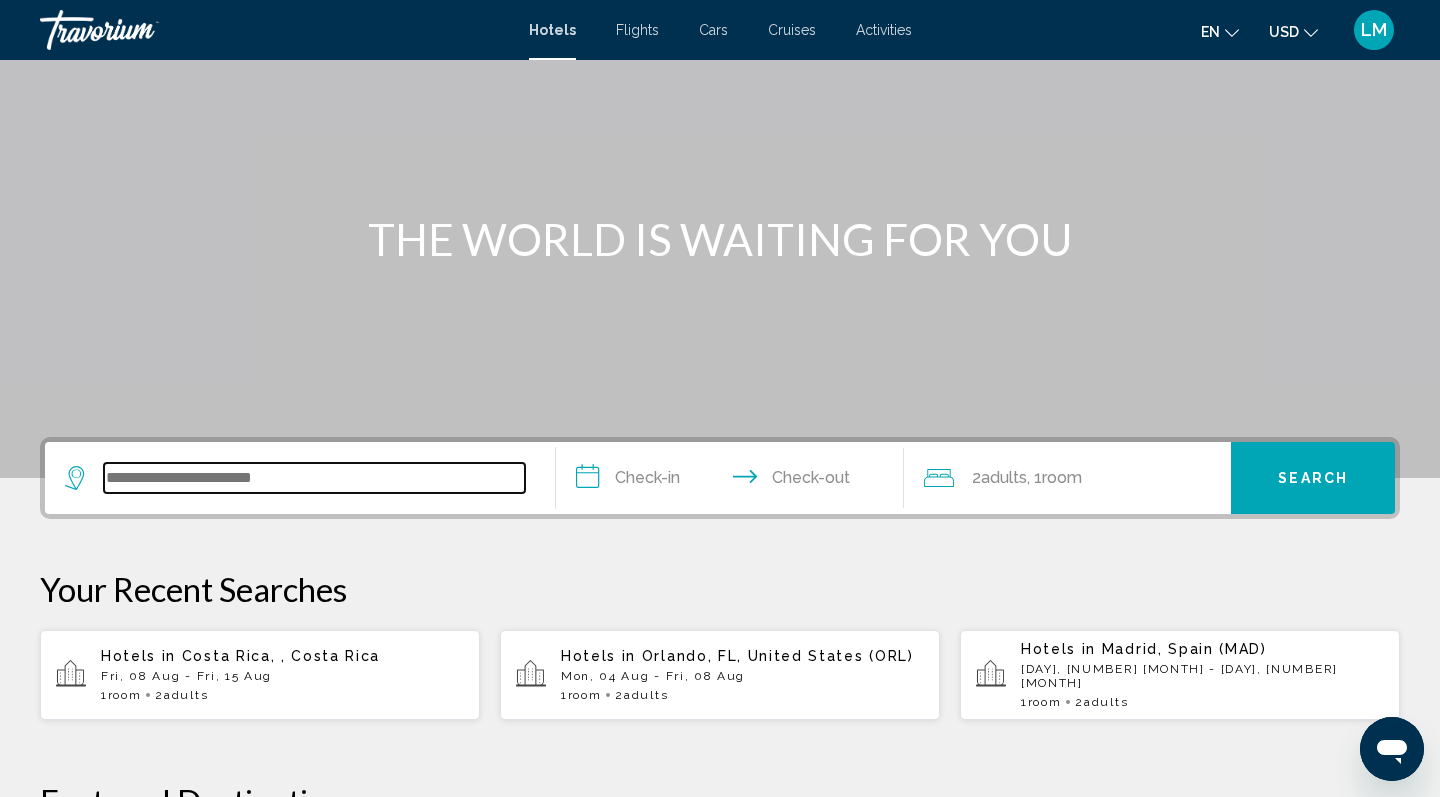 click at bounding box center [314, 478] 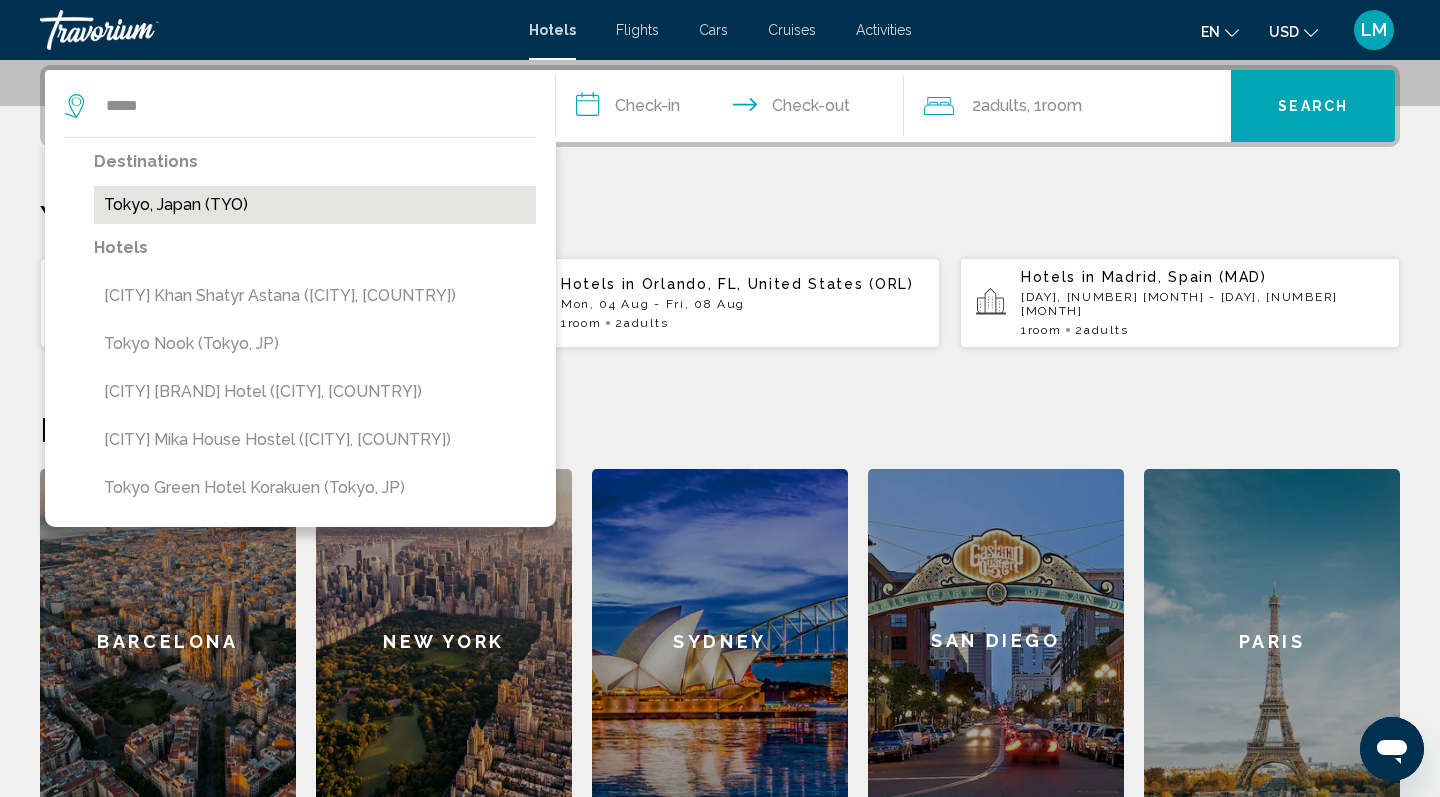 click on "Tokyo, Japan (TYO)" at bounding box center (315, 205) 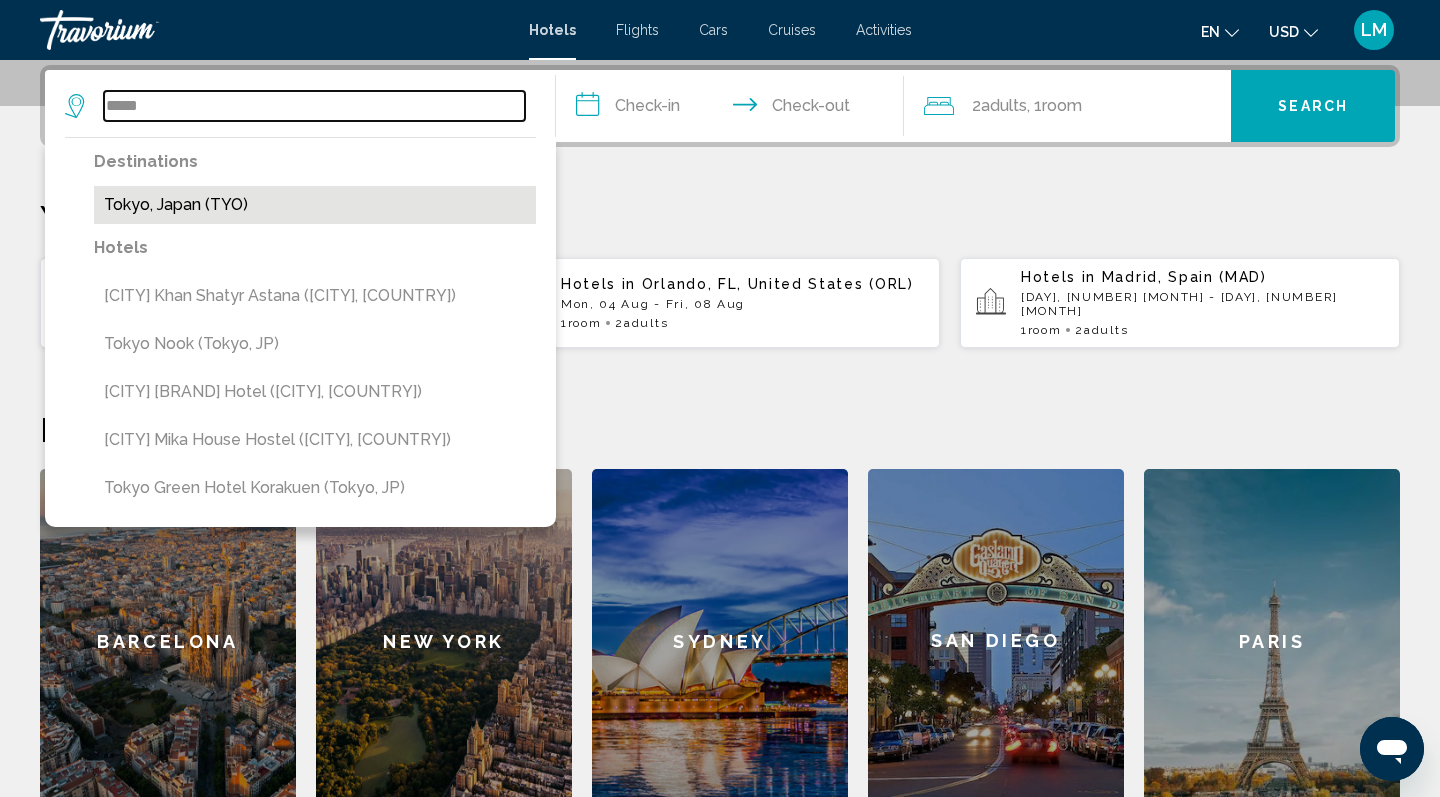type on "**********" 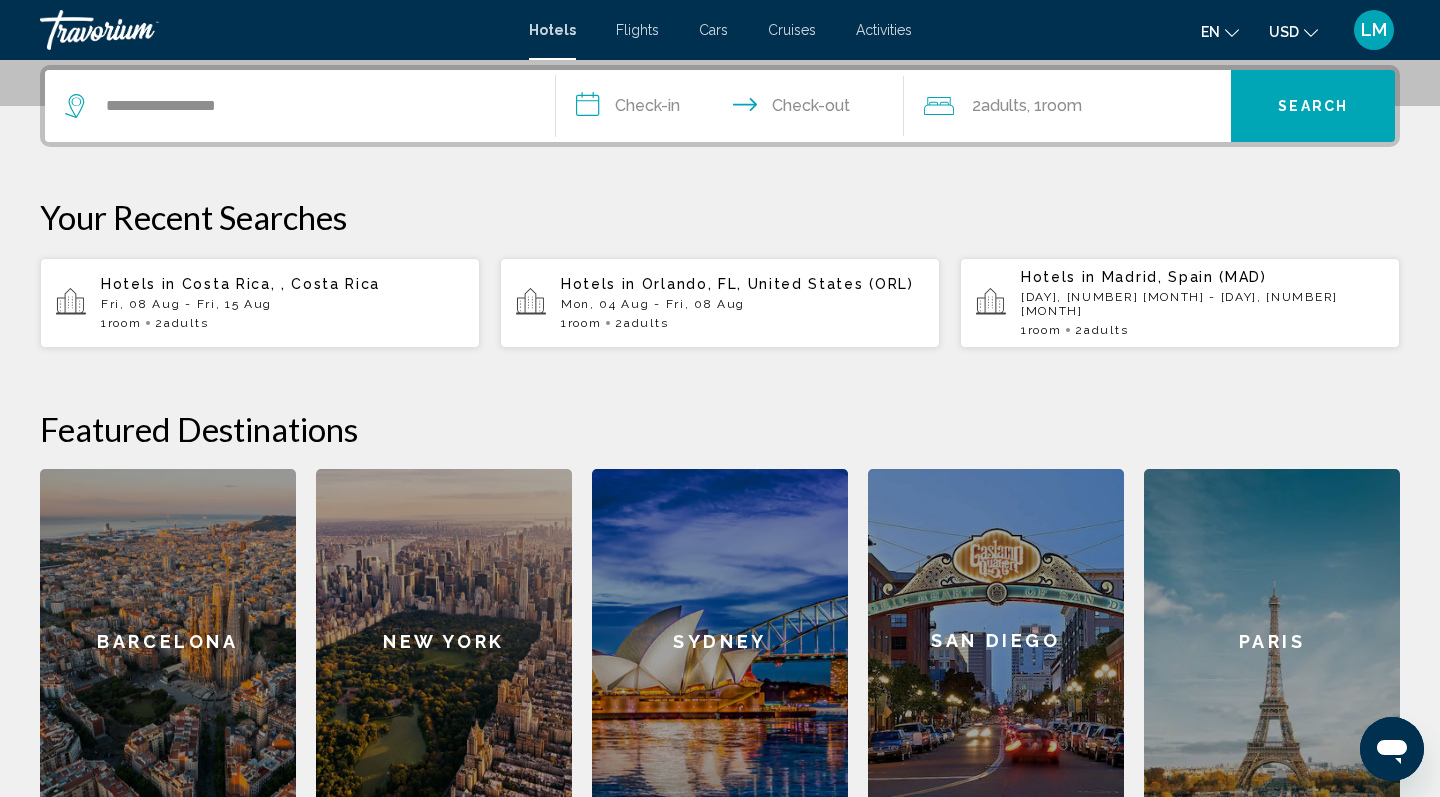 click on "**********" at bounding box center [734, 109] 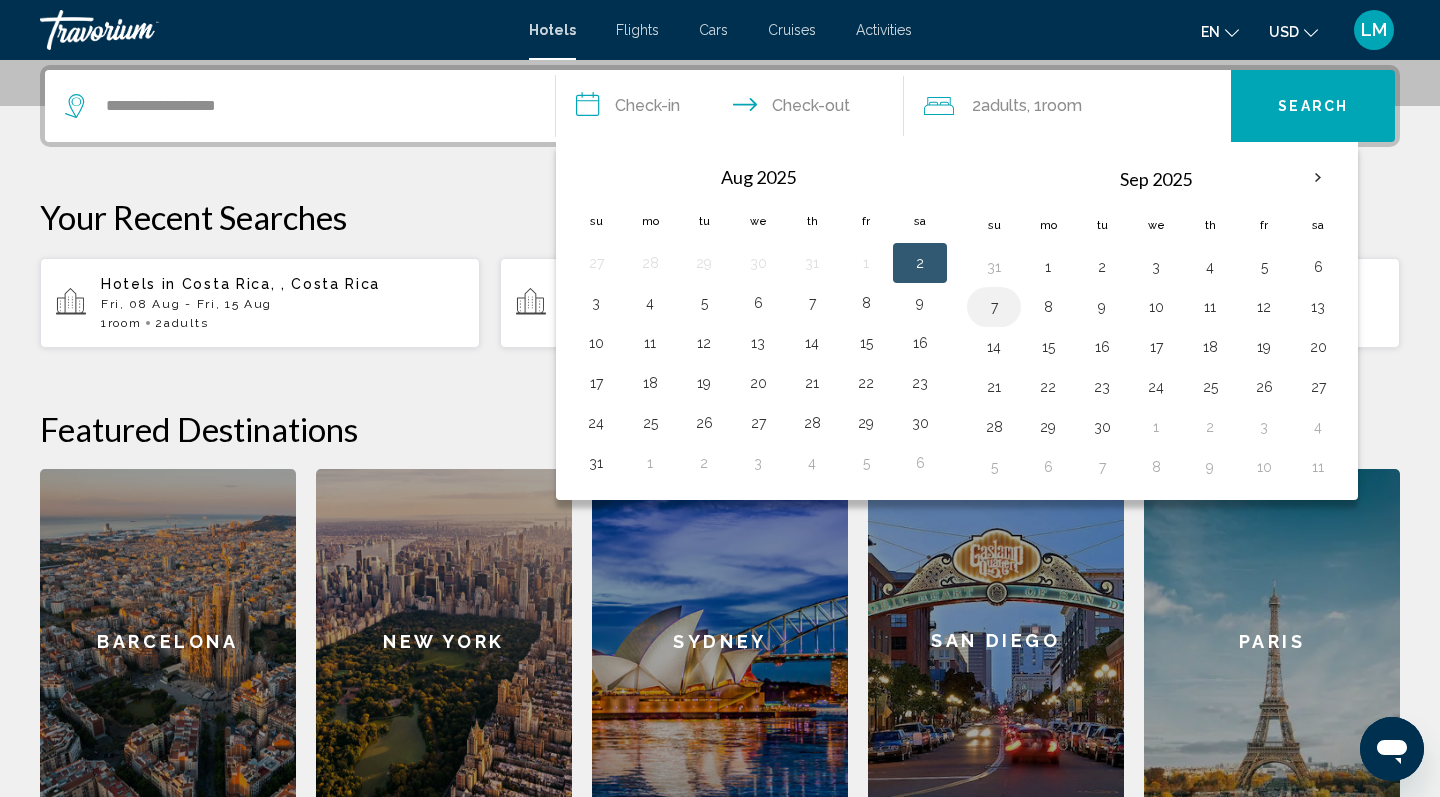 click on "7" at bounding box center [994, 307] 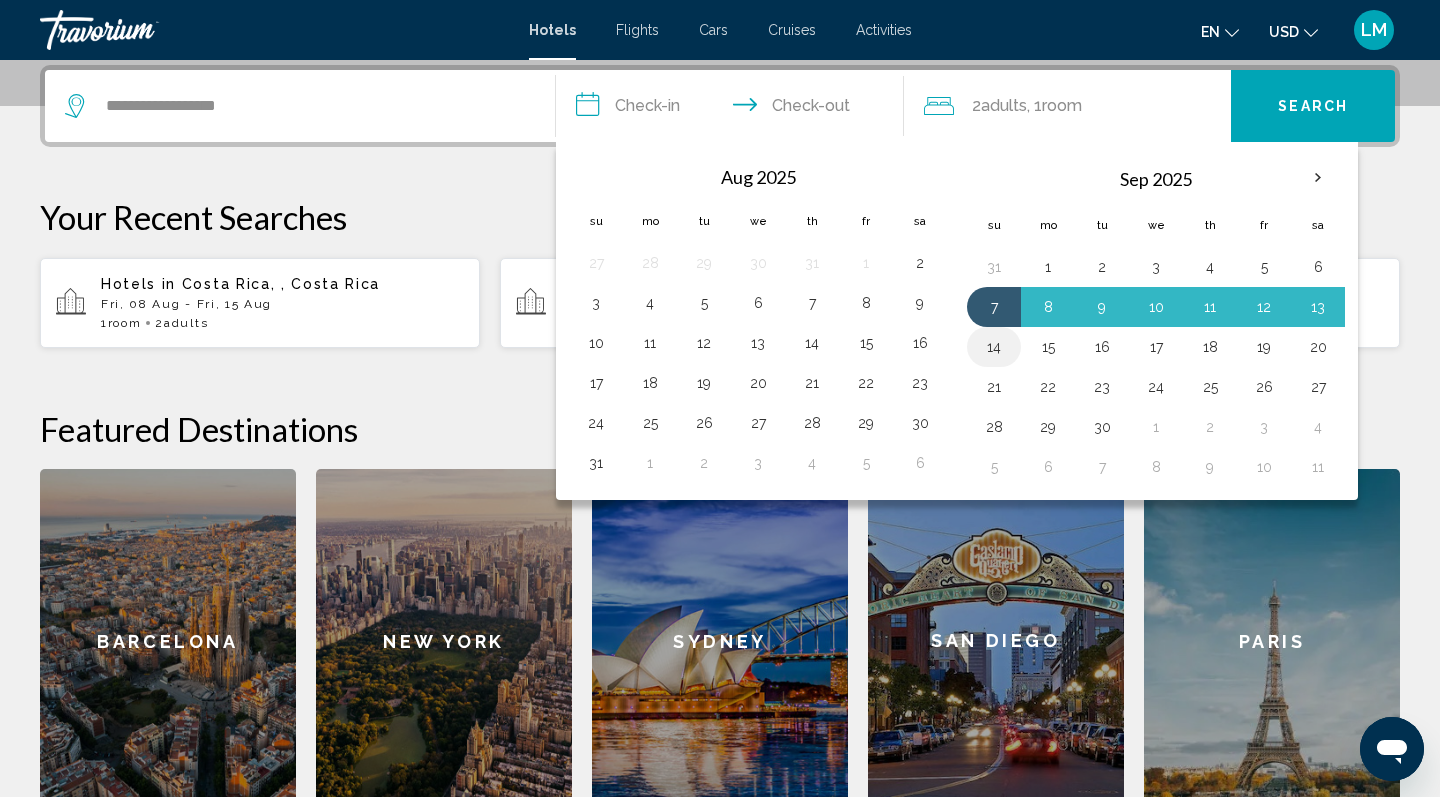 click on "14" at bounding box center [994, 347] 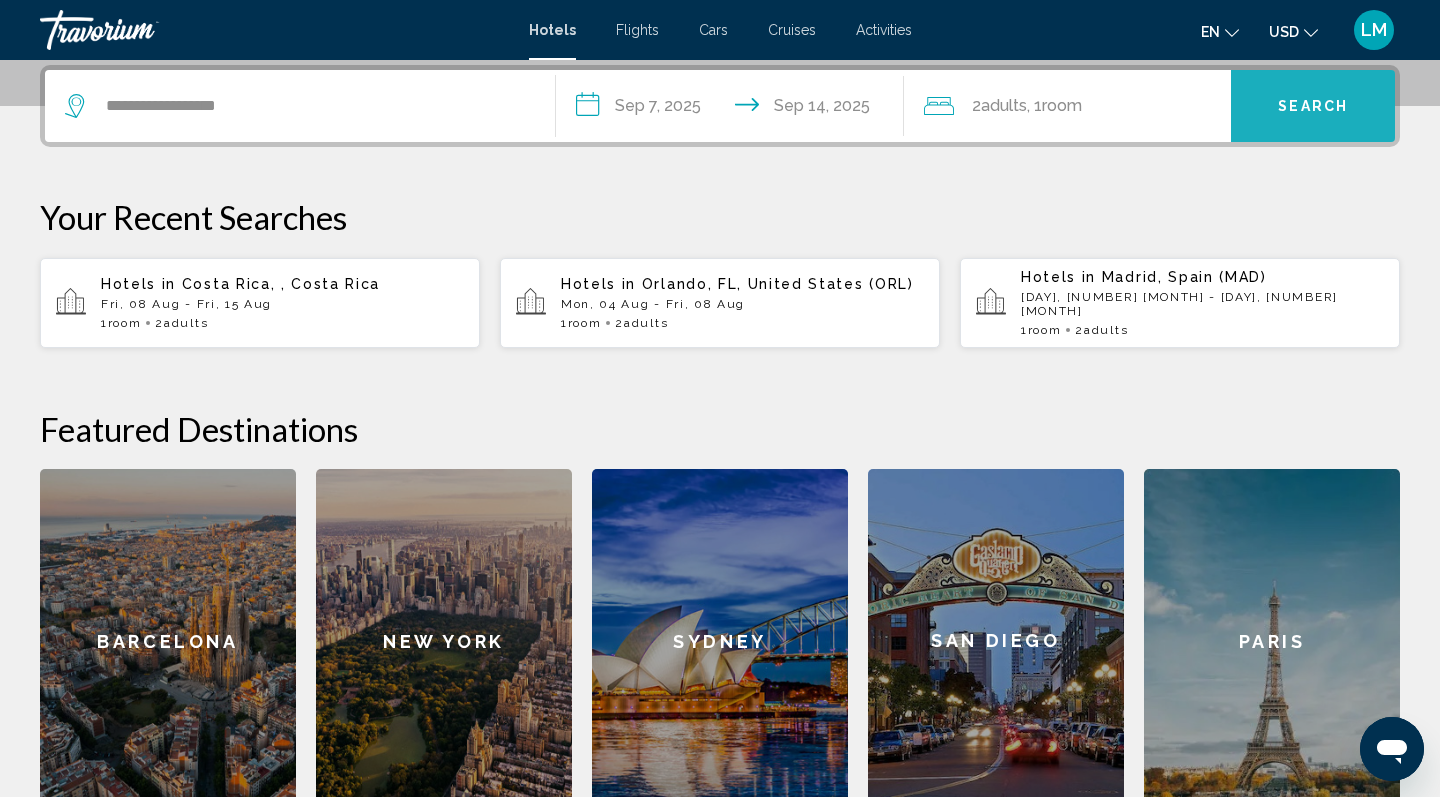 click on "Search" at bounding box center (1313, 107) 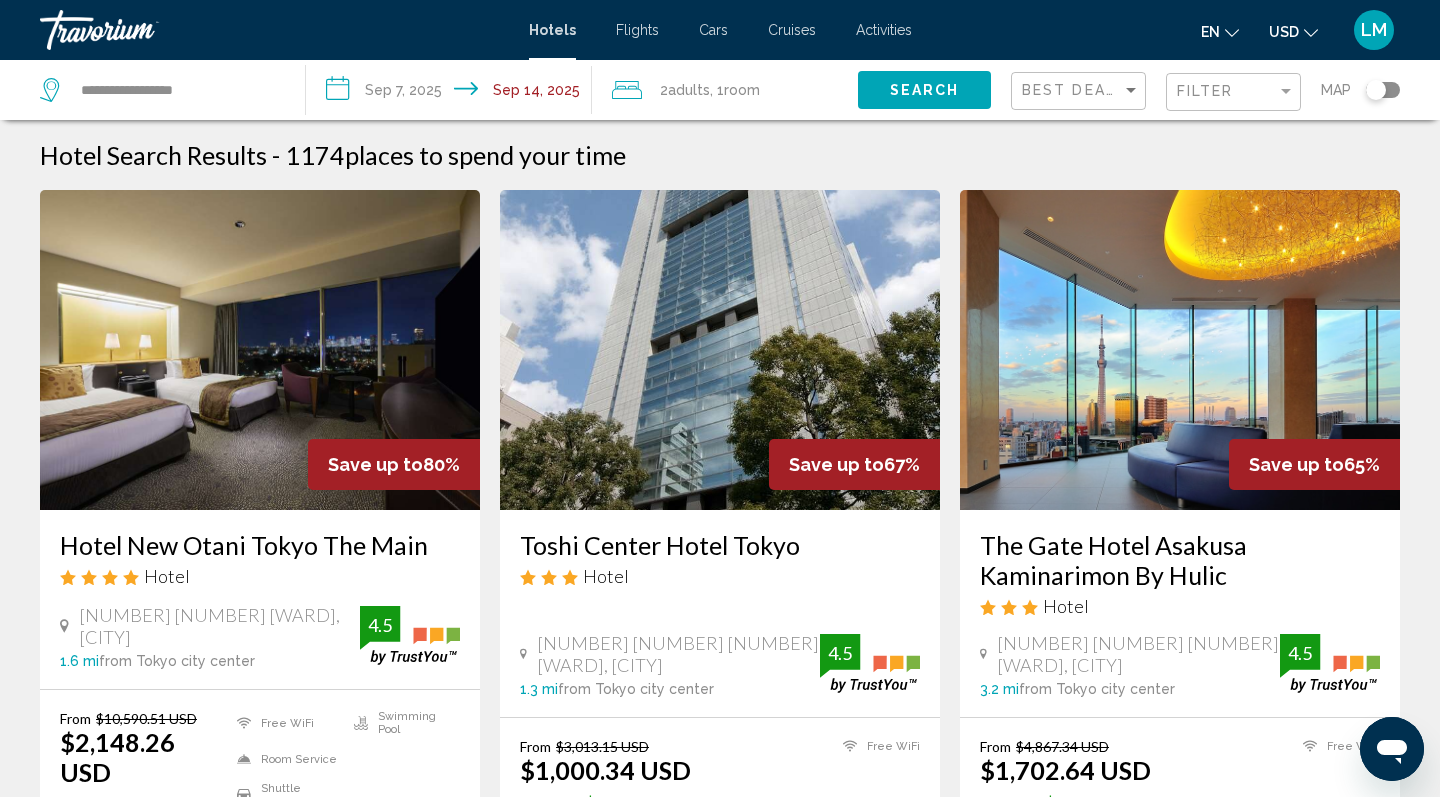 scroll, scrollTop: 0, scrollLeft: 0, axis: both 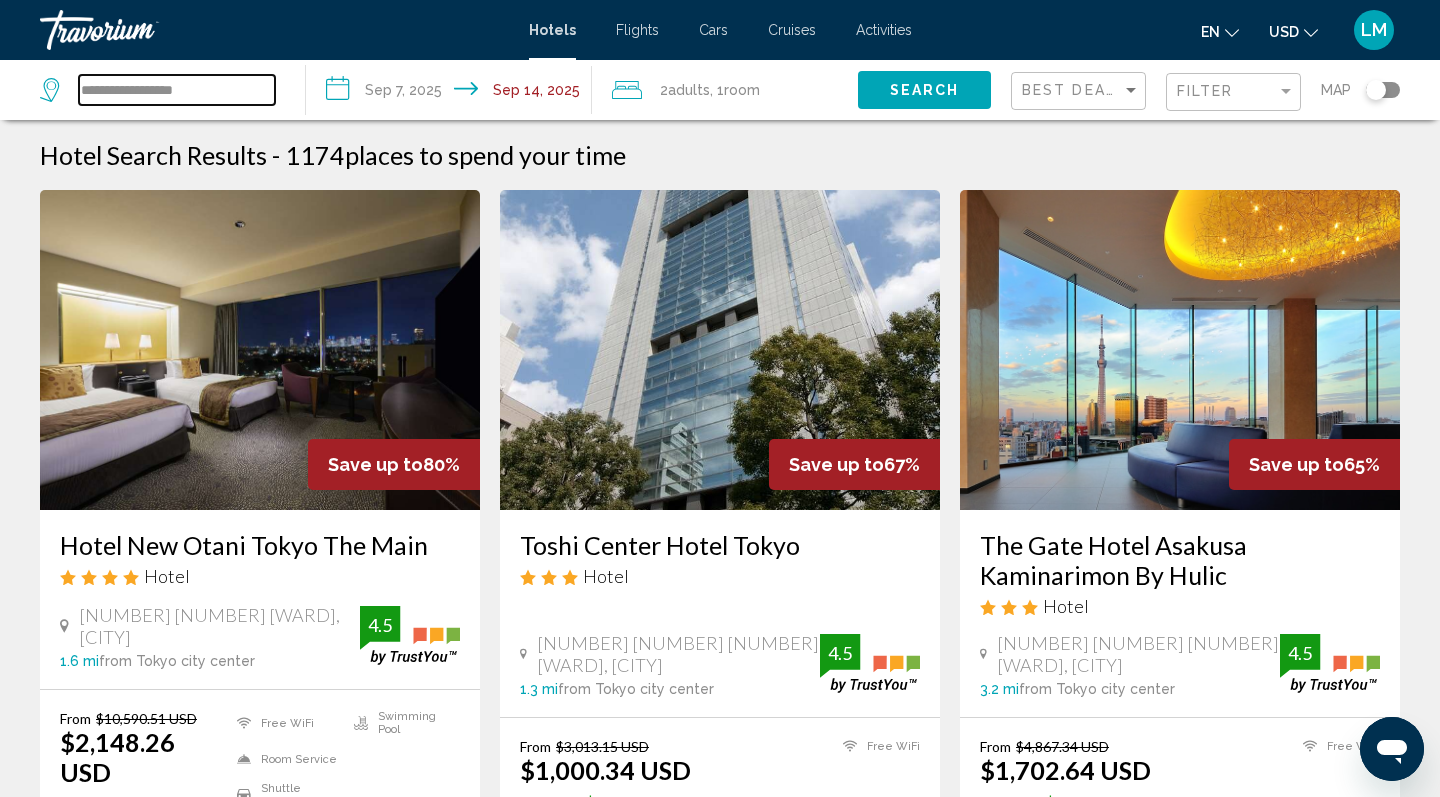 click on "**********" at bounding box center [177, 90] 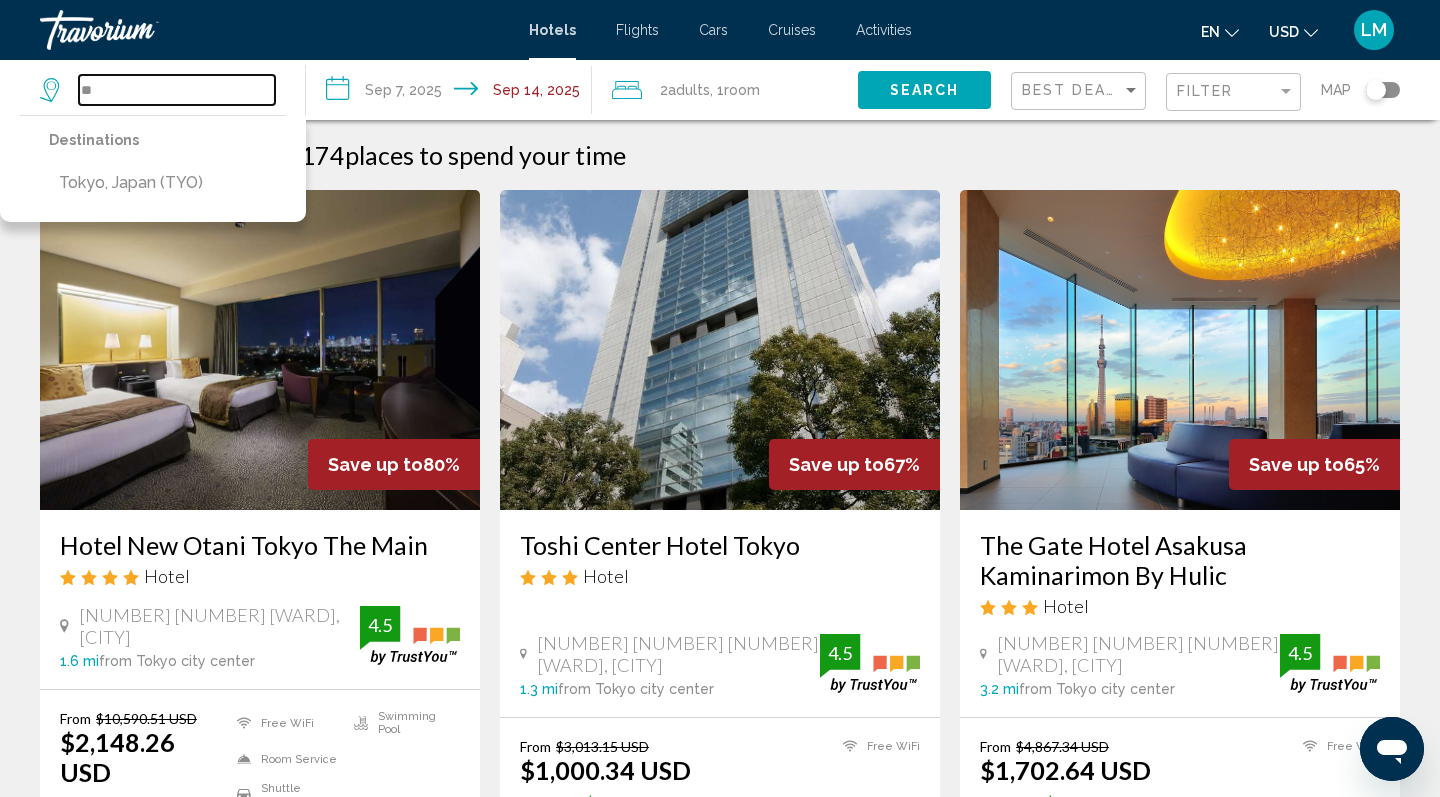 type on "*" 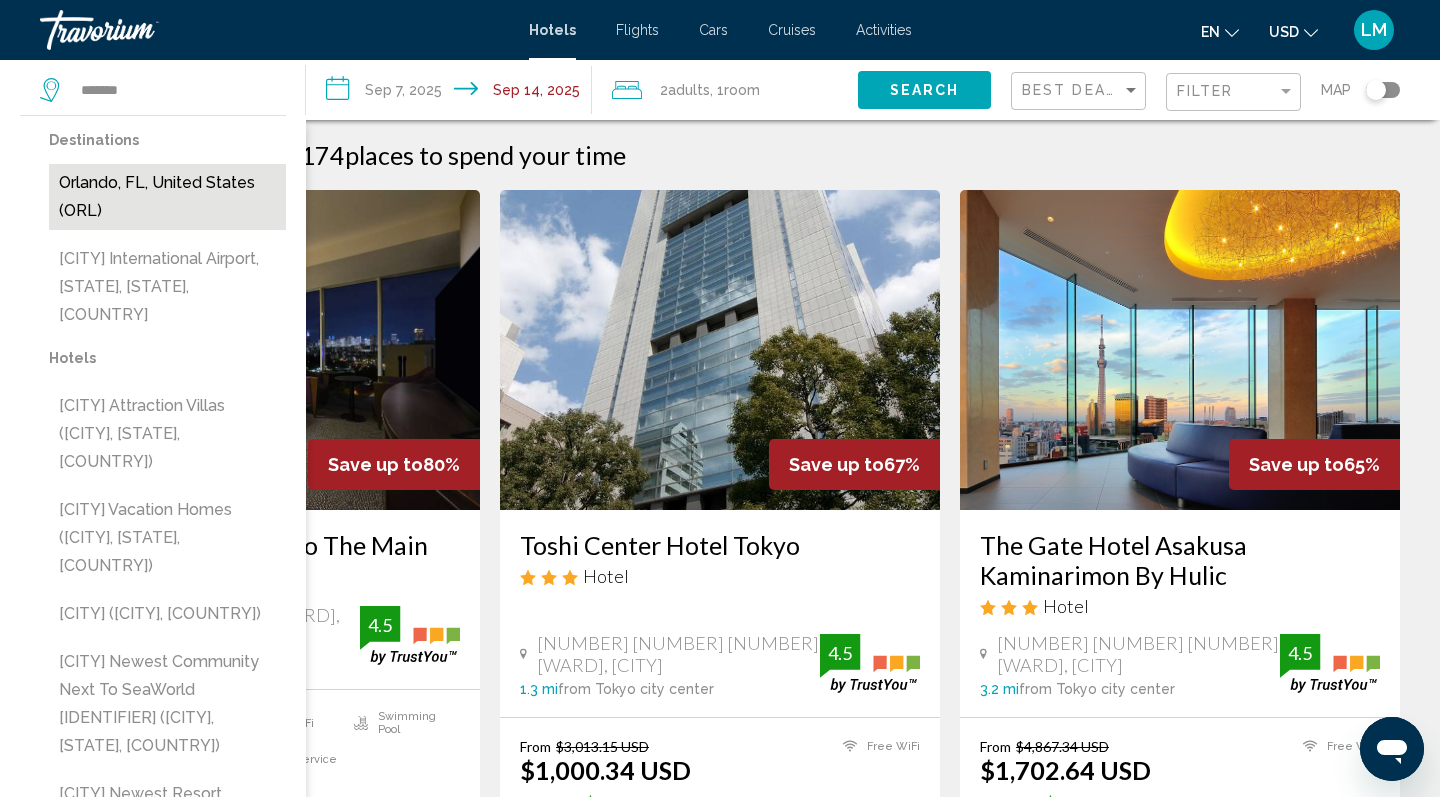 click on "Orlando, FL, United States (ORL)" at bounding box center (167, 197) 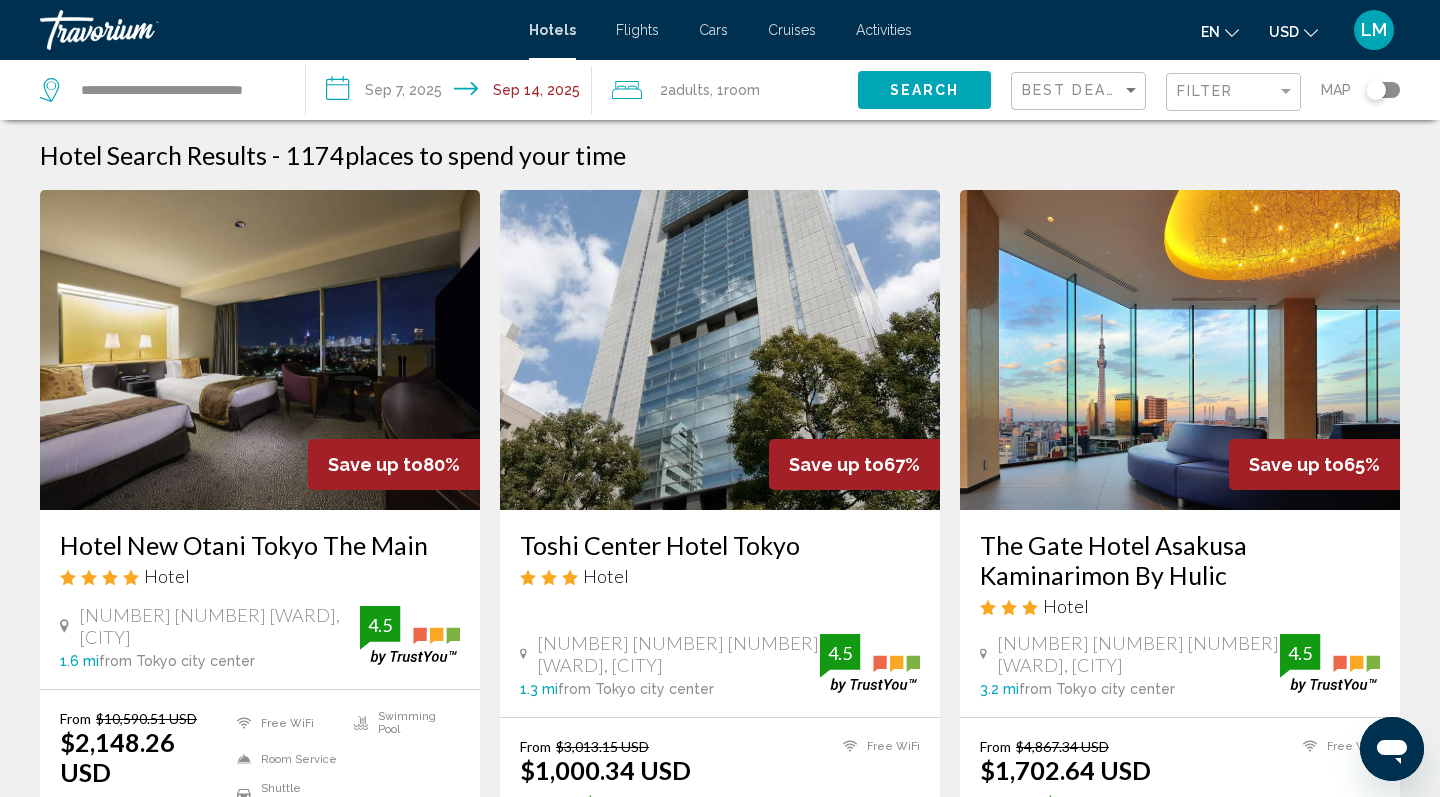 click on "Search" 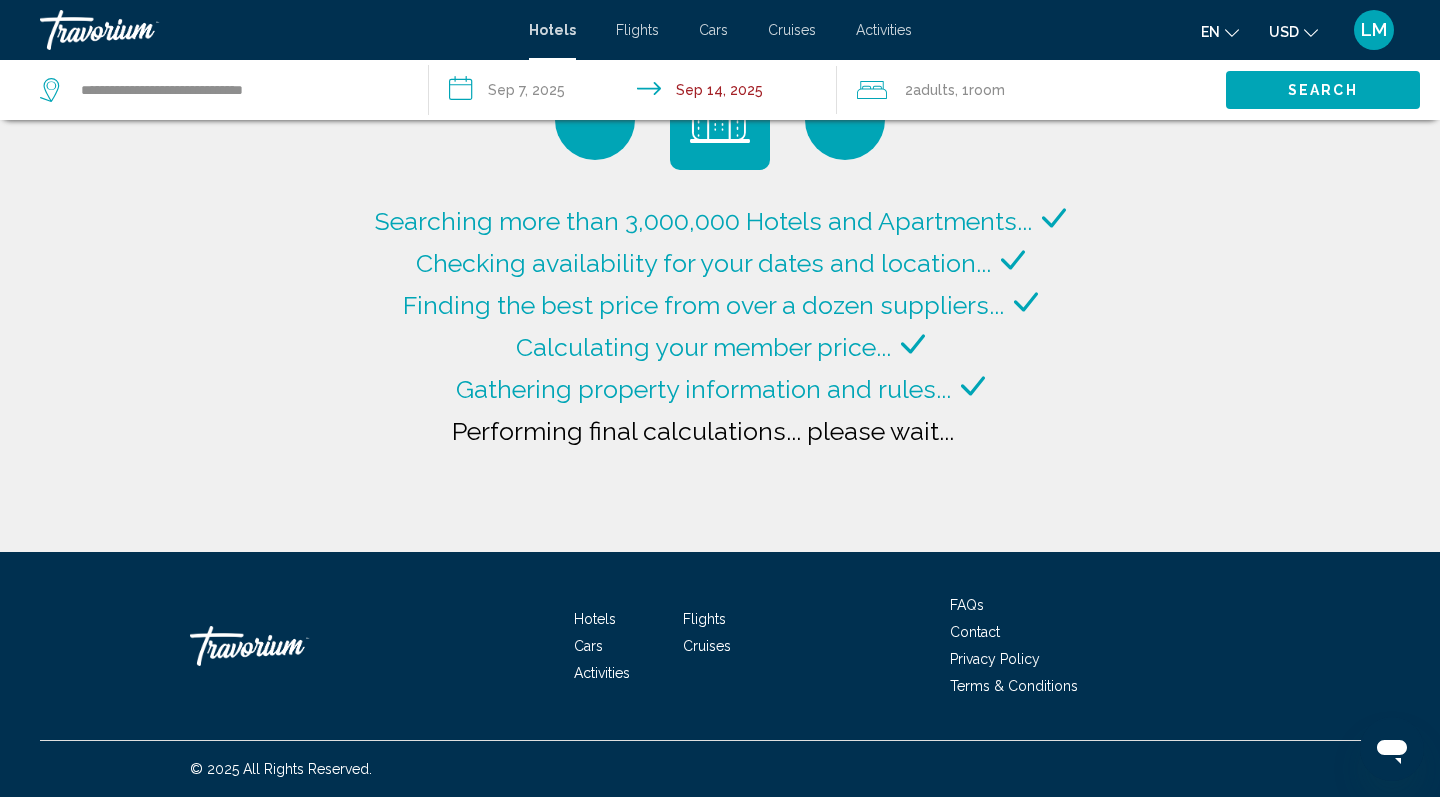 scroll, scrollTop: 0, scrollLeft: 0, axis: both 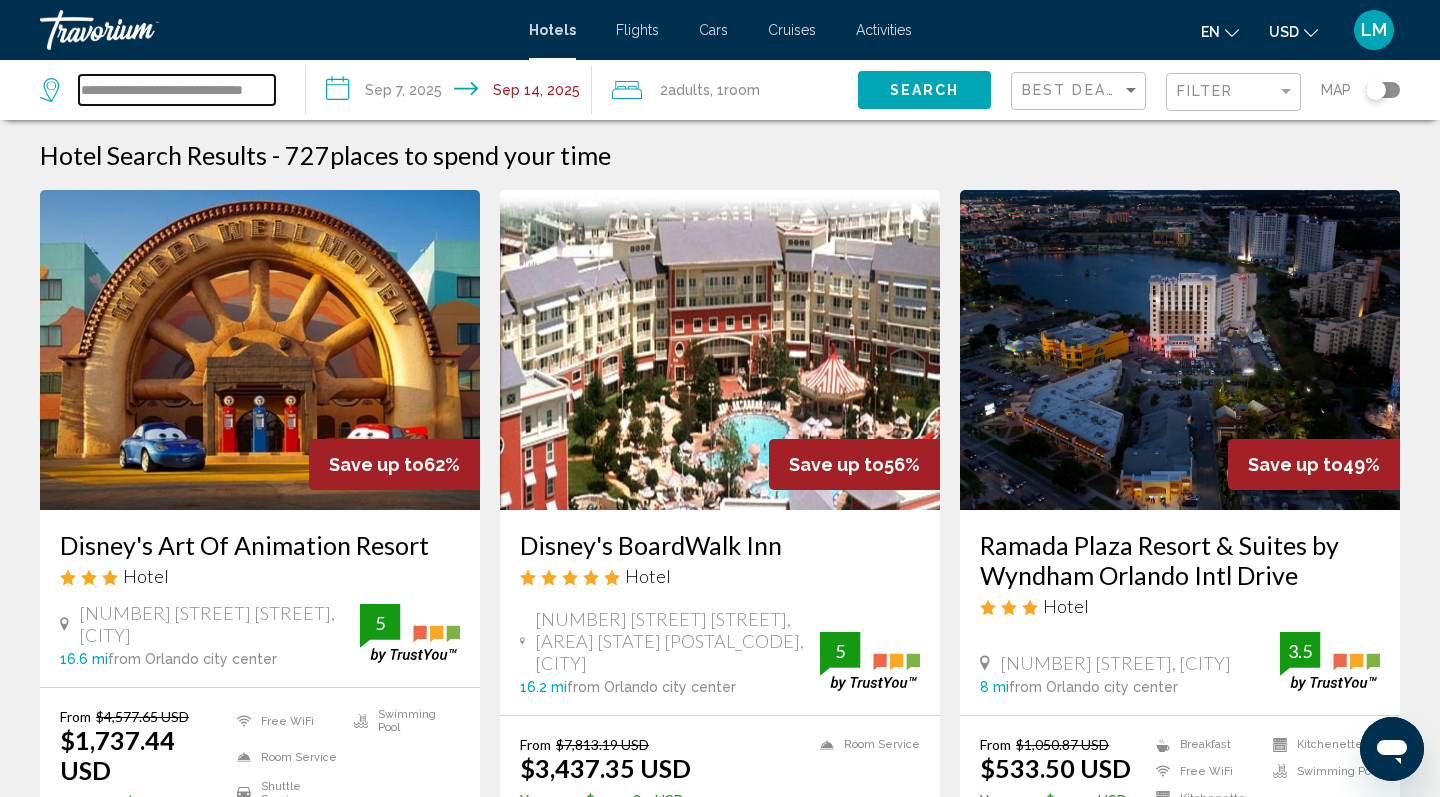 click on "**********" at bounding box center (177, 90) 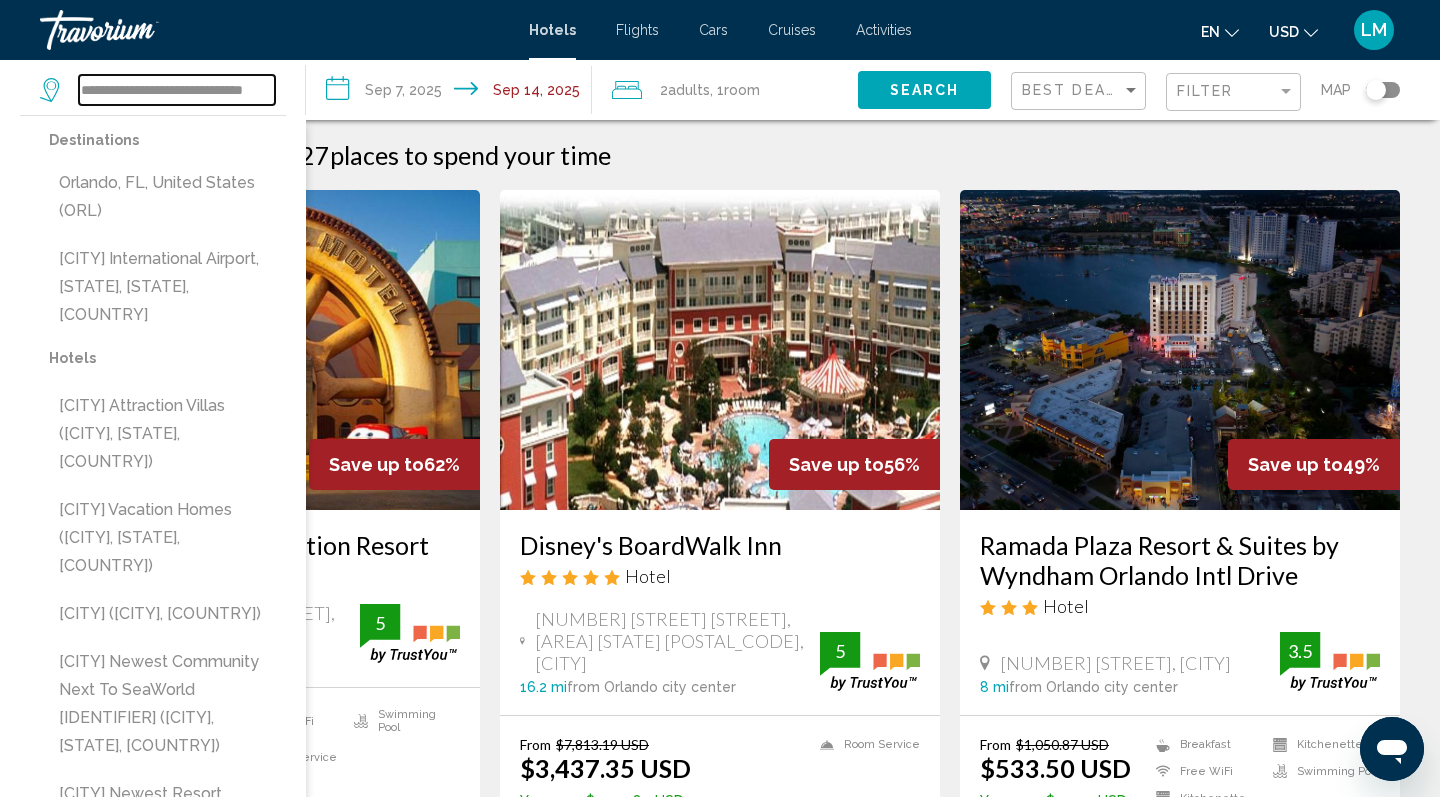 click on "**********" at bounding box center [177, 90] 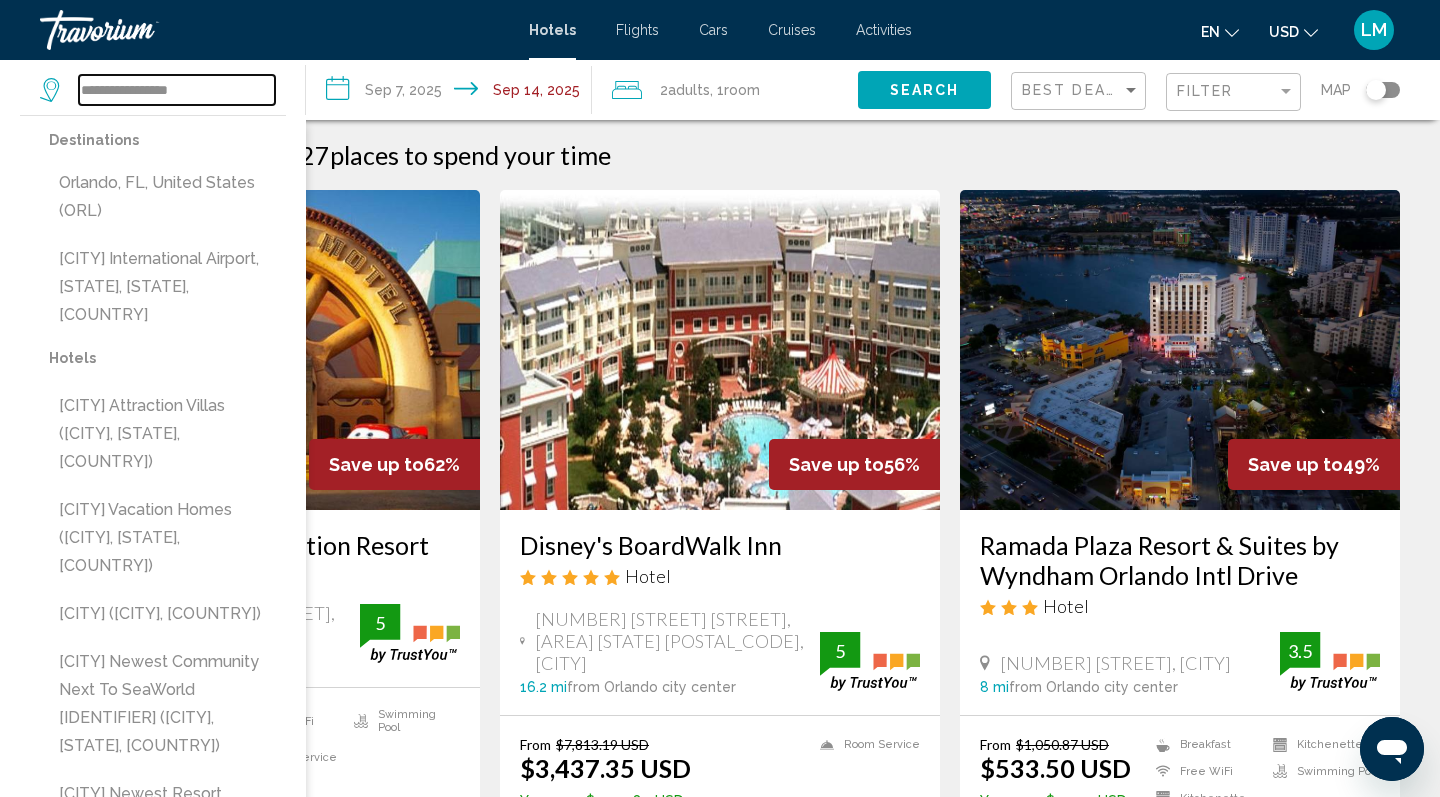 click on "**********" at bounding box center (177, 90) 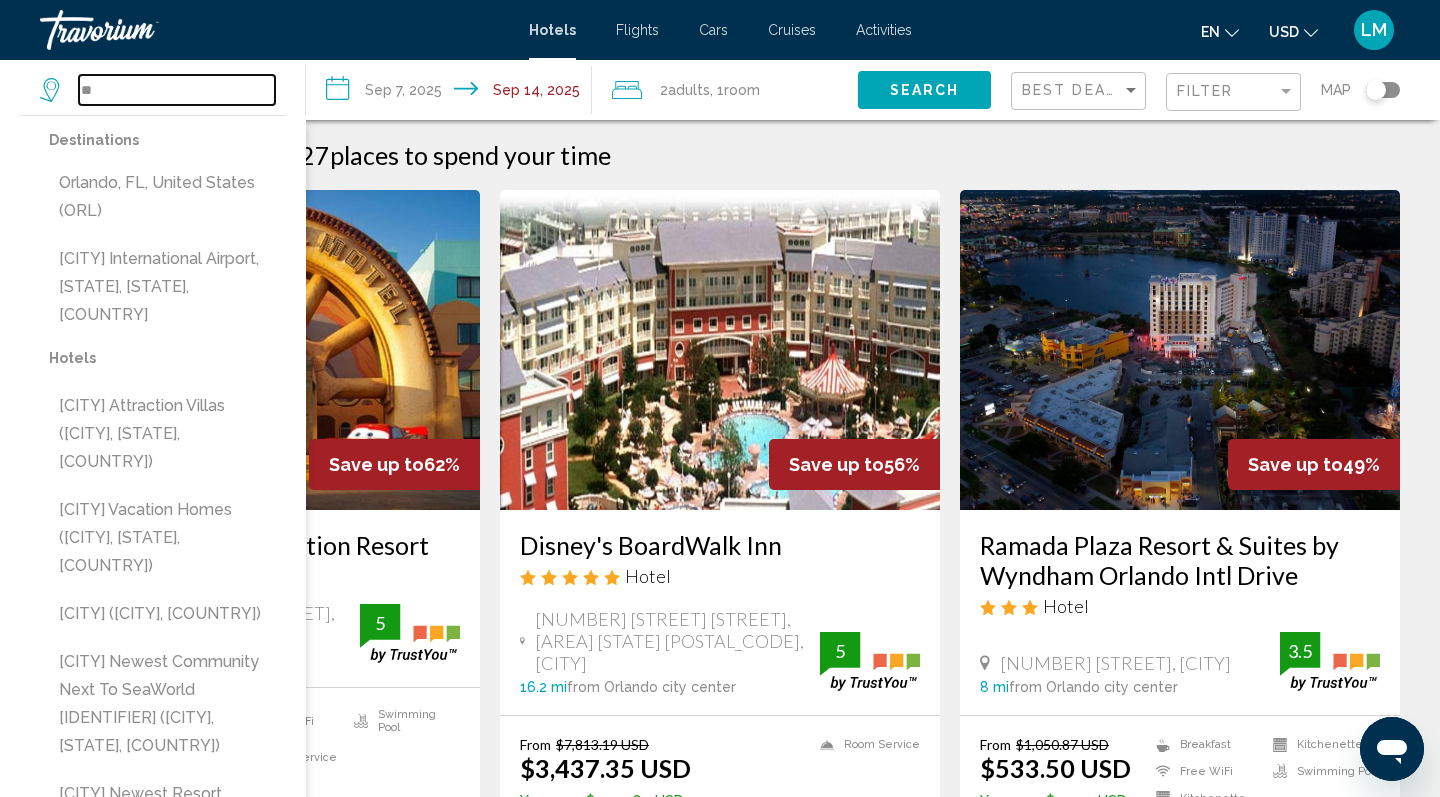 type on "*" 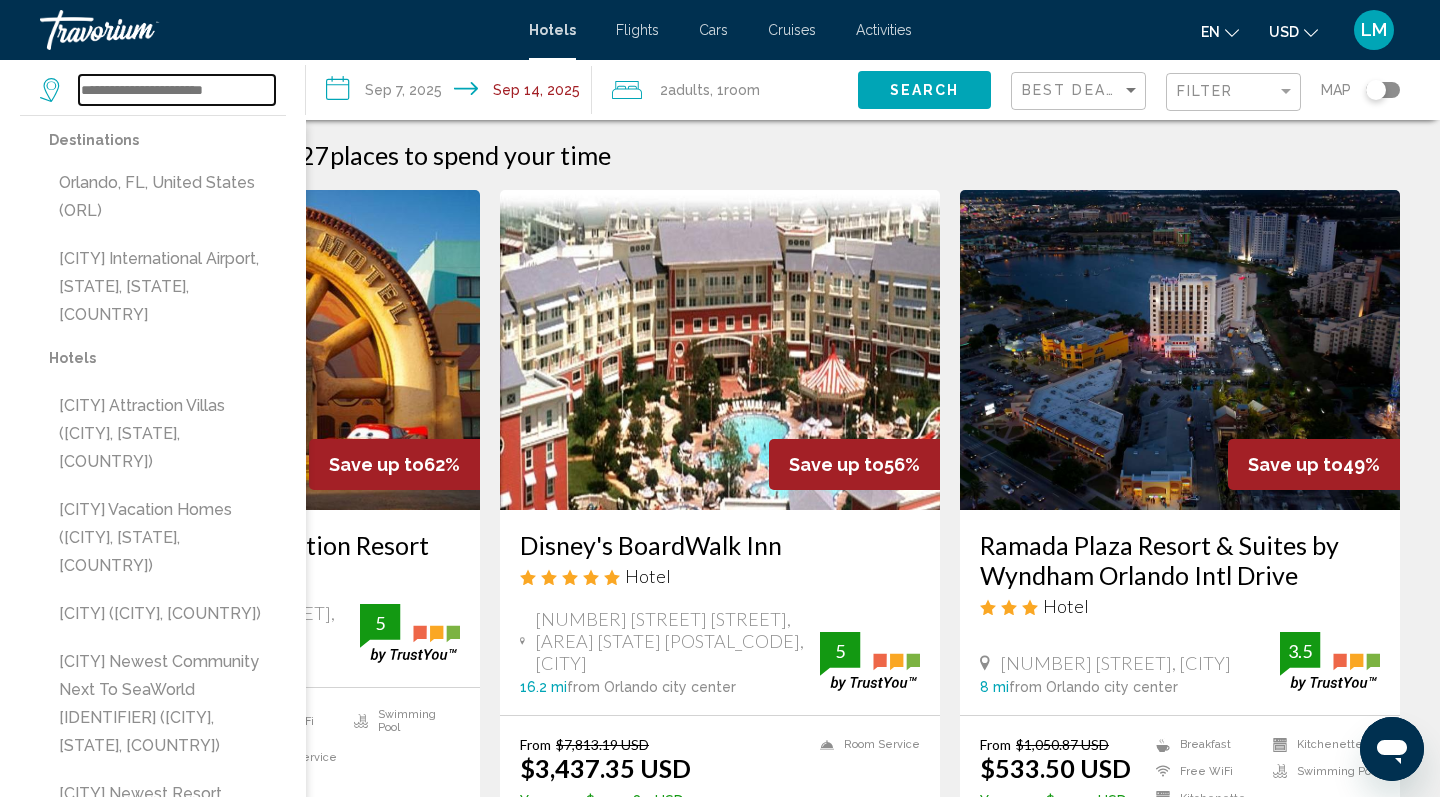 type 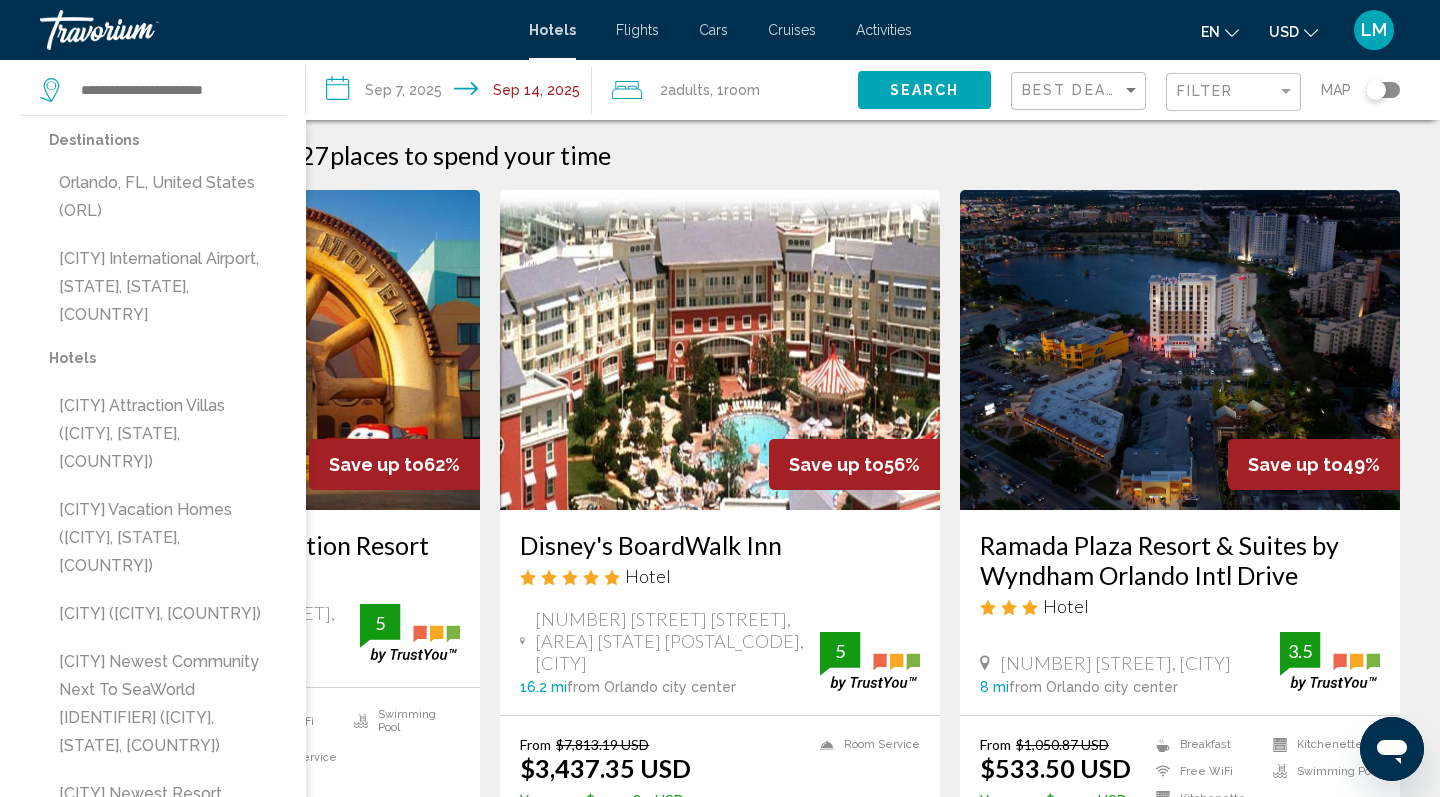 click at bounding box center (140, 30) 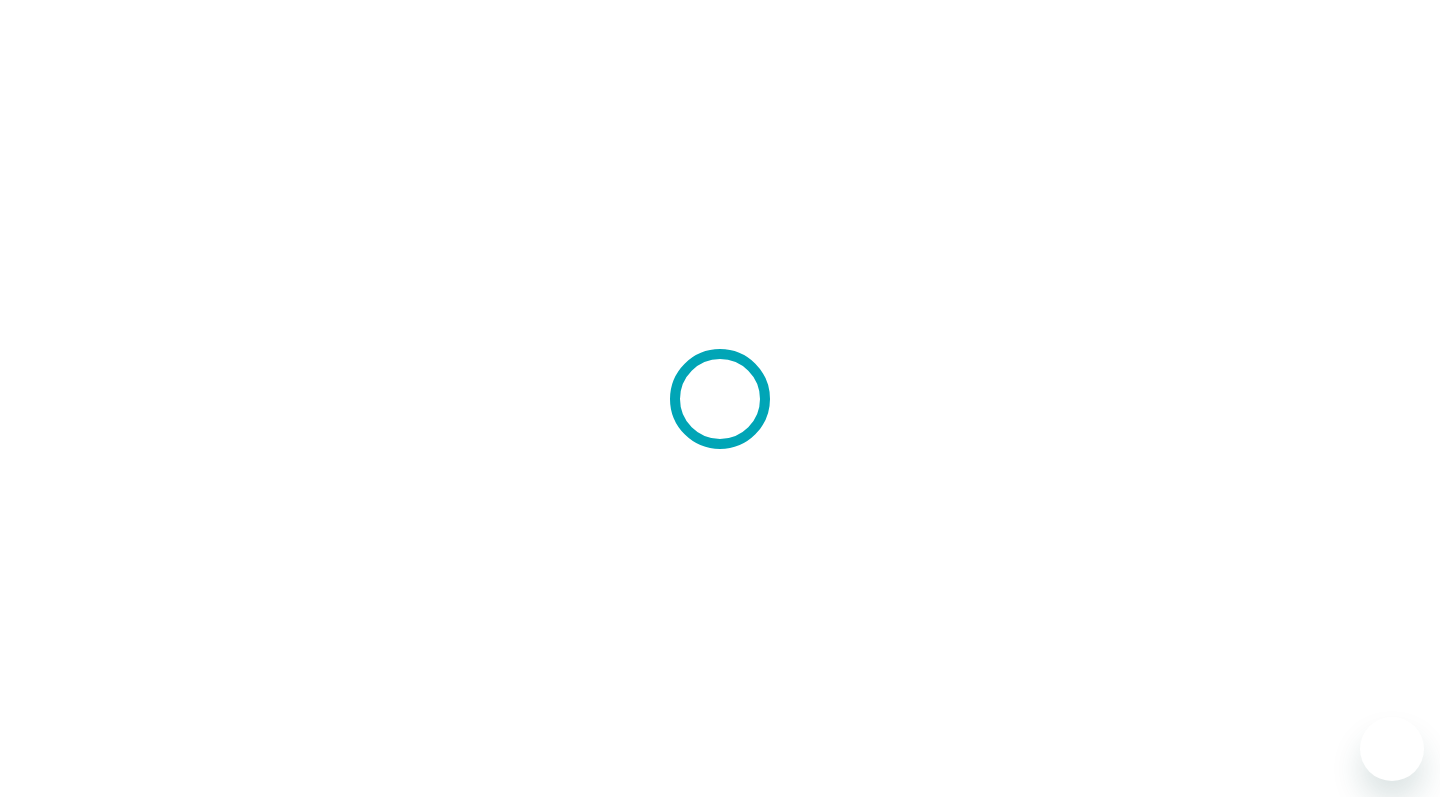 scroll, scrollTop: 0, scrollLeft: 0, axis: both 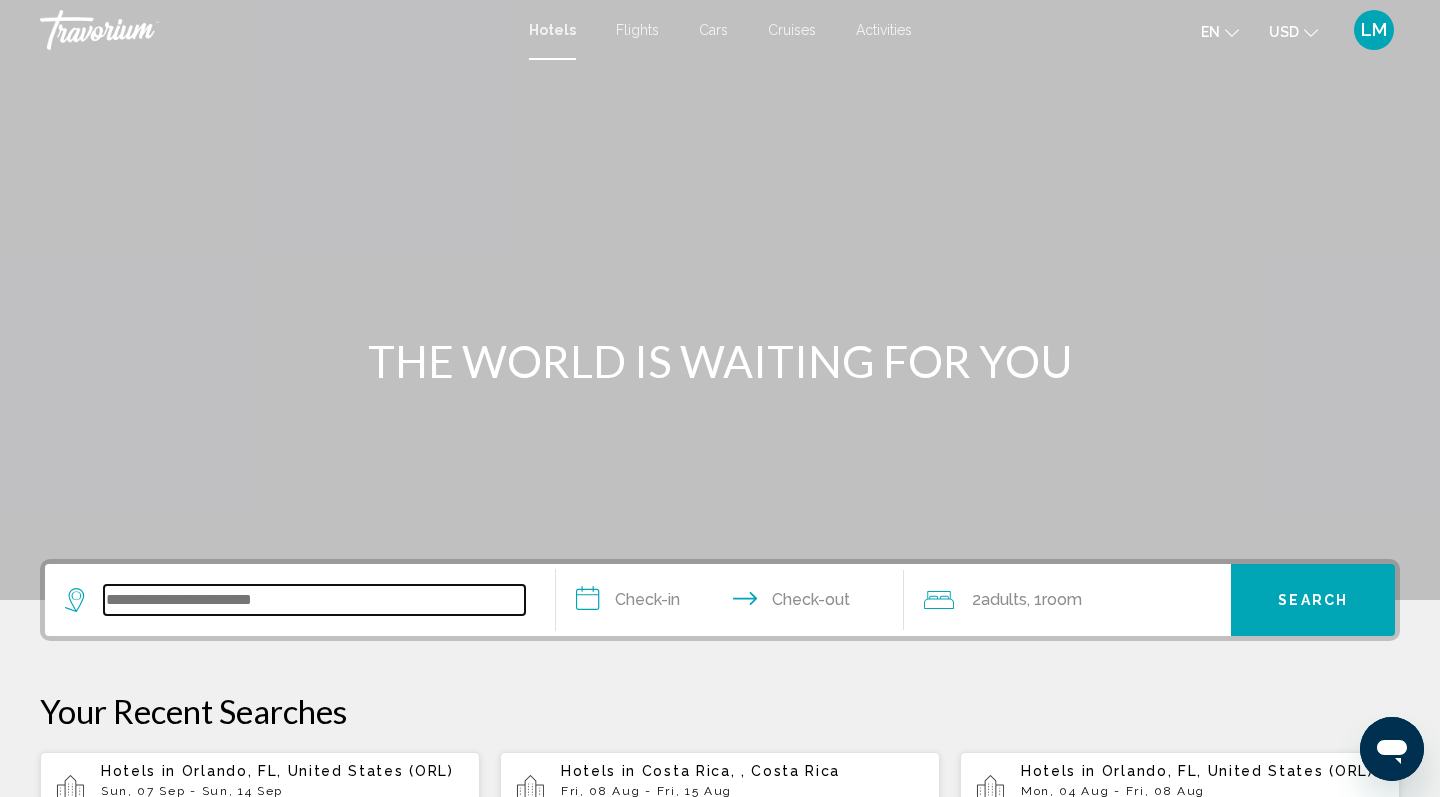 click at bounding box center [314, 600] 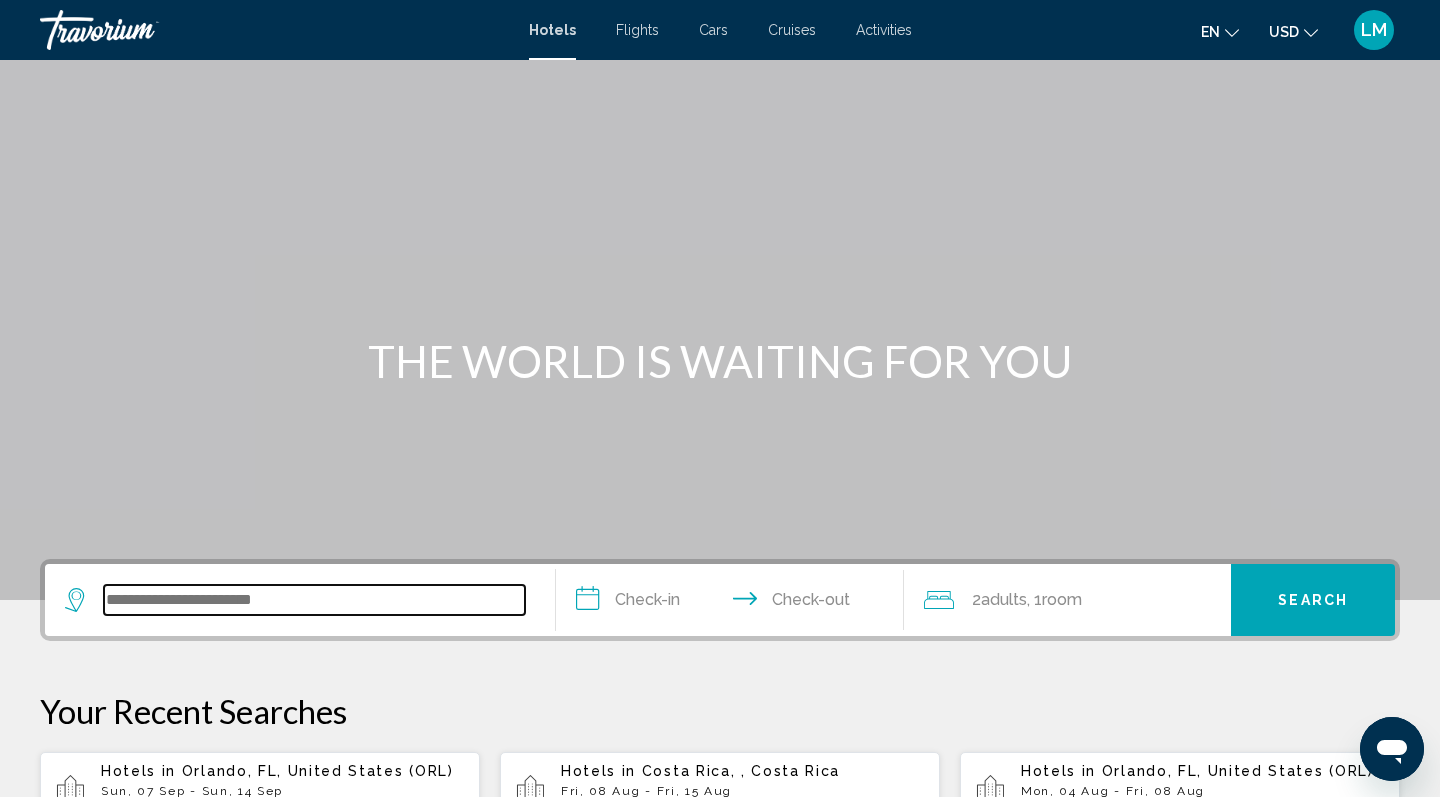 scroll, scrollTop: 494, scrollLeft: 0, axis: vertical 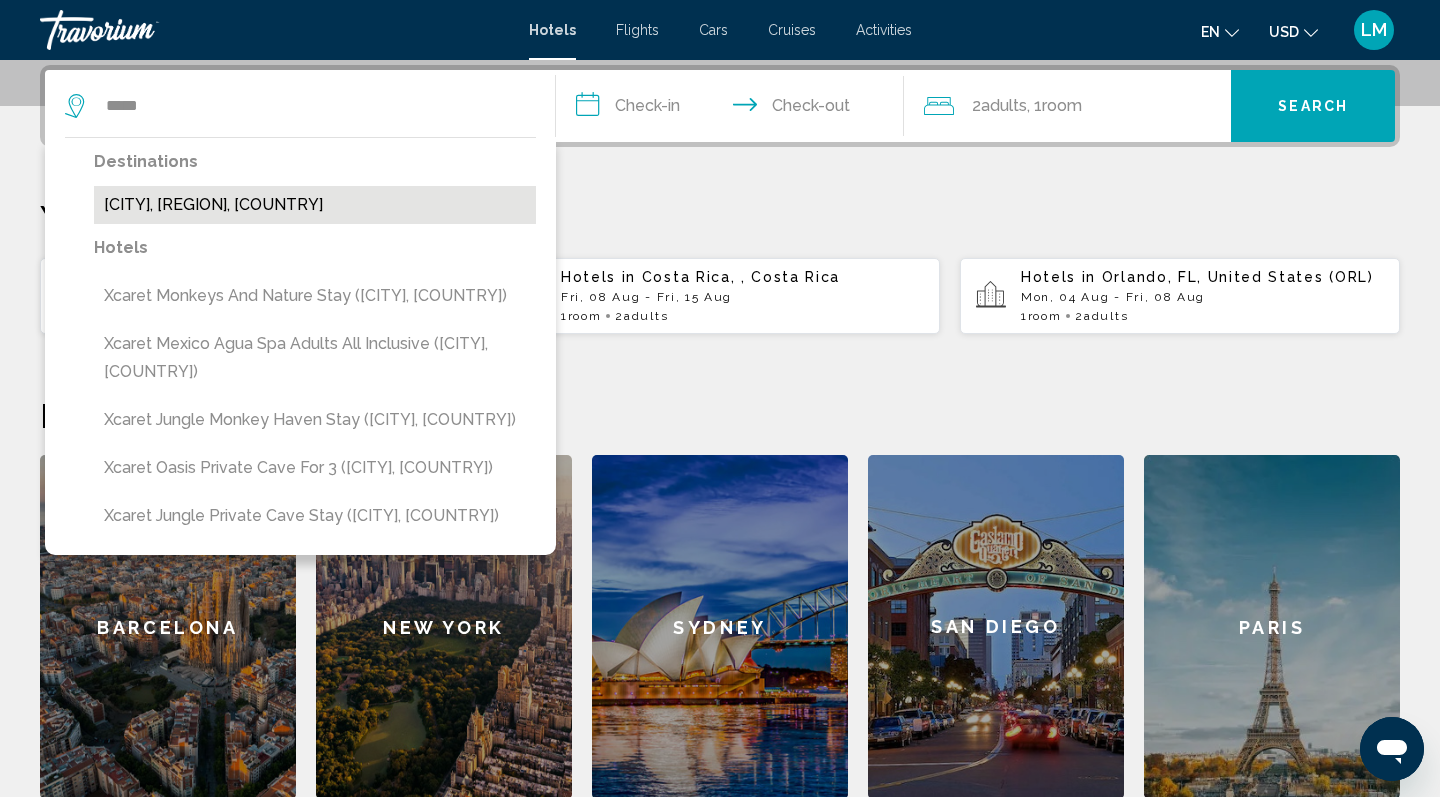 drag, startPoint x: 138, startPoint y: 601, endPoint x: 168, endPoint y: 207, distance: 395.14047 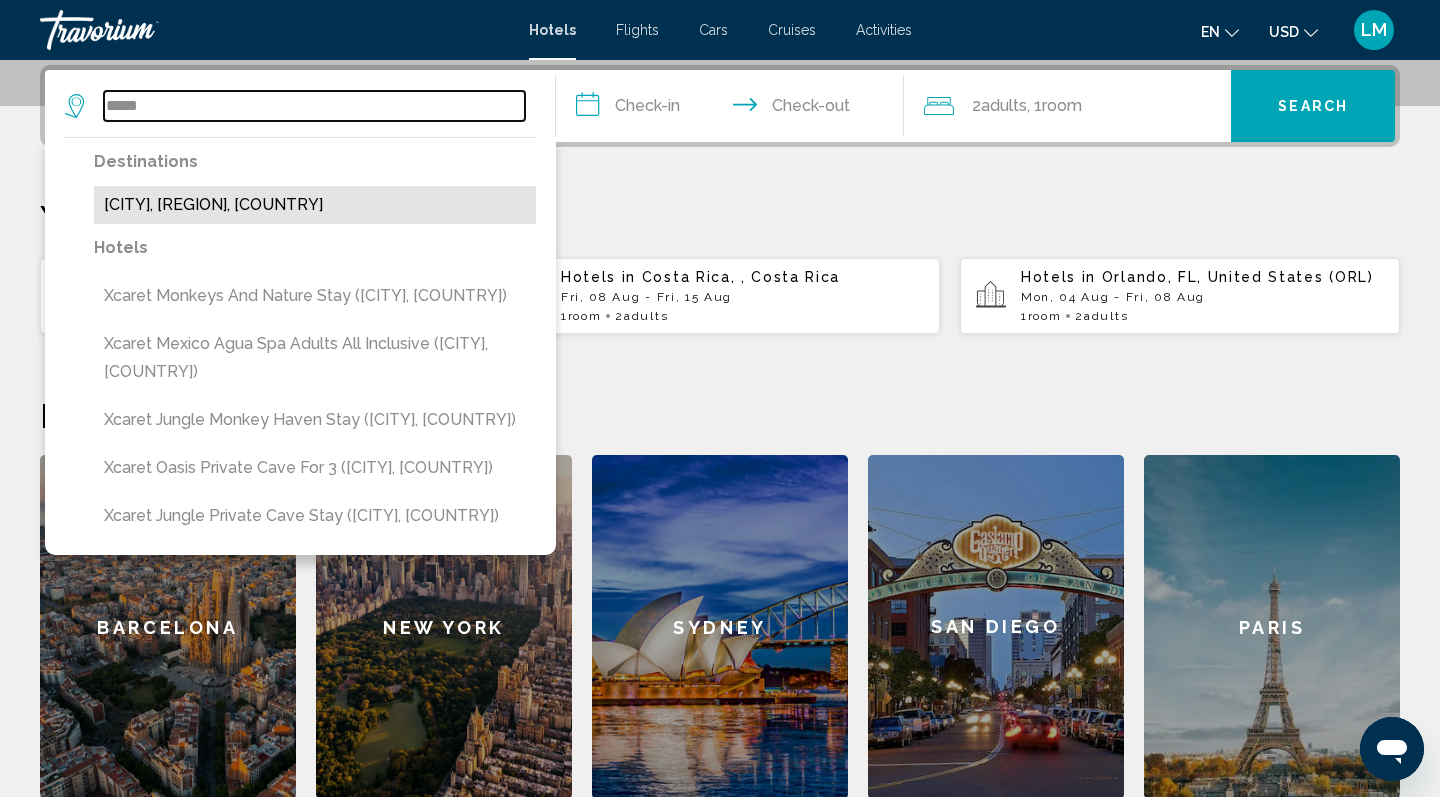 type on "**********" 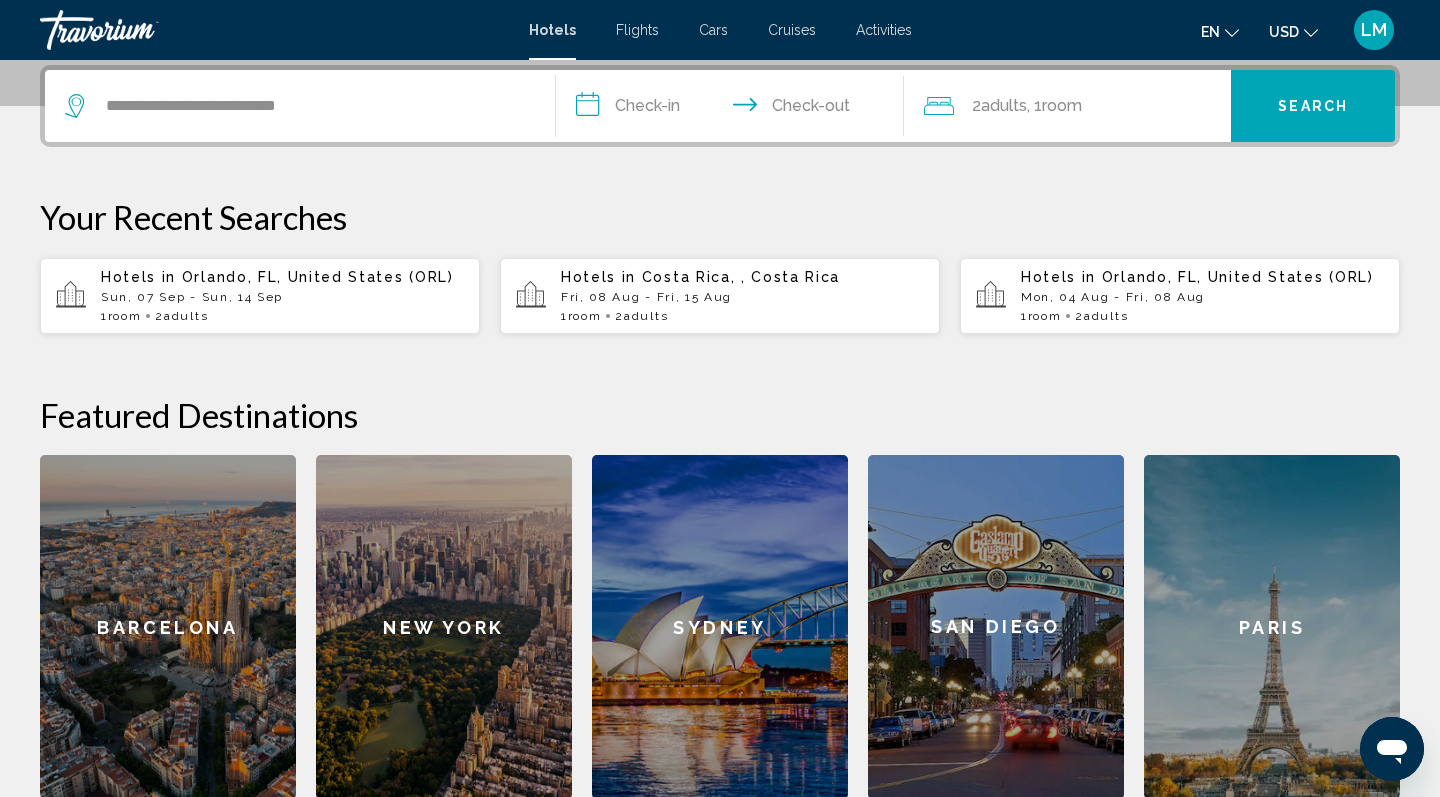 click on "**********" at bounding box center [734, 109] 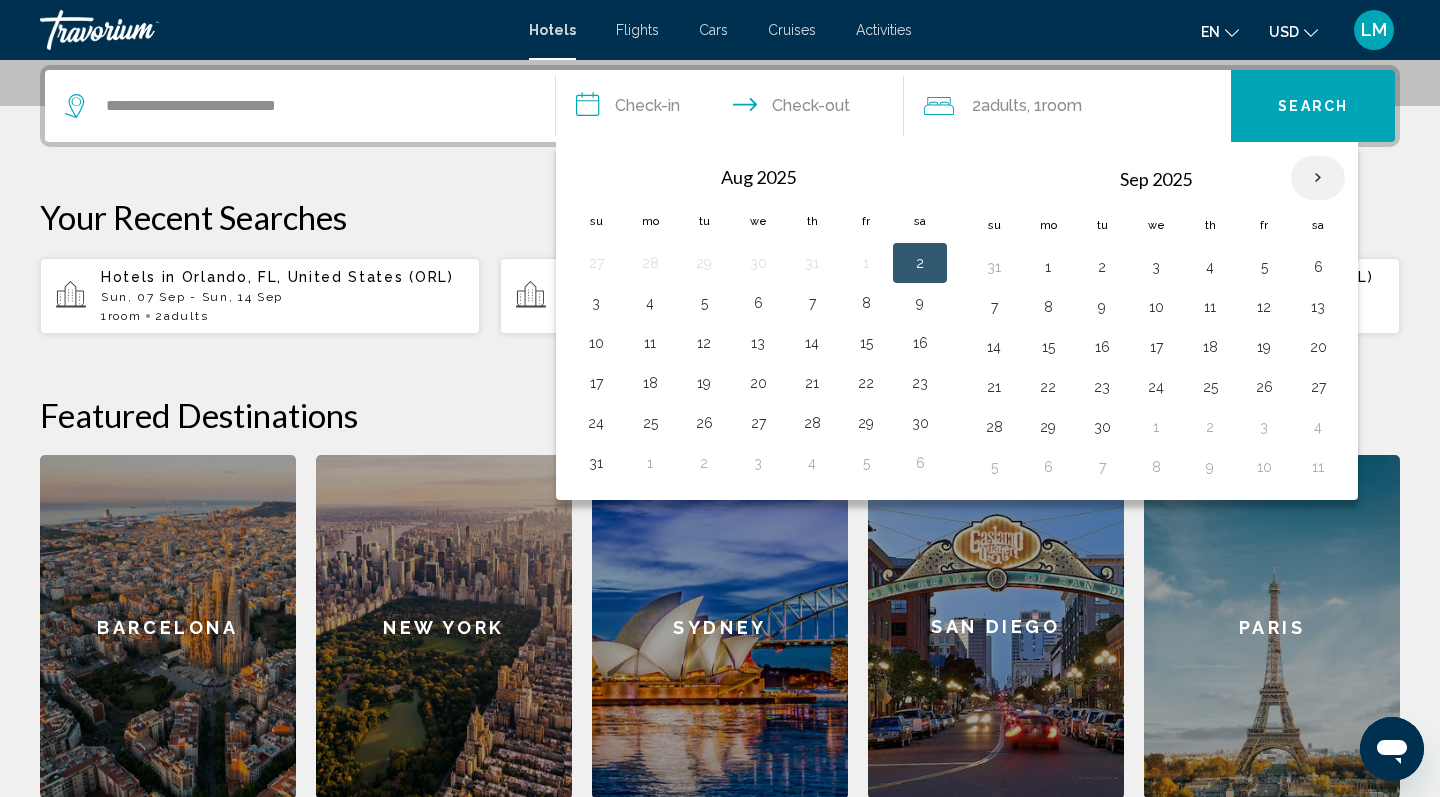 click at bounding box center (1318, 178) 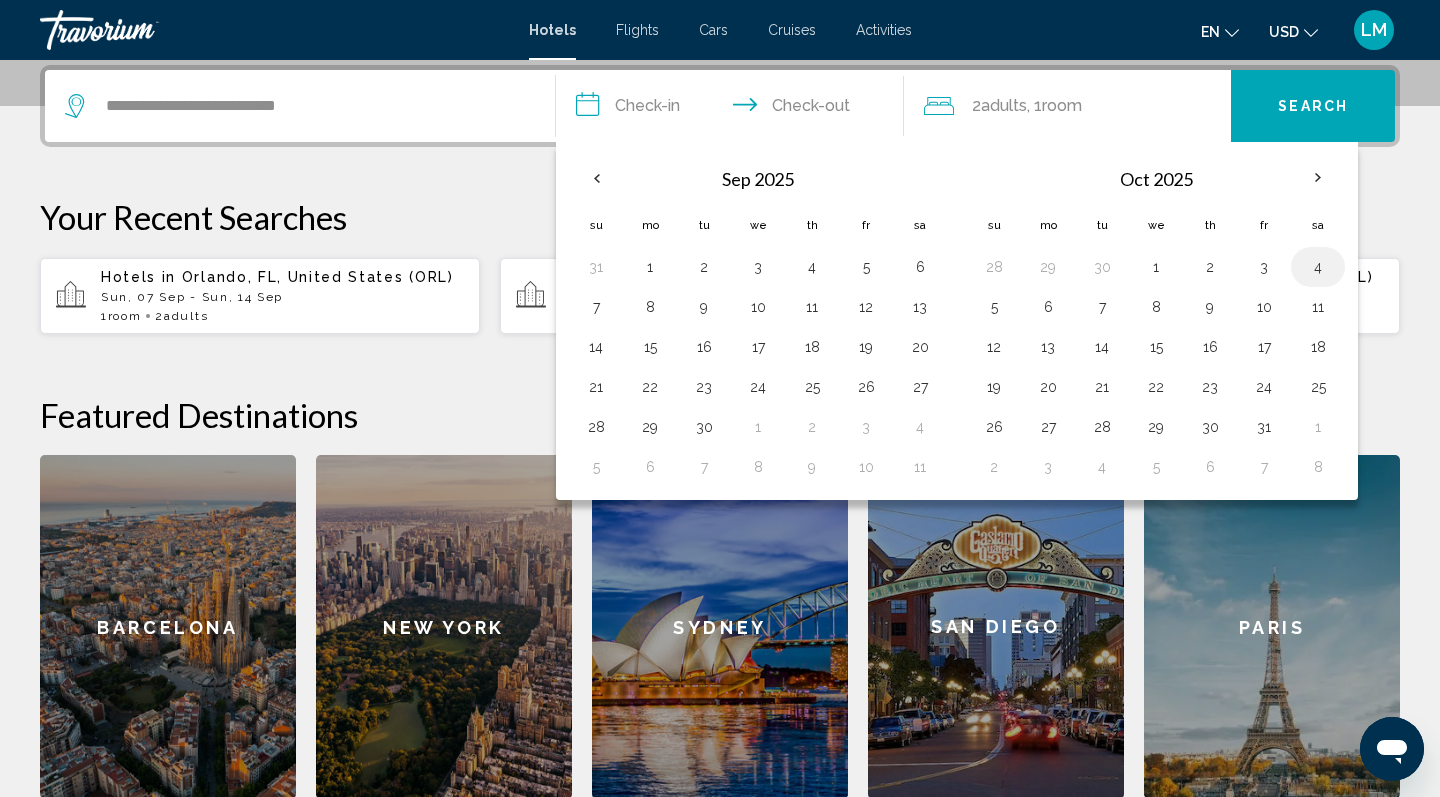 click on "4" at bounding box center (1318, 267) 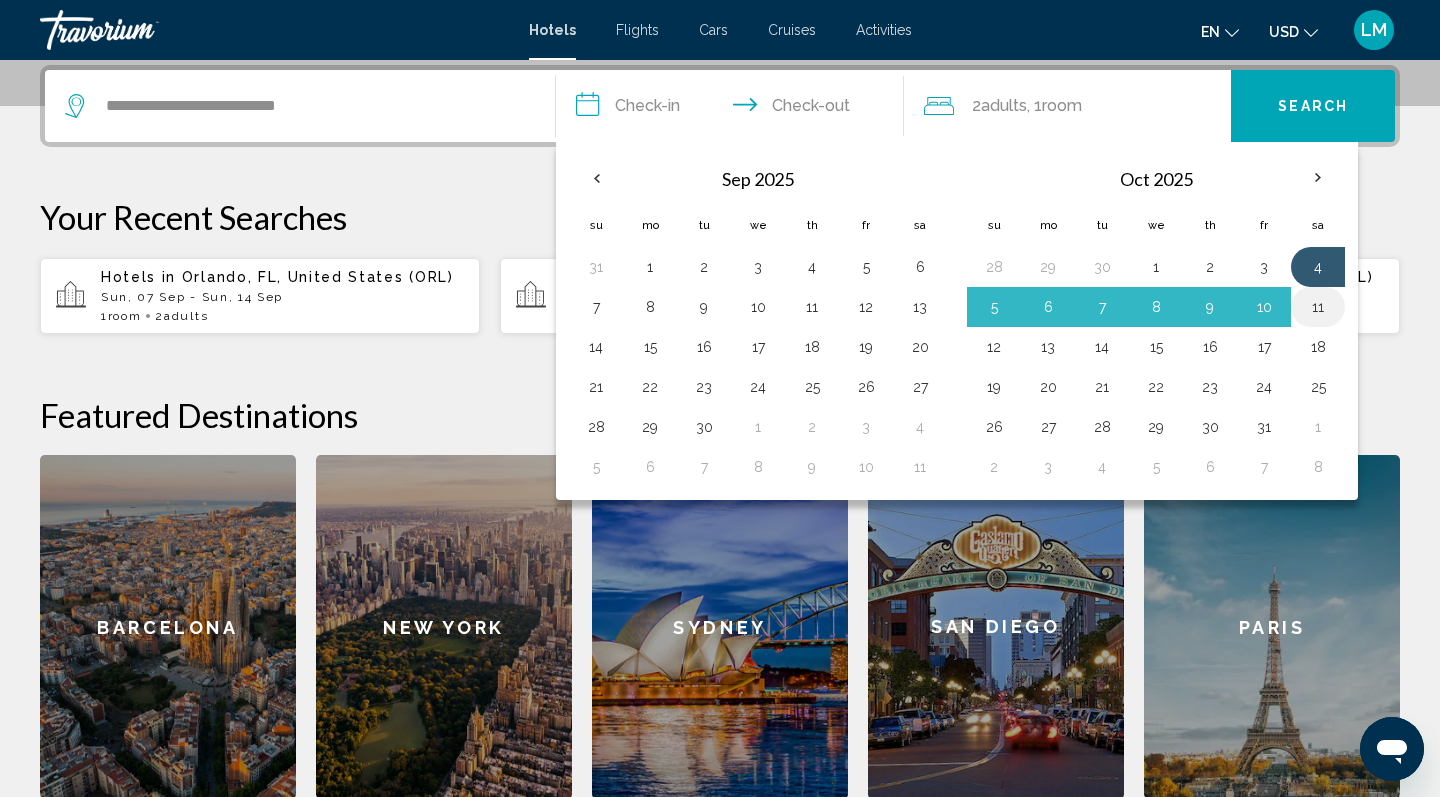 click on "11" at bounding box center [1318, 307] 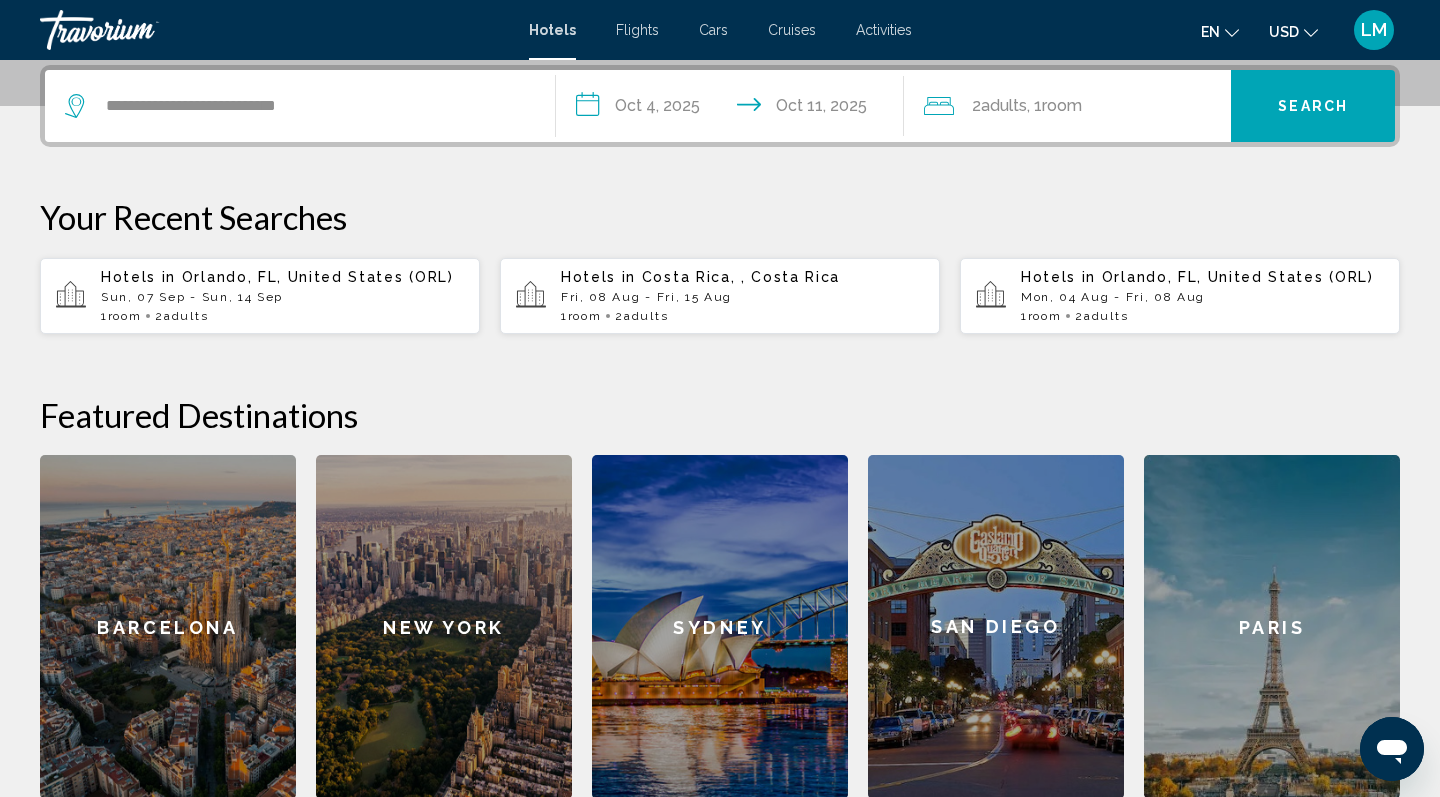 click on "**********" at bounding box center (734, 109) 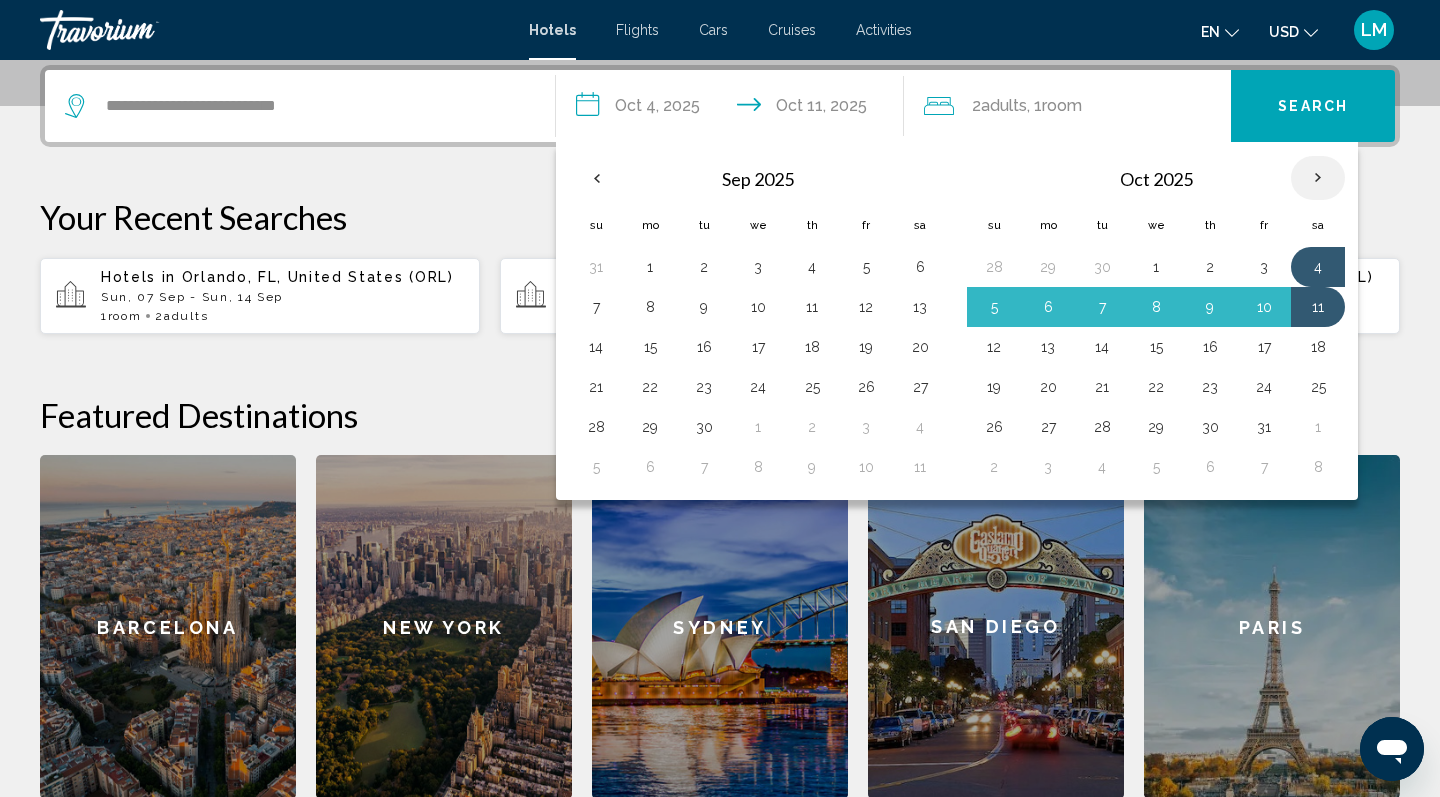 click at bounding box center [1318, 178] 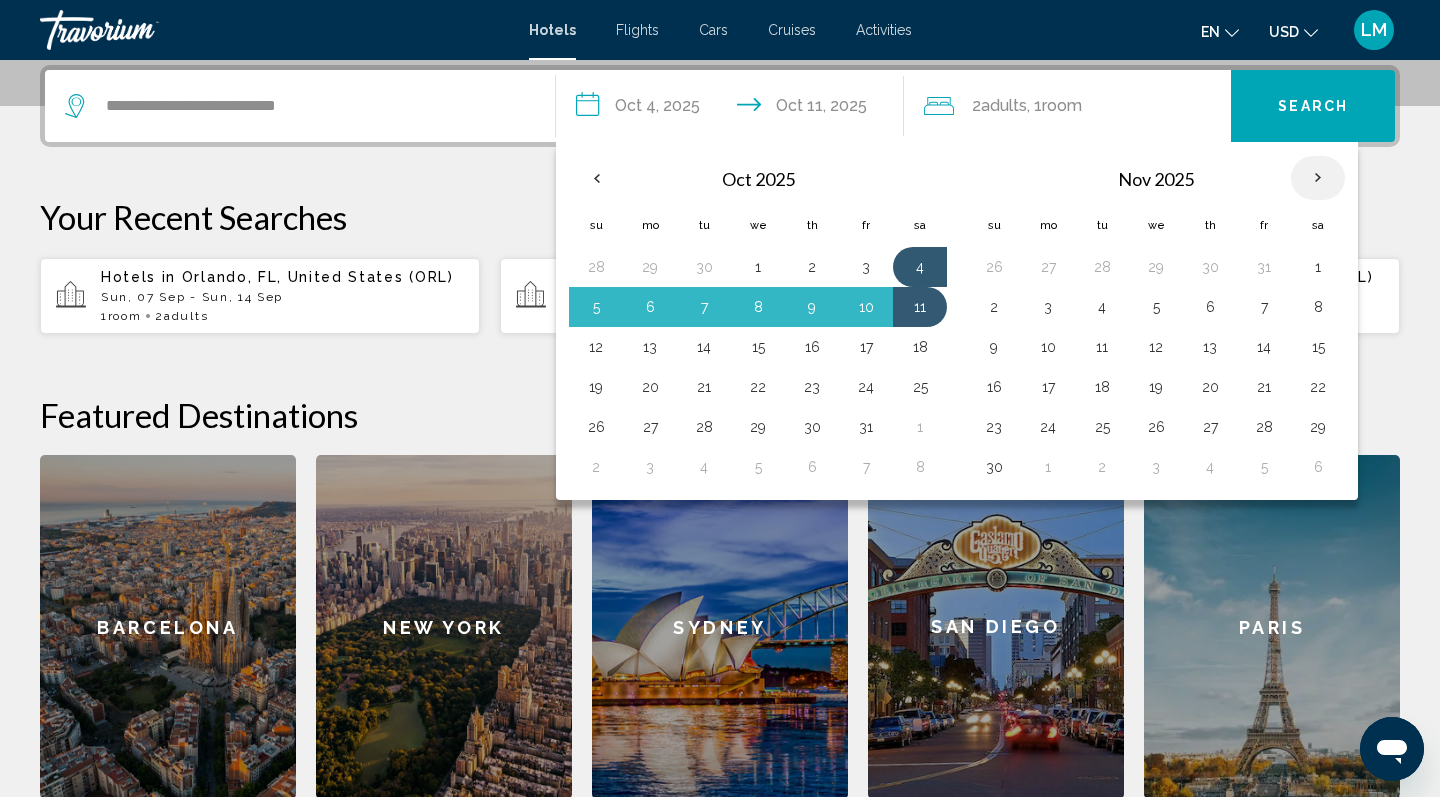 click at bounding box center [1318, 178] 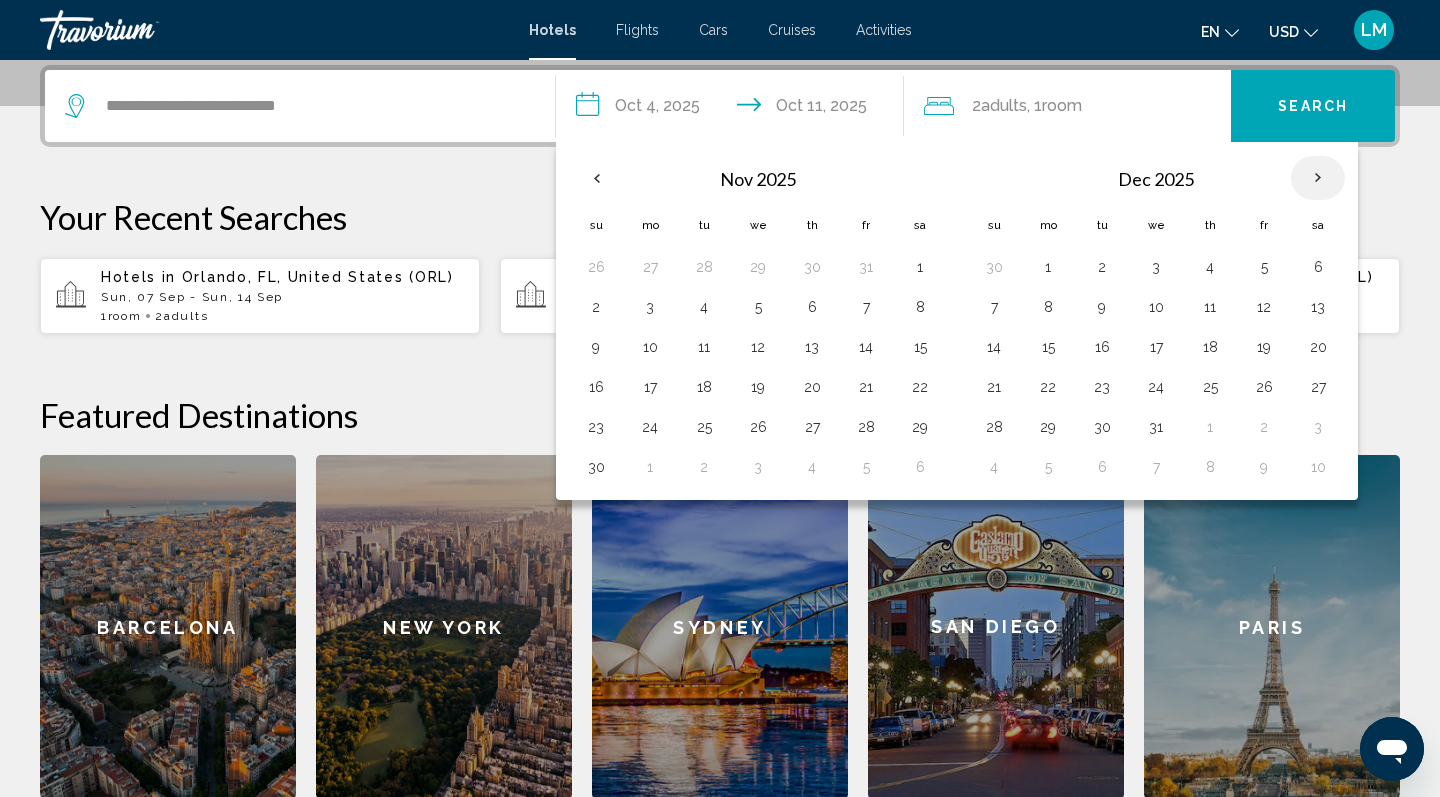 click at bounding box center [1318, 178] 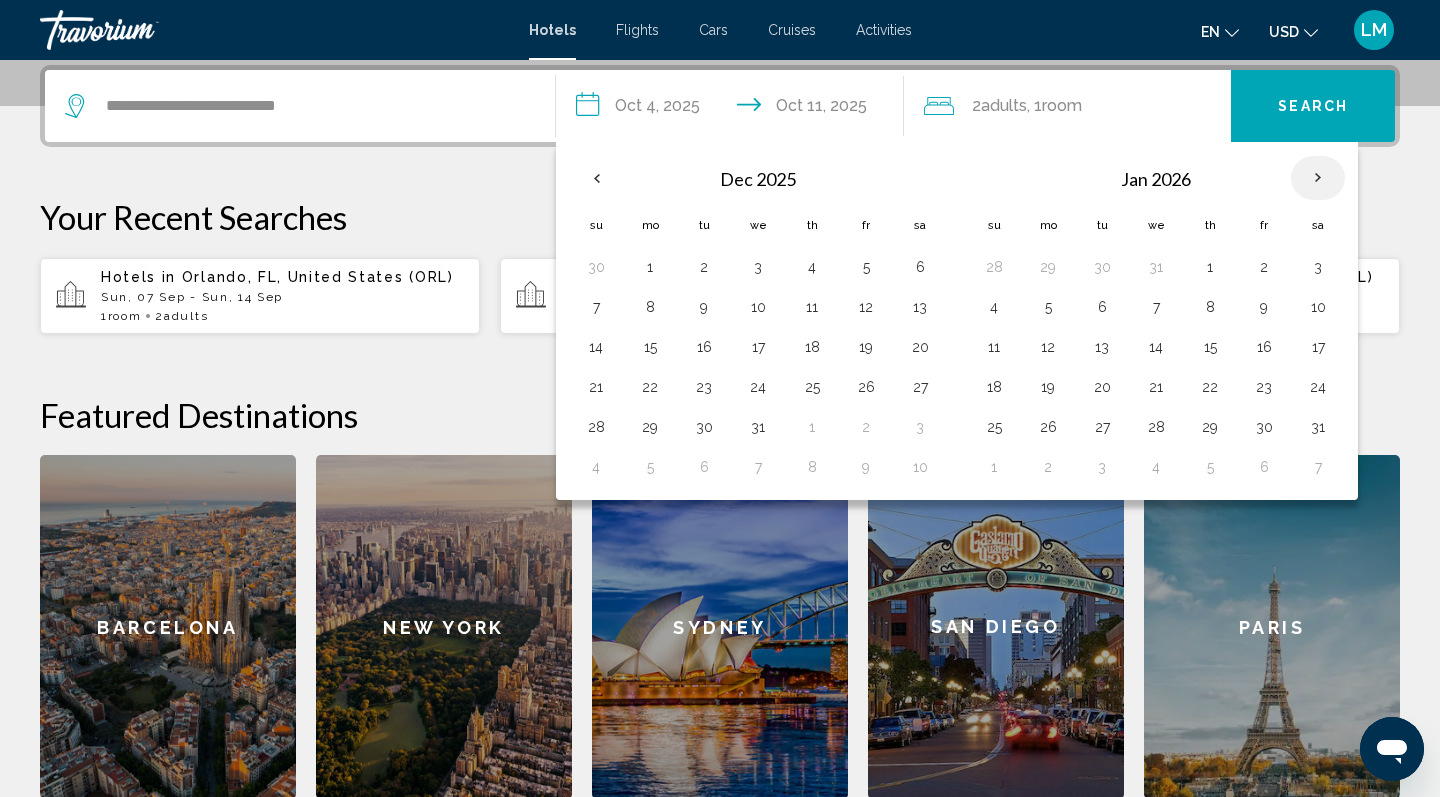 click at bounding box center [1318, 178] 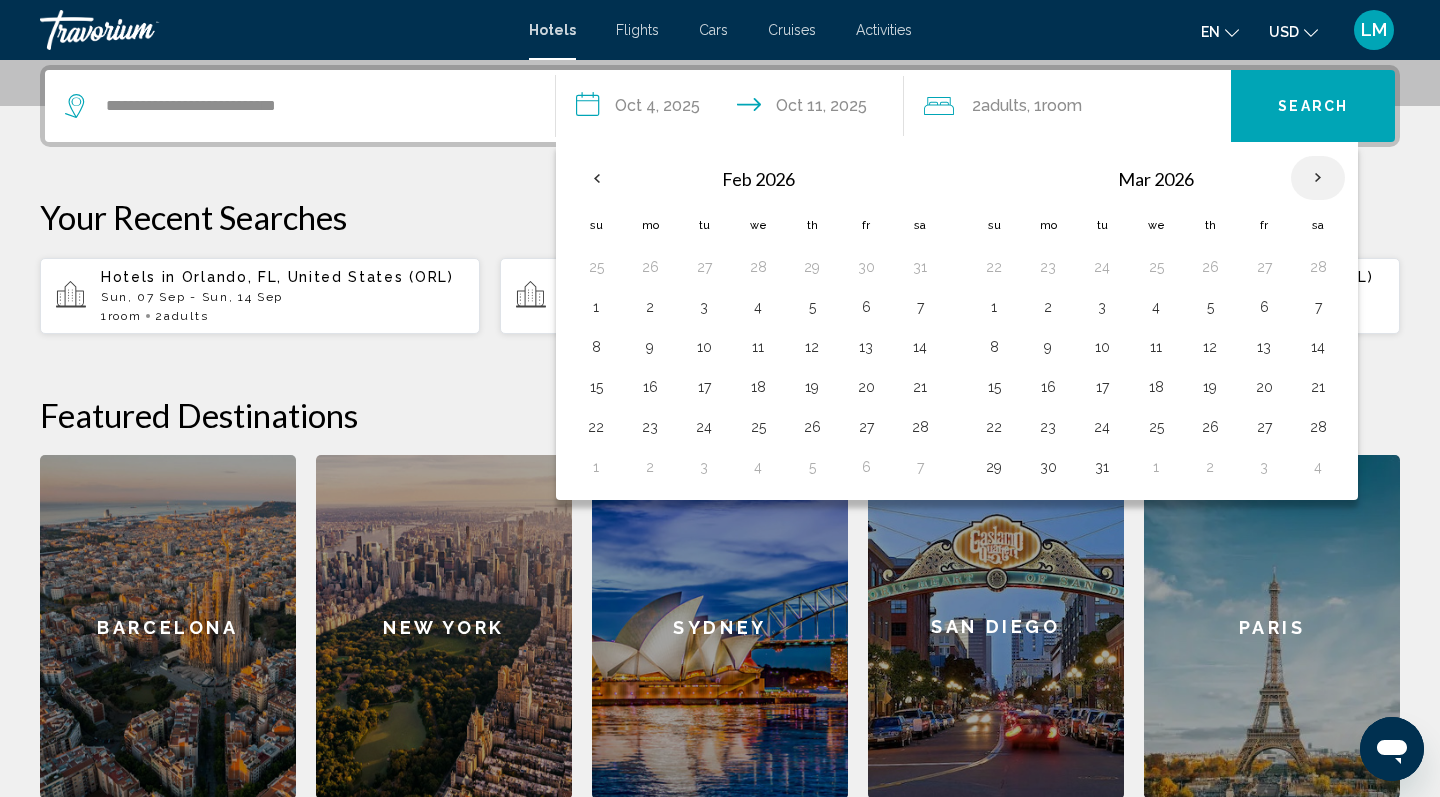 click at bounding box center (1318, 178) 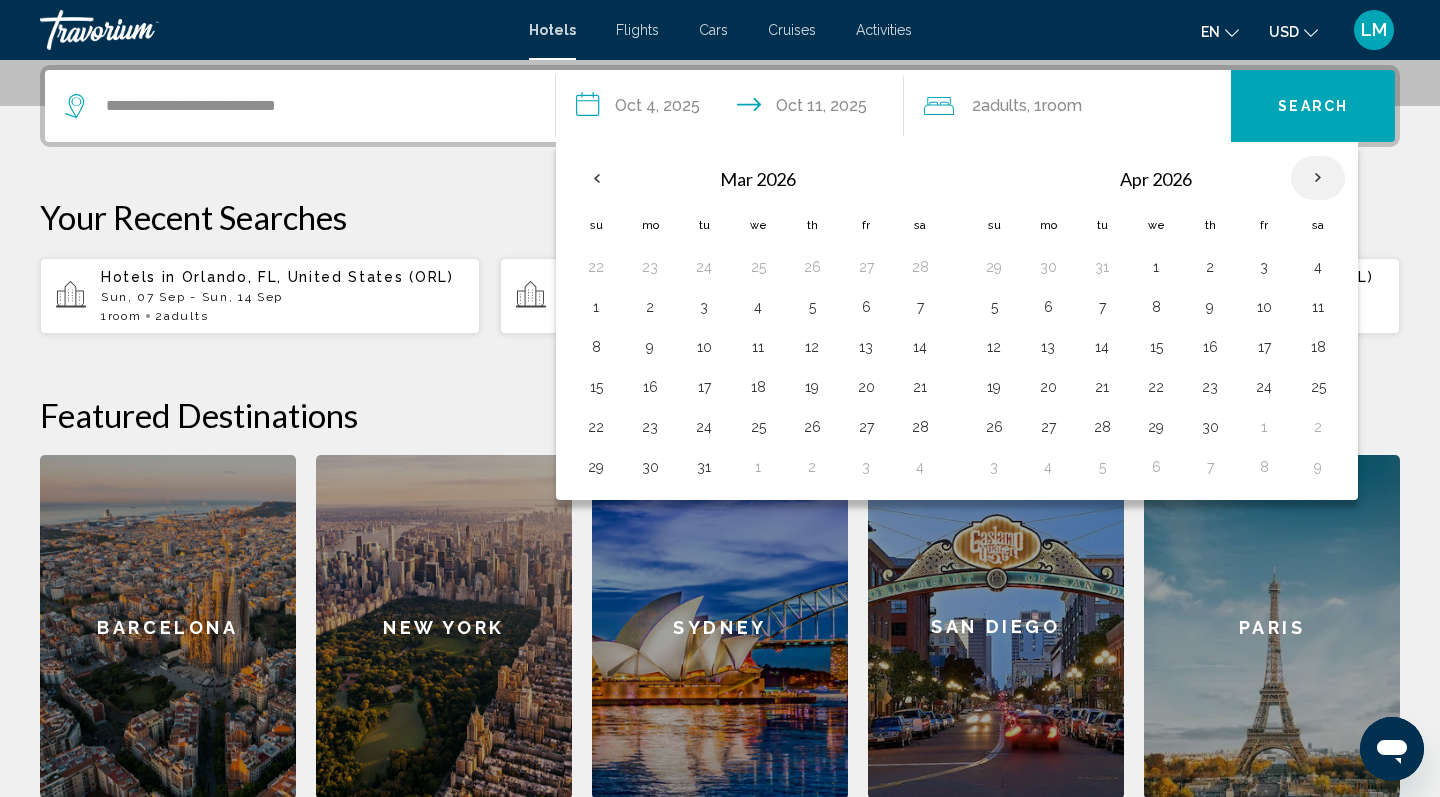 click at bounding box center (1318, 178) 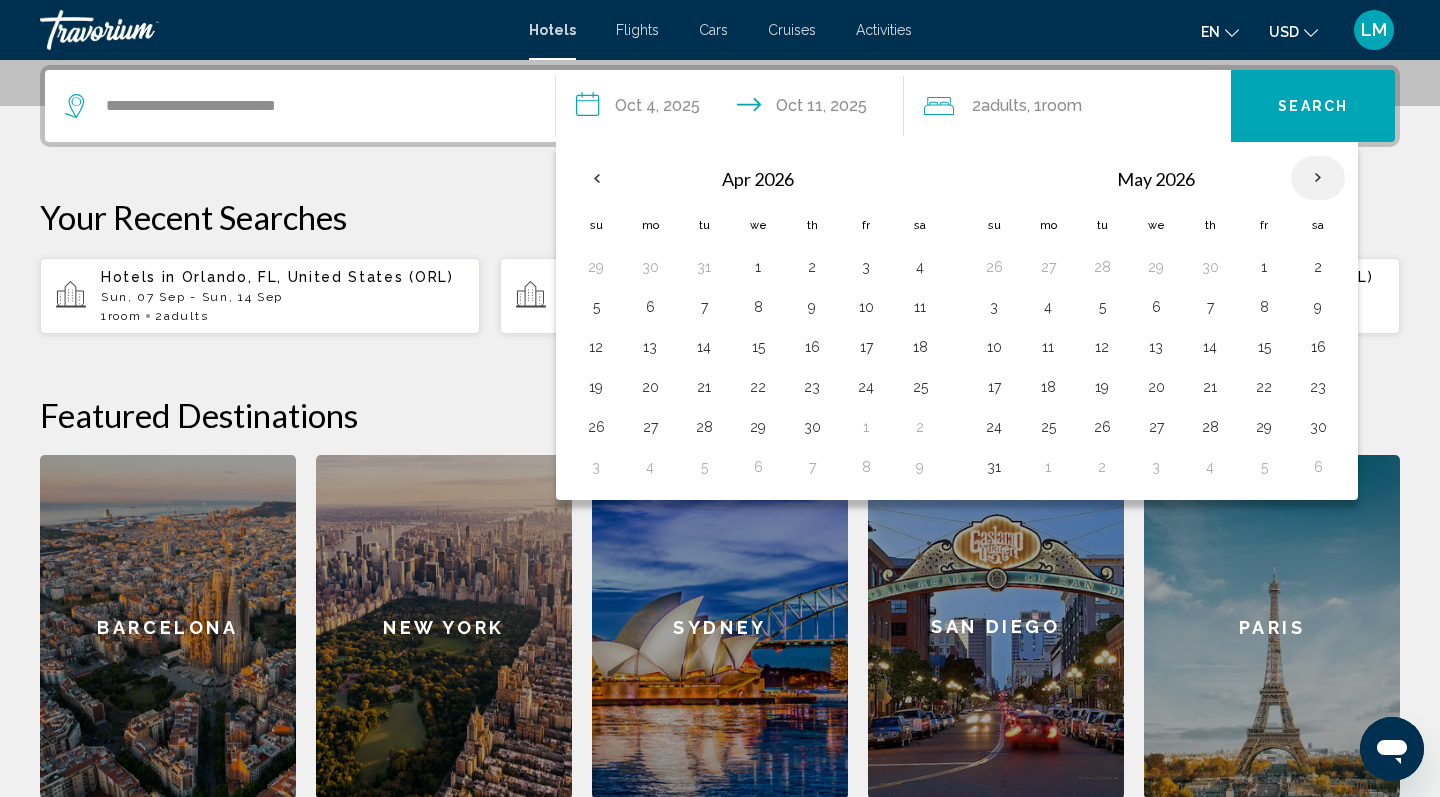 click at bounding box center [1318, 178] 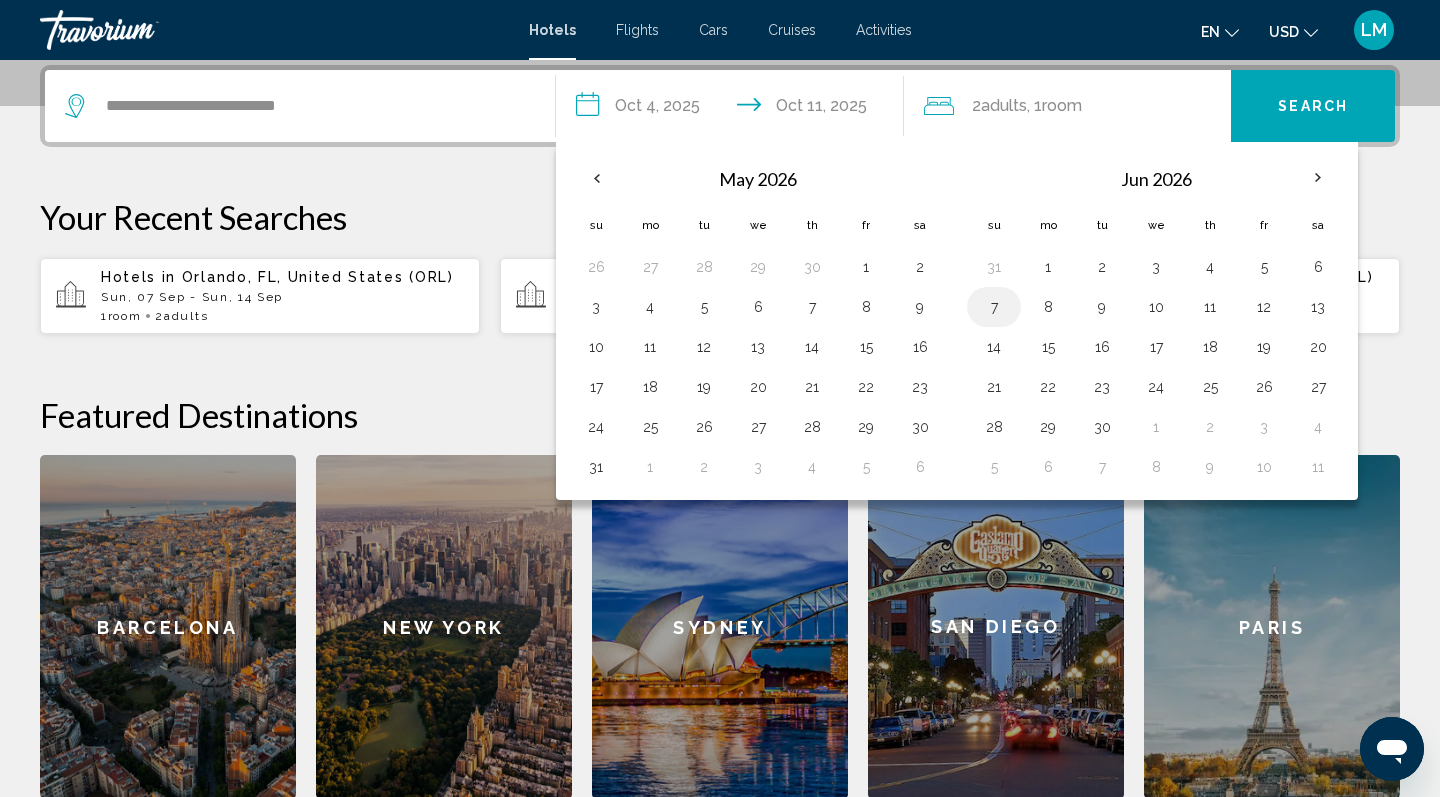 click on "7" at bounding box center (994, 307) 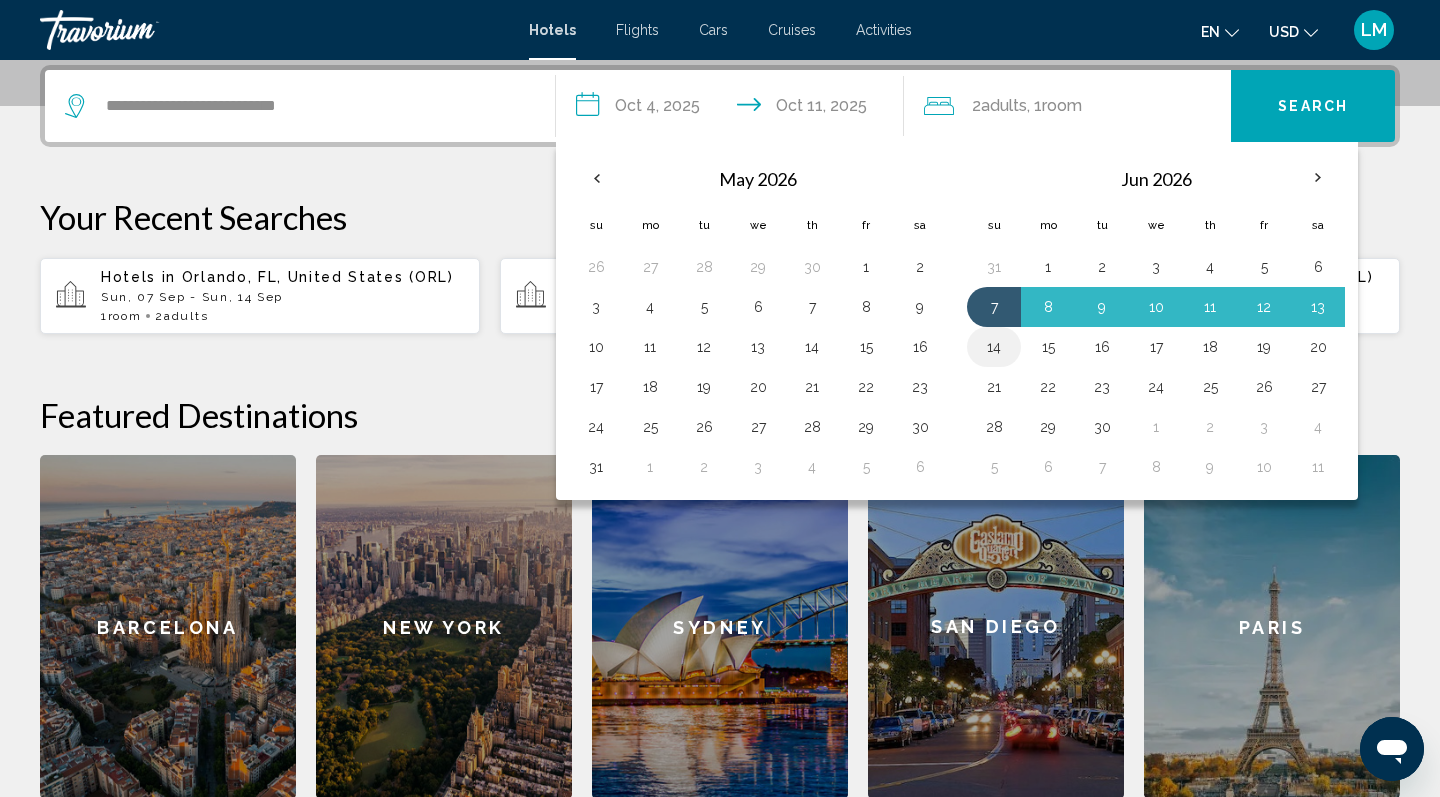 click on "14" at bounding box center (994, 347) 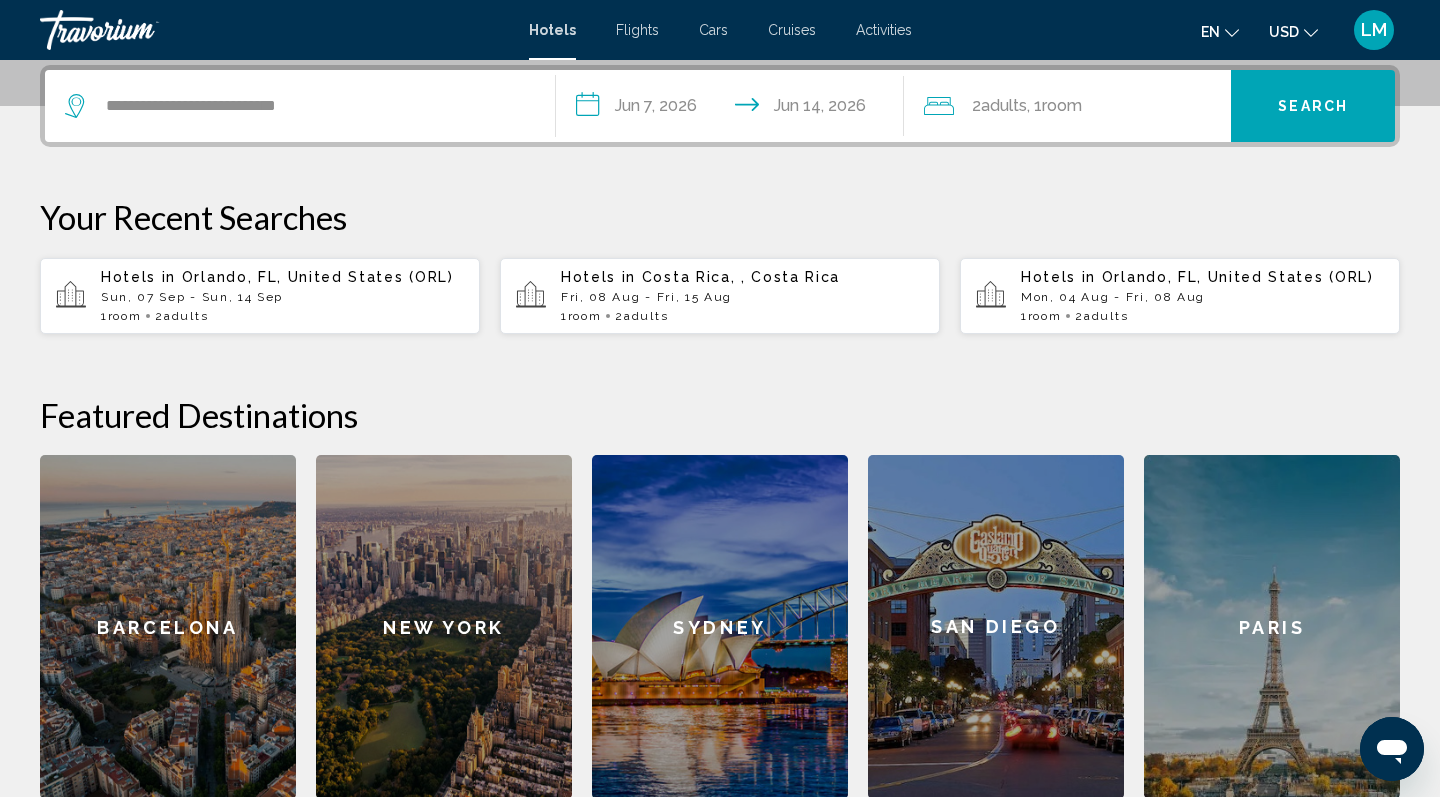 click on ", 1  Room rooms" 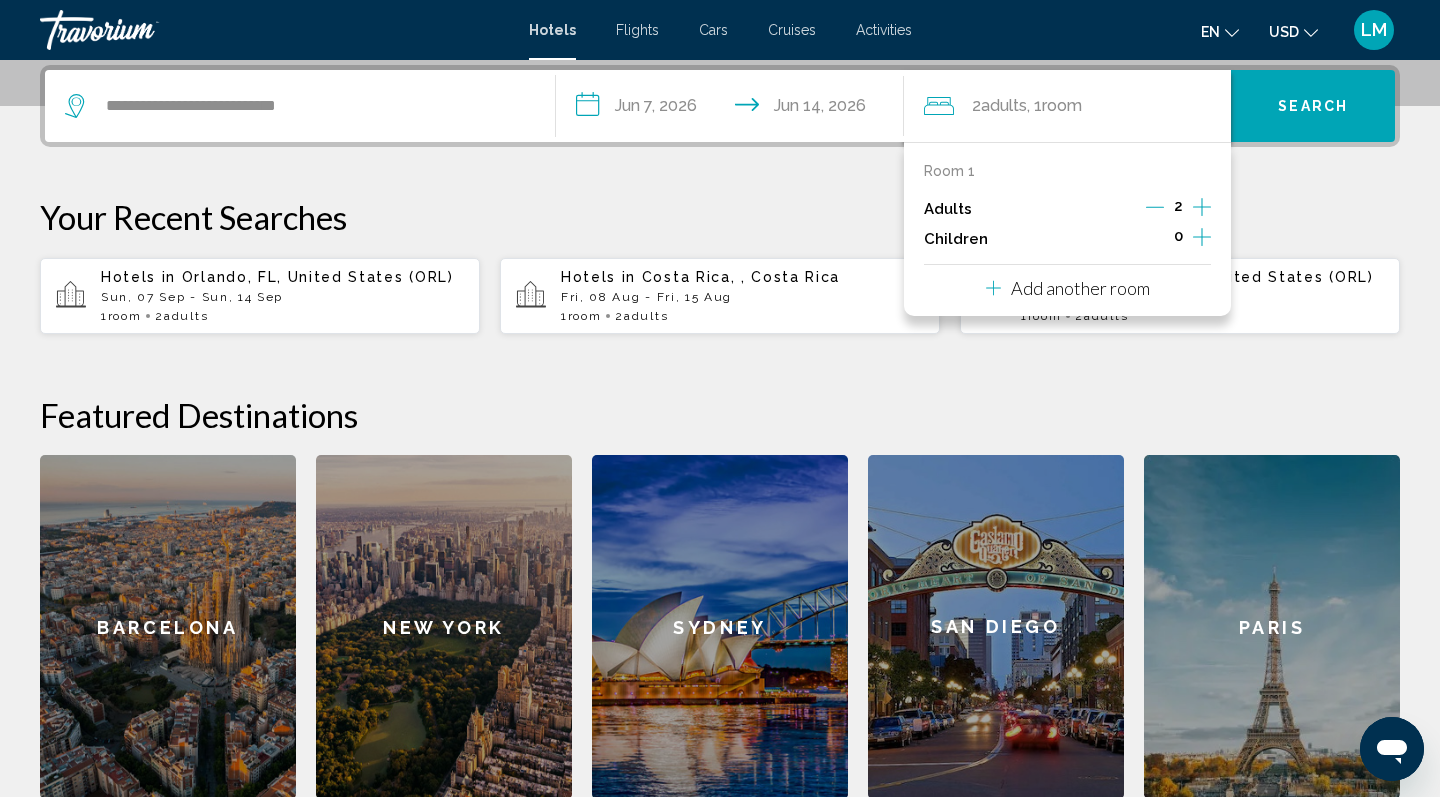 click 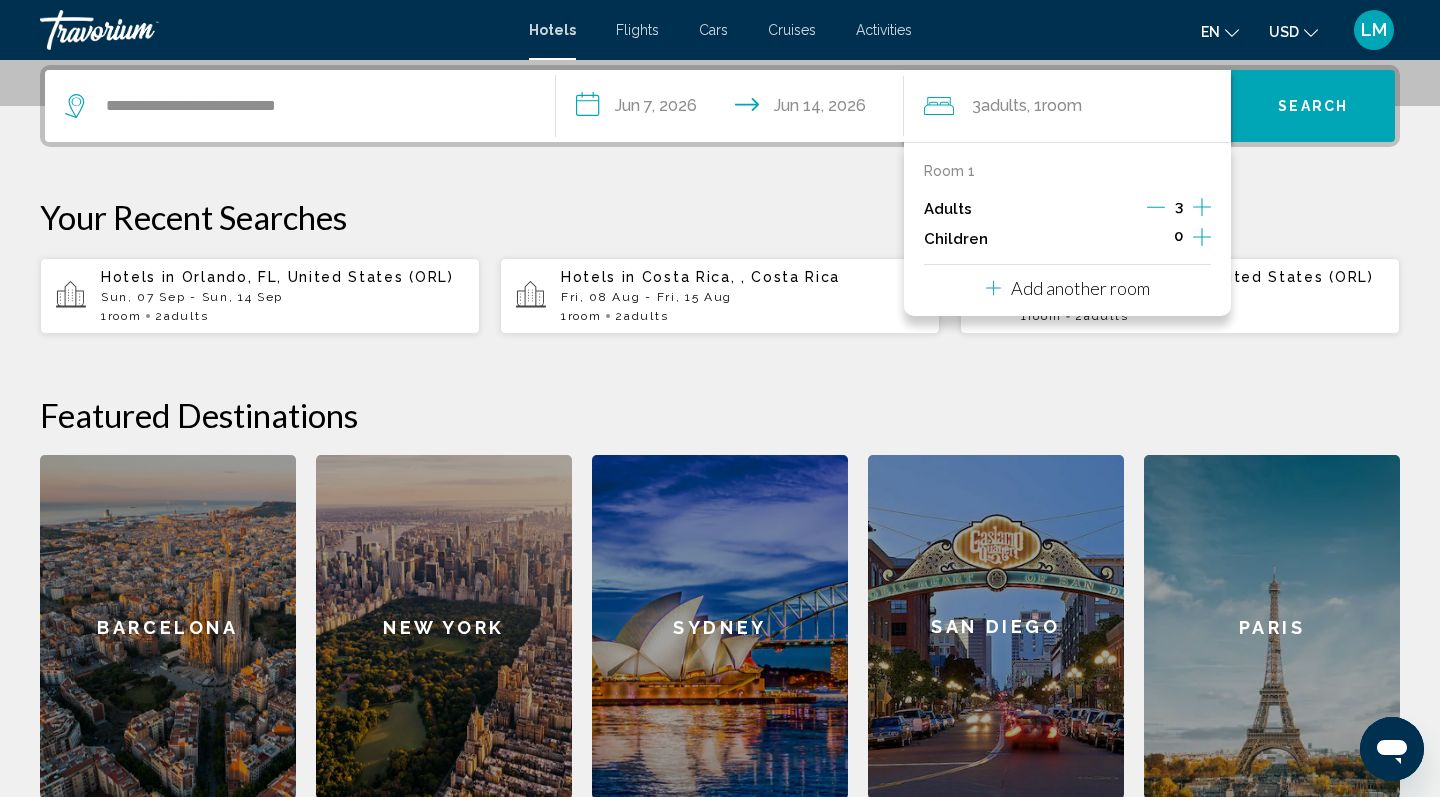 click 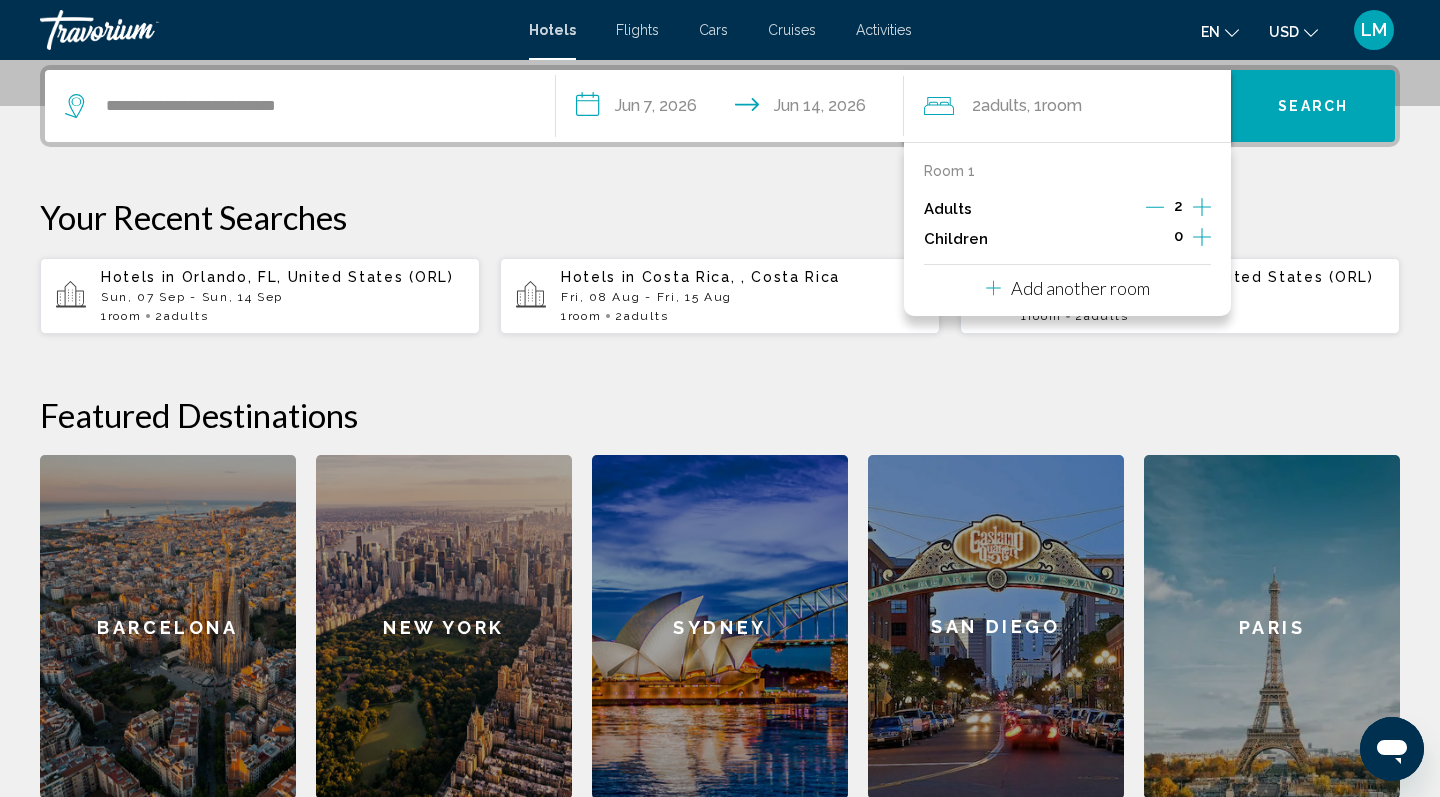 click 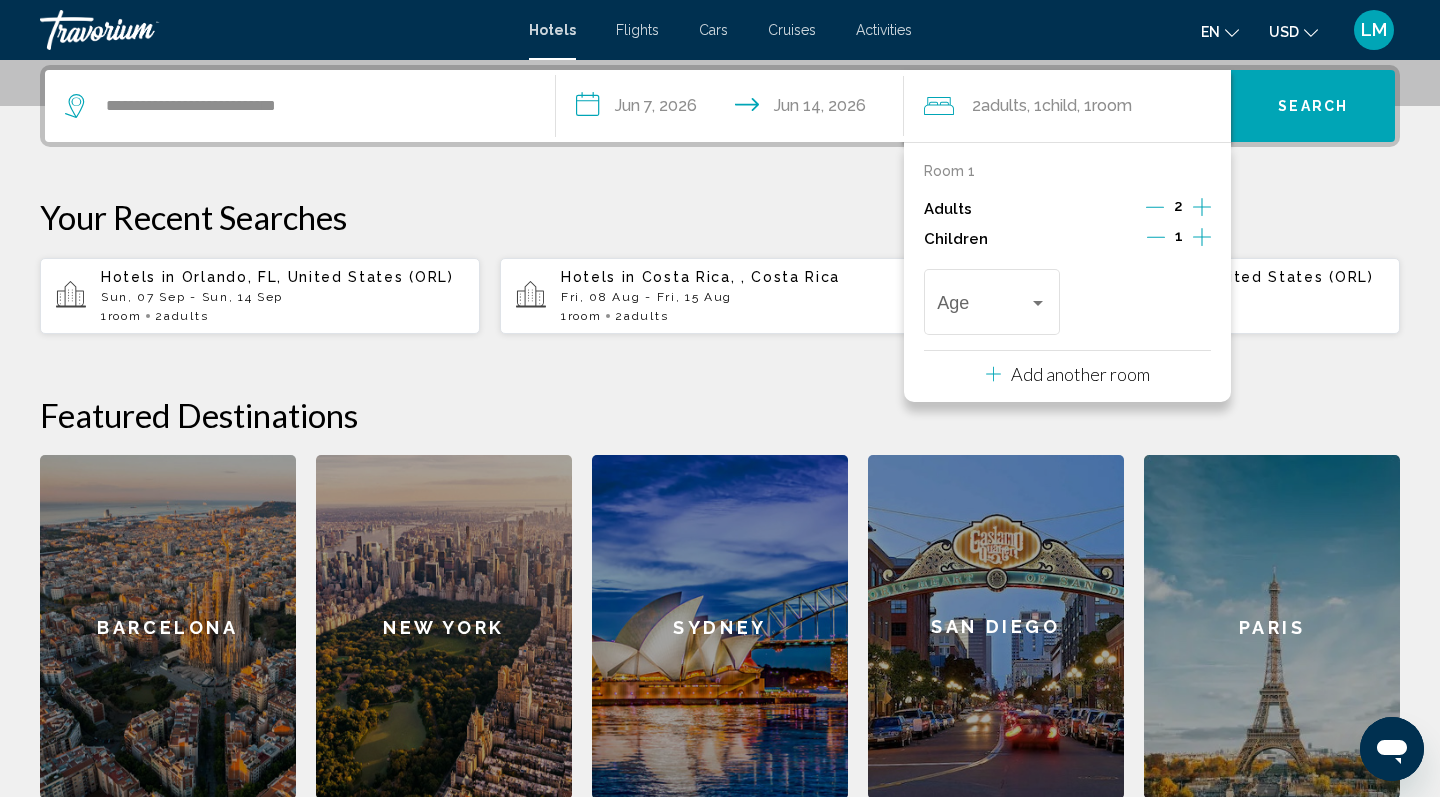 click 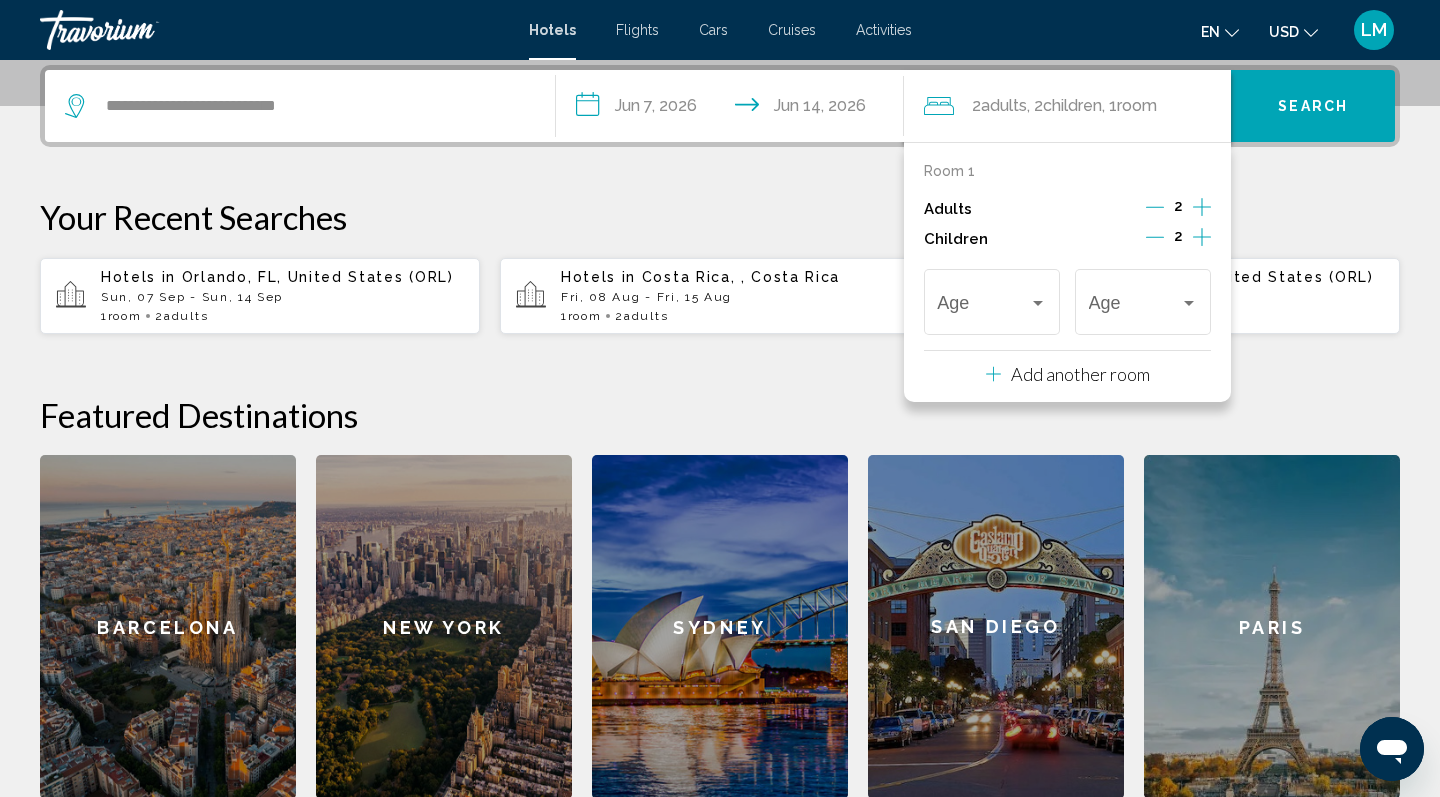 click on "**********" at bounding box center (720, 432) 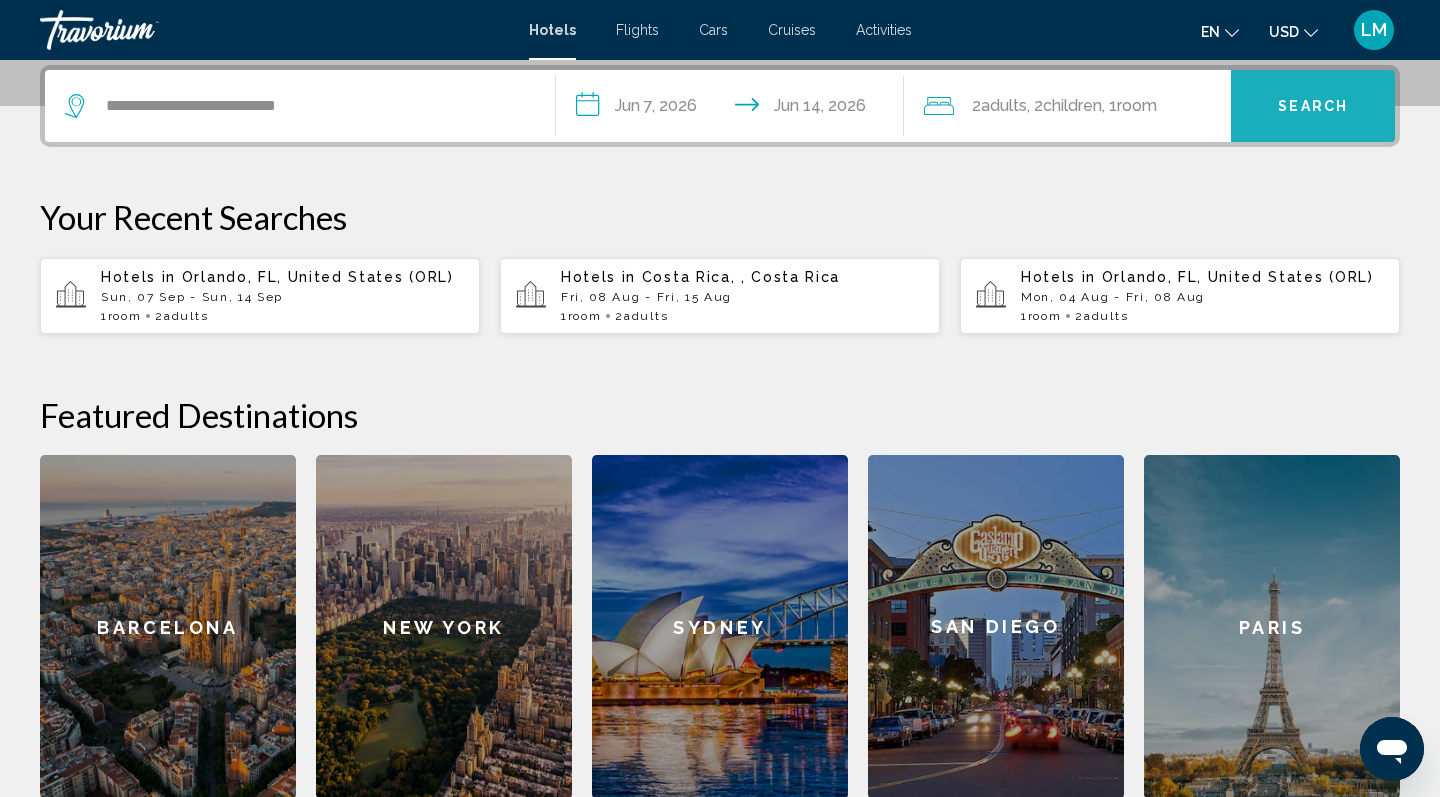click on "Search" at bounding box center [1313, 107] 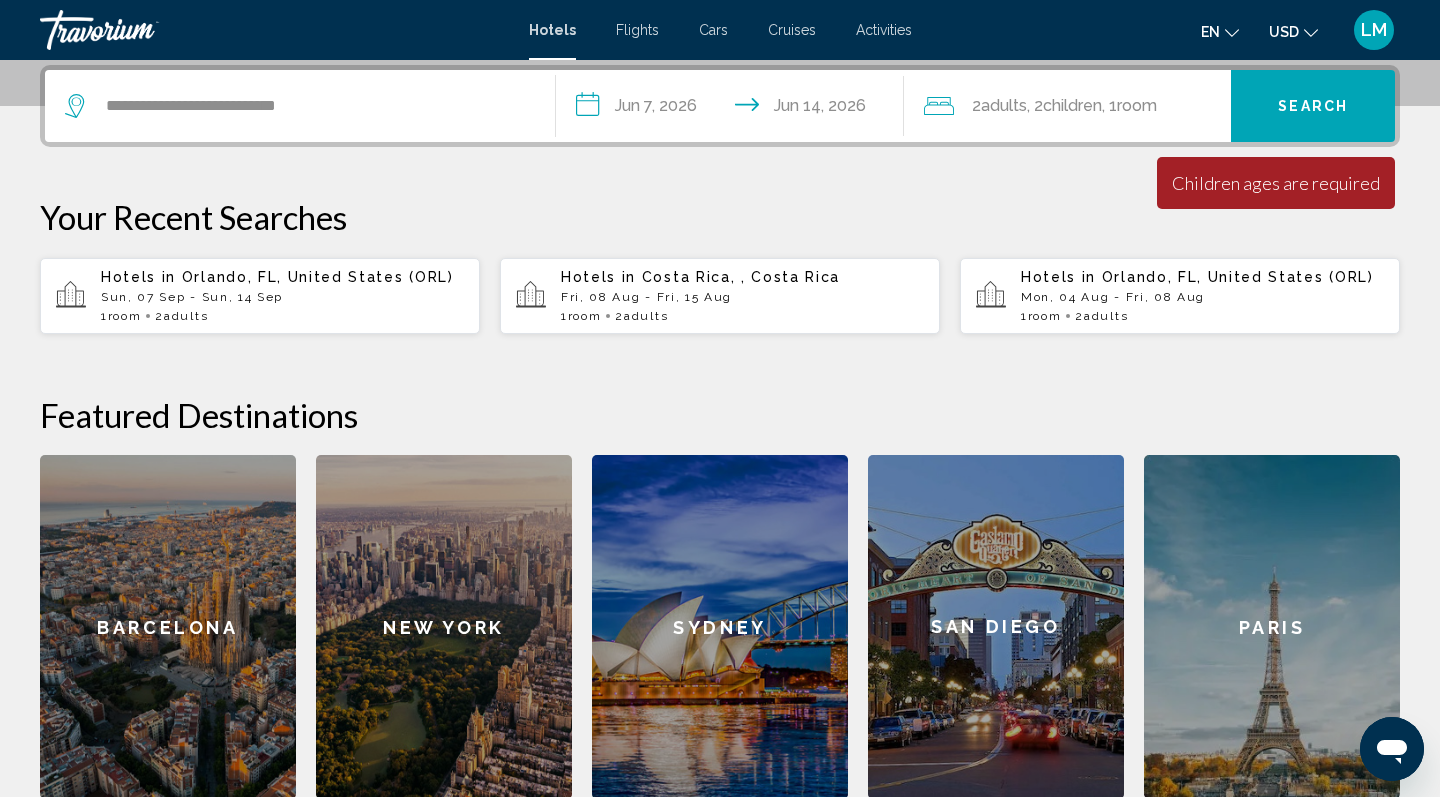 click on "Search" at bounding box center [1313, 107] 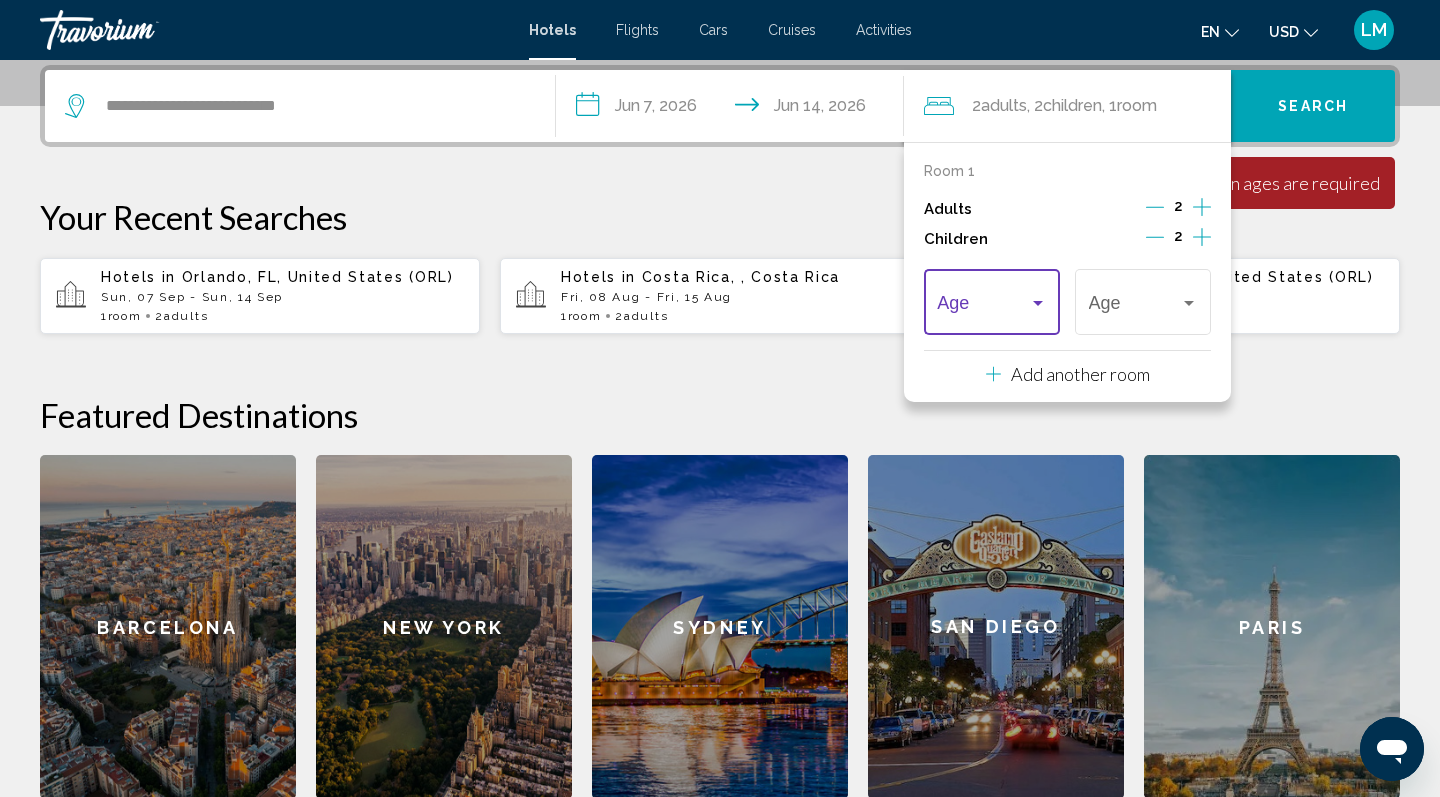 click at bounding box center [1038, 303] 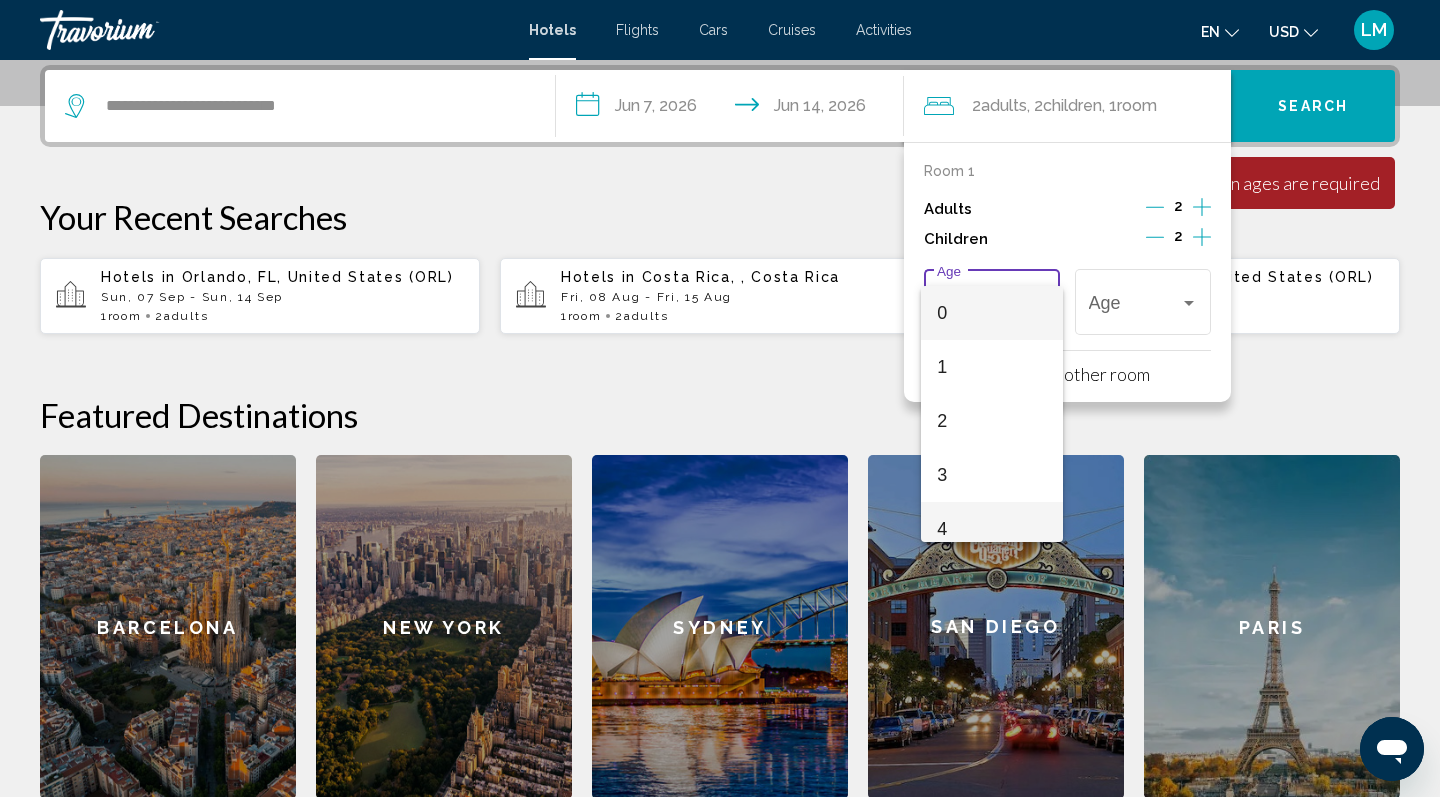 click on "4" at bounding box center [991, 529] 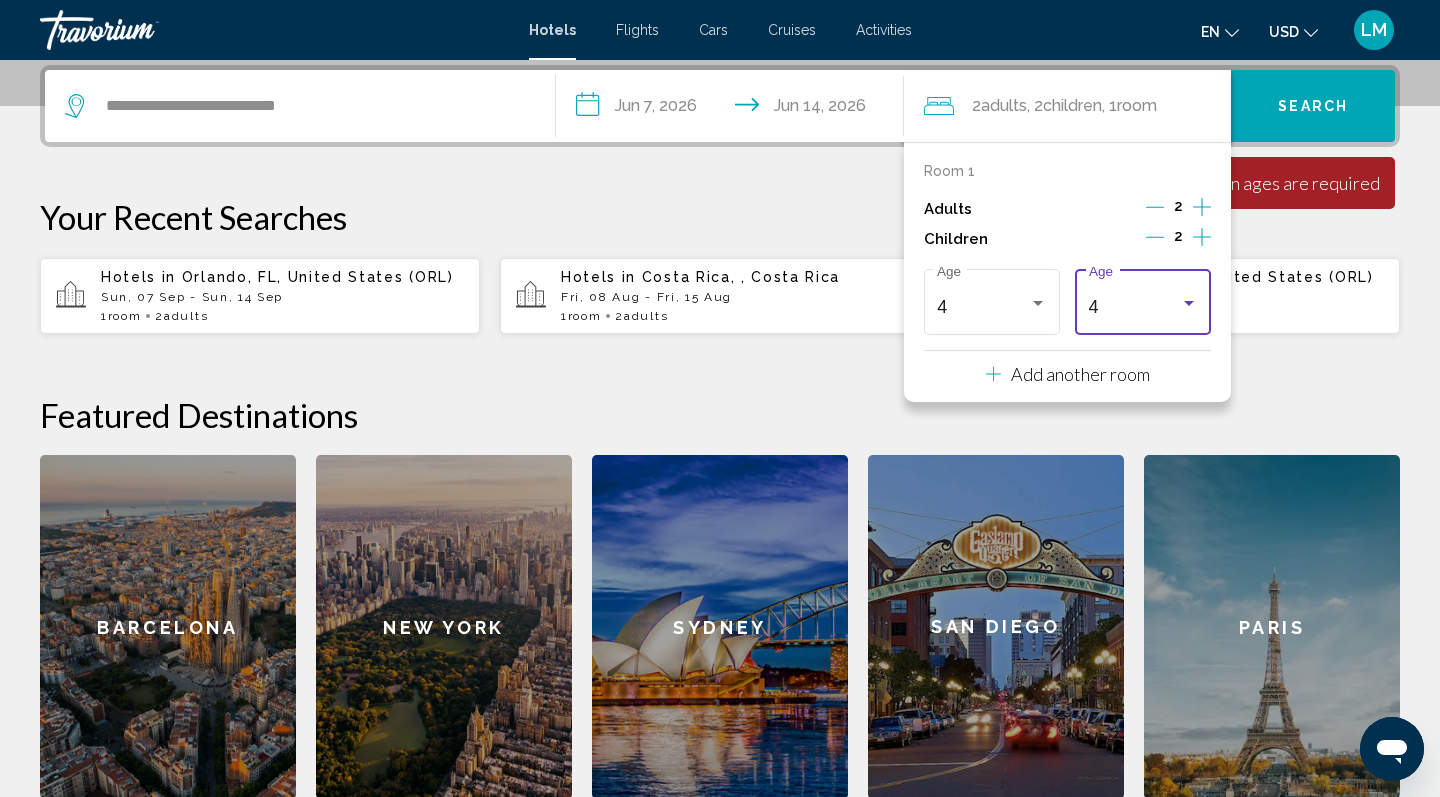 scroll, scrollTop: 14, scrollLeft: 0, axis: vertical 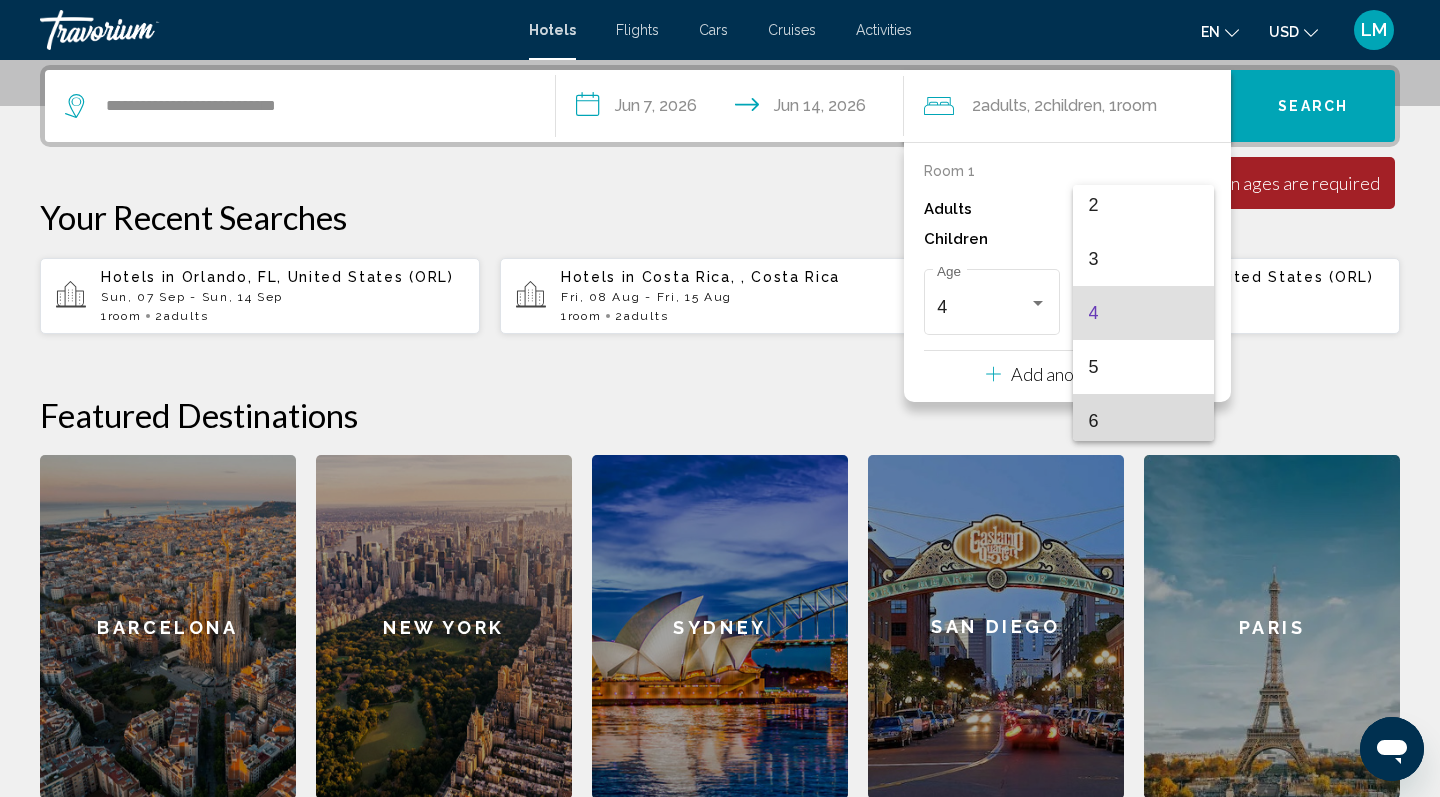 click on "6" at bounding box center (1143, 421) 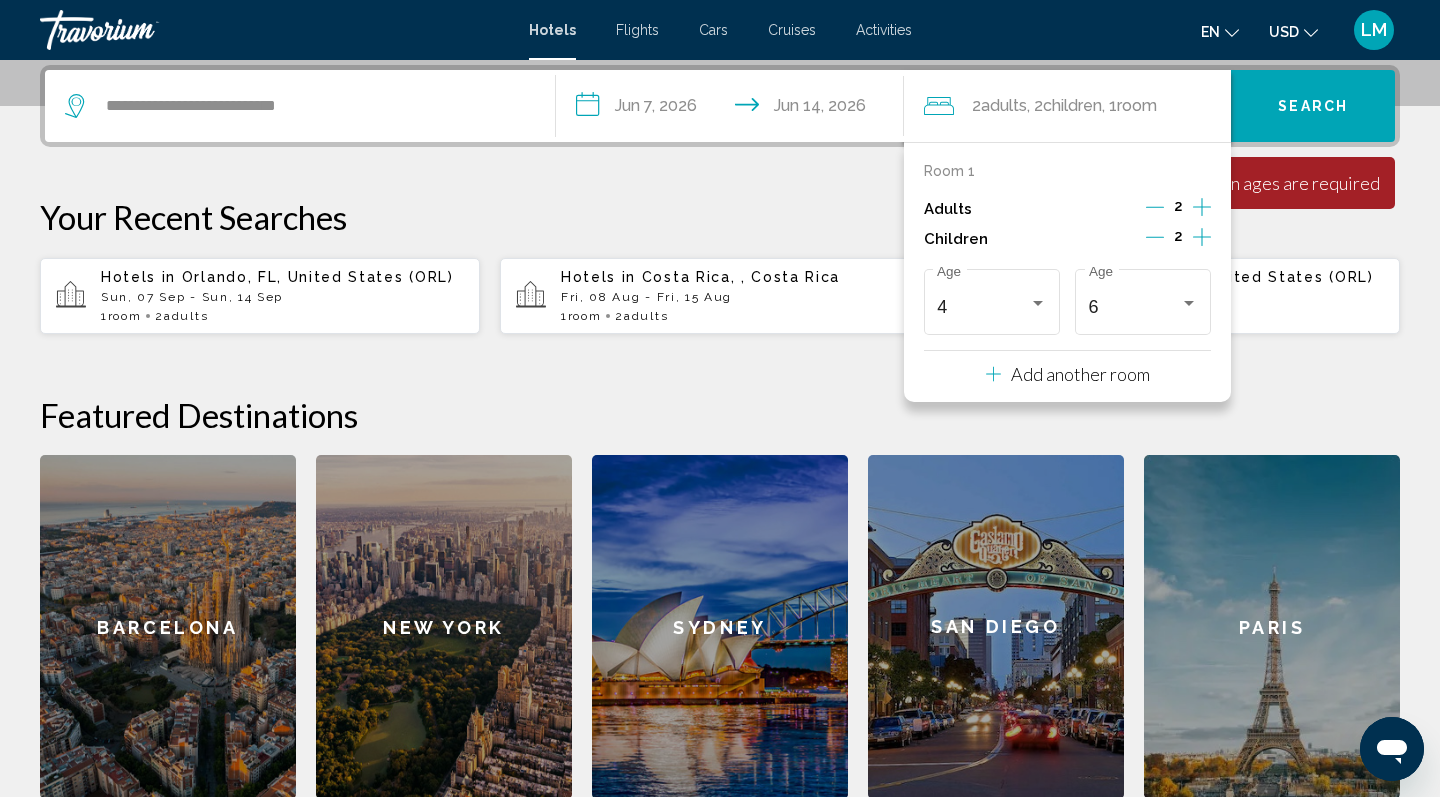 click on "Your Recent Searches
Hotels in    [CITY], [STATE], [COUNTRY]  [DATE] - [DATE]  1  Room rooms 2  Adult Adults
Hotels in    [COUNTRY],  , [COUNTRY]  [DATE] - [DATE]  1  Room rooms 2  Adult Adults" at bounding box center [720, 266] 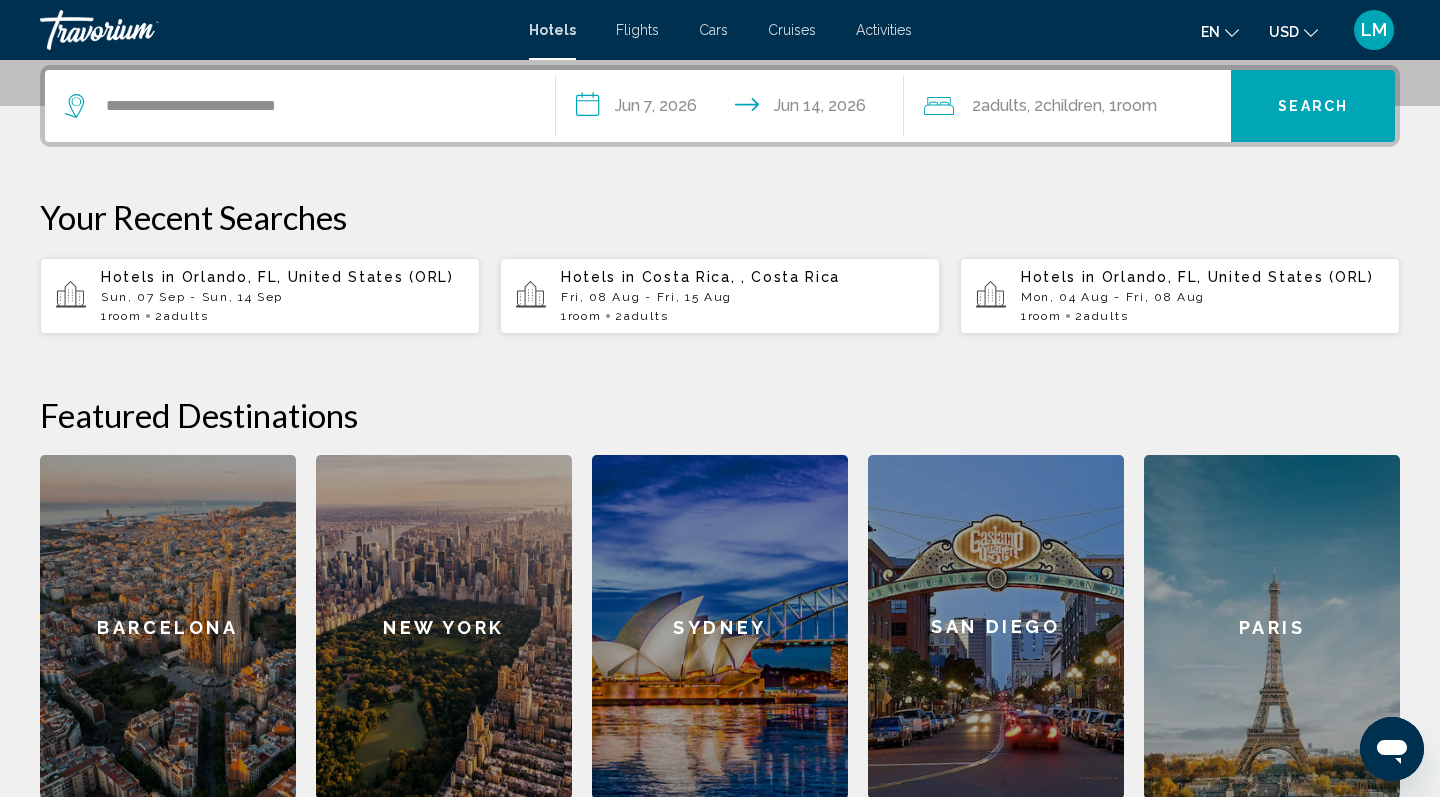 click on "Search" at bounding box center (1313, 106) 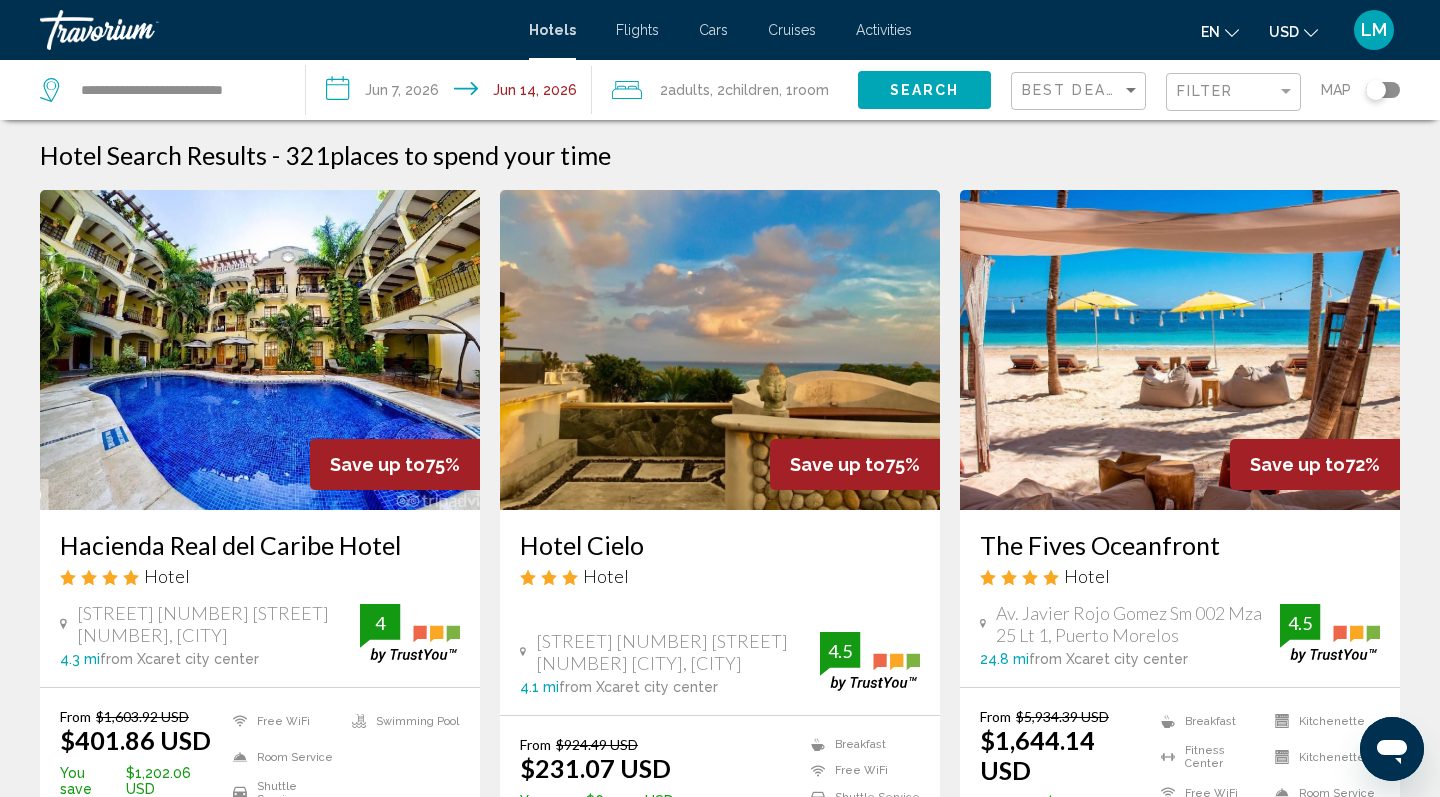 scroll, scrollTop: 0, scrollLeft: 0, axis: both 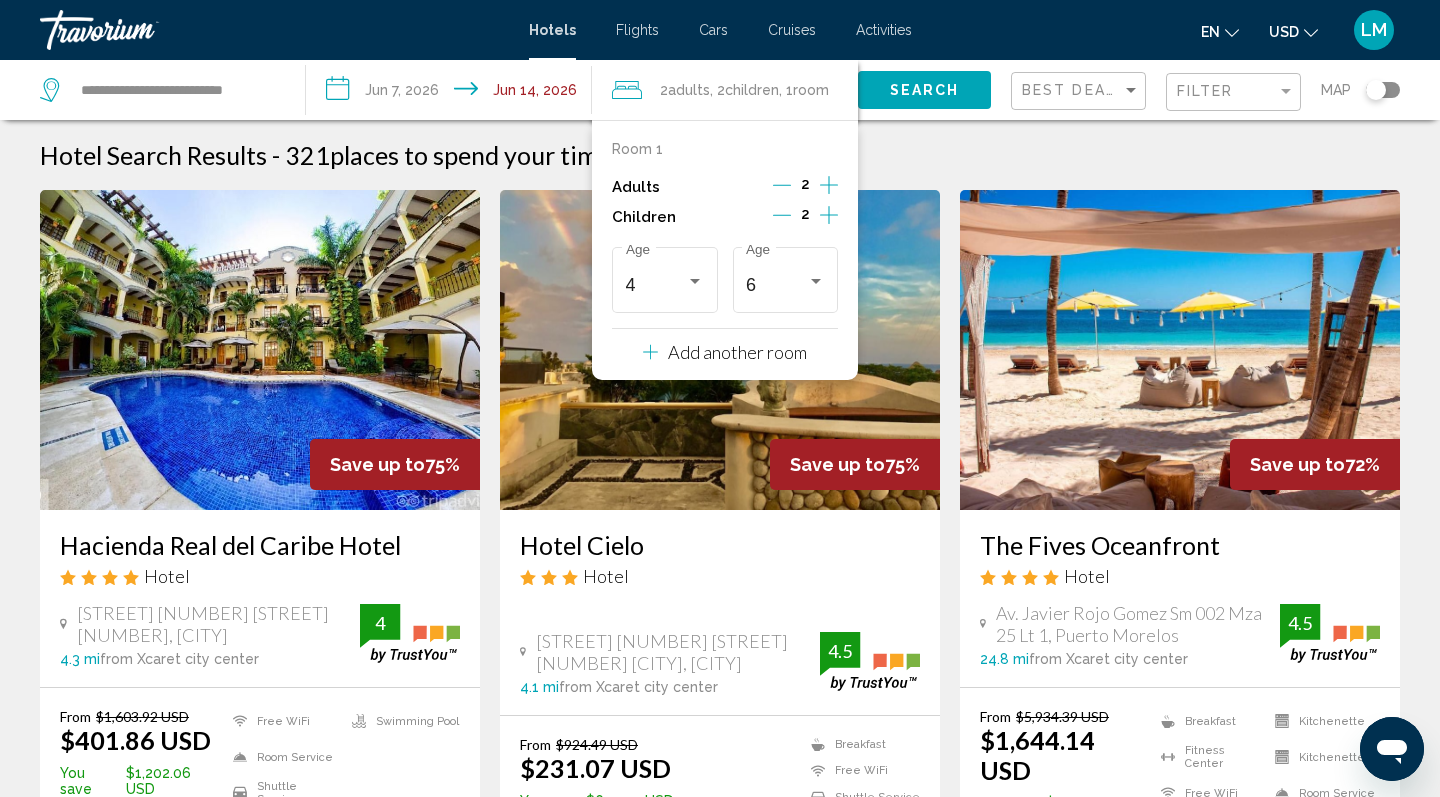 click 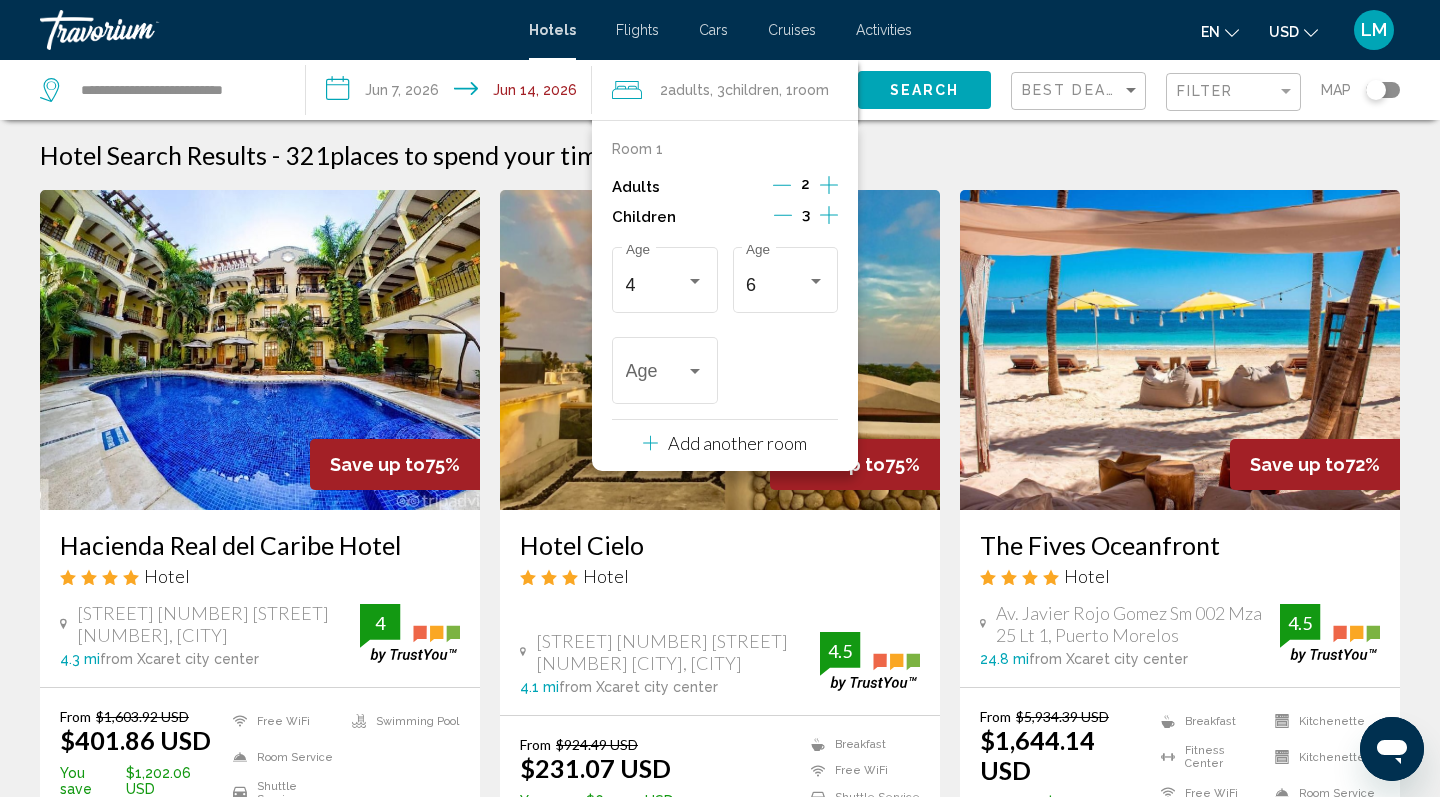click on "4 Age 6 Age Age" at bounding box center [725, 325] 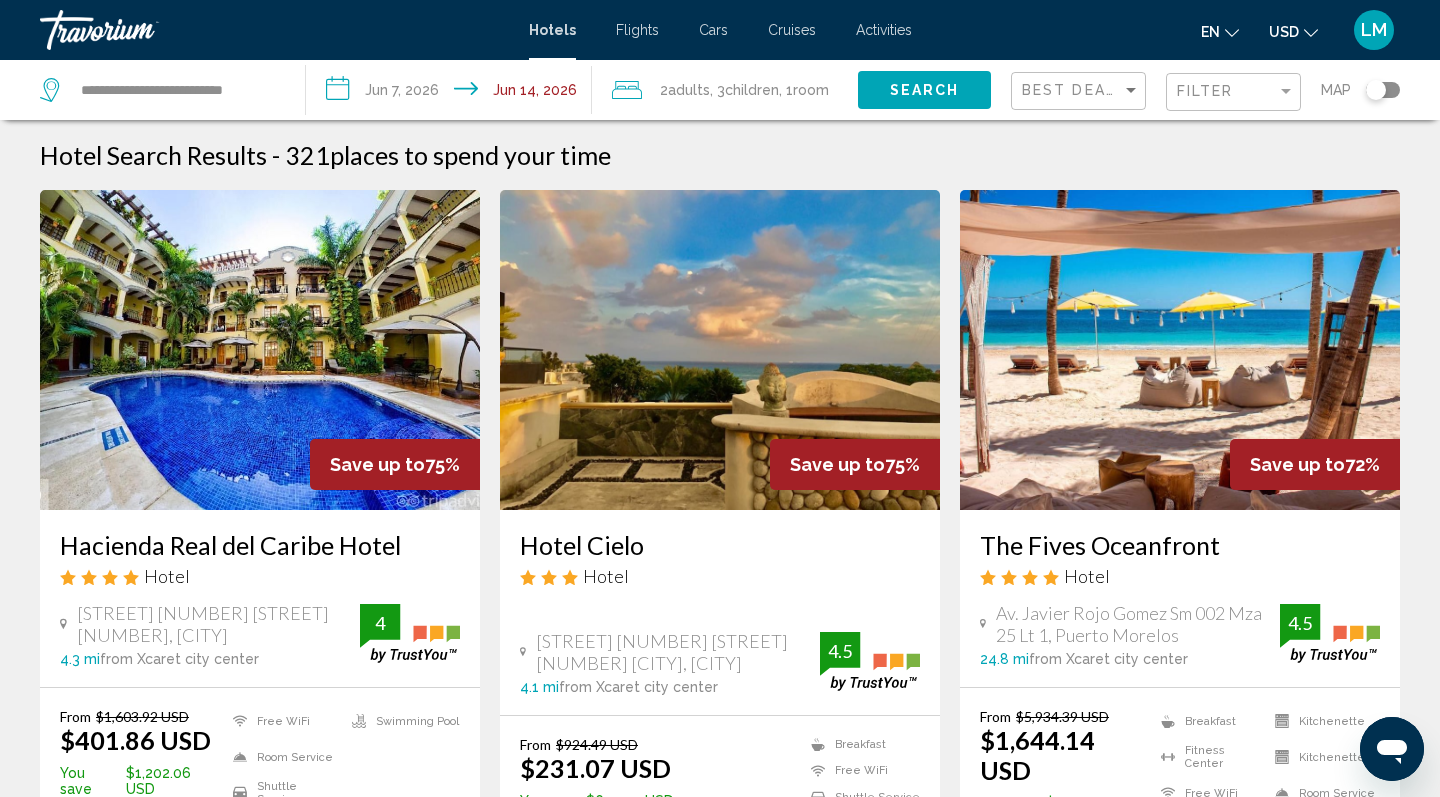 click on "**********" at bounding box center [453, 93] 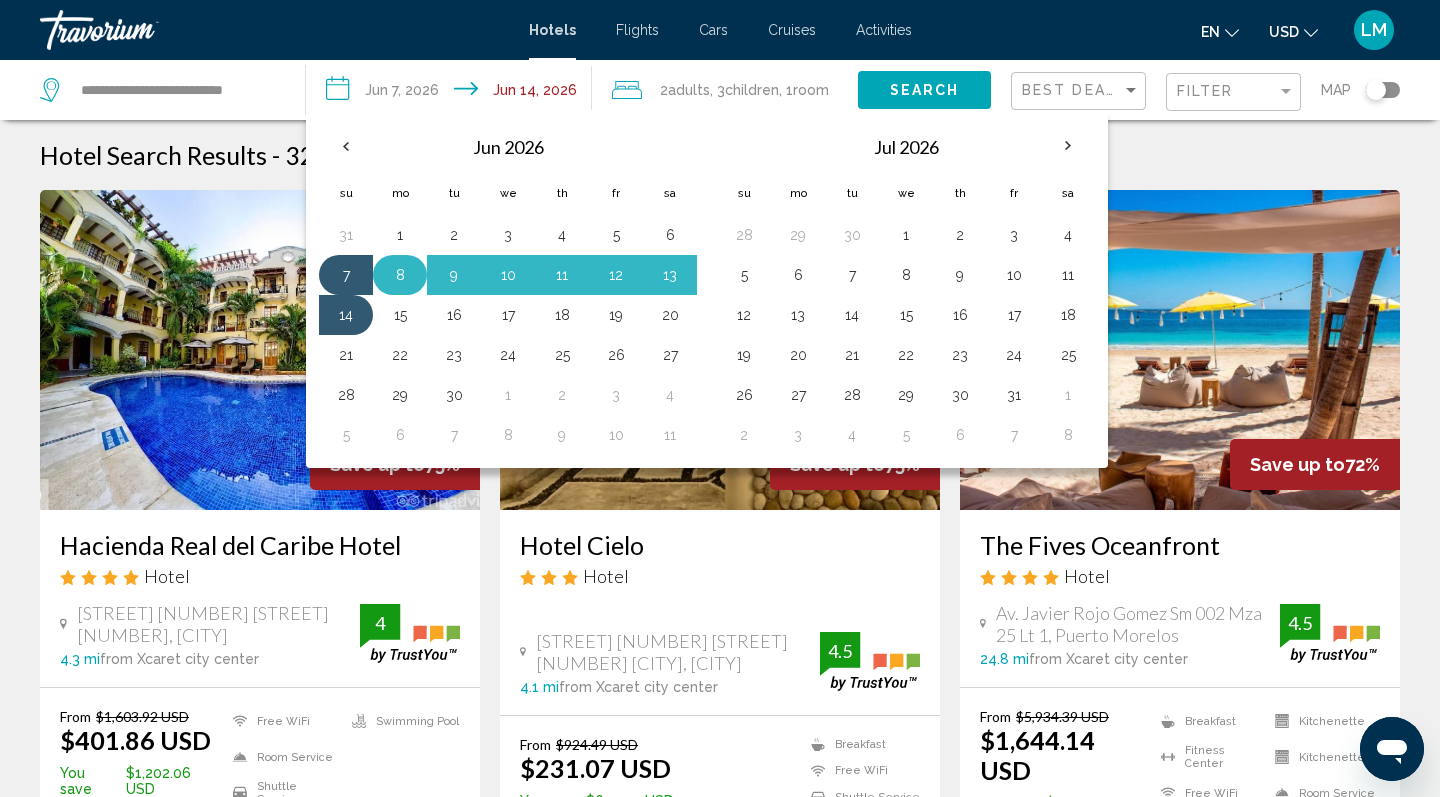 click on "8" at bounding box center (400, 275) 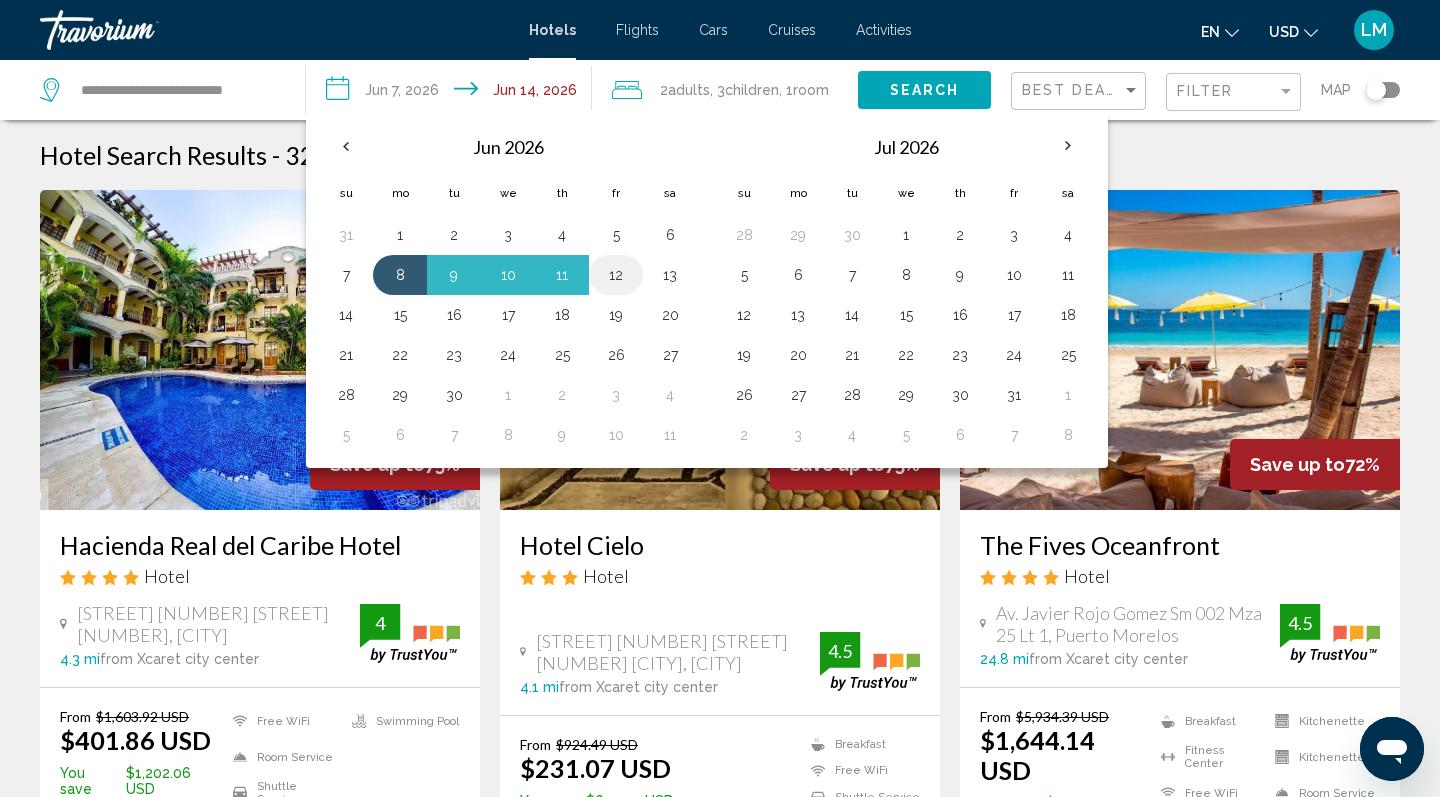click on "12" at bounding box center [616, 275] 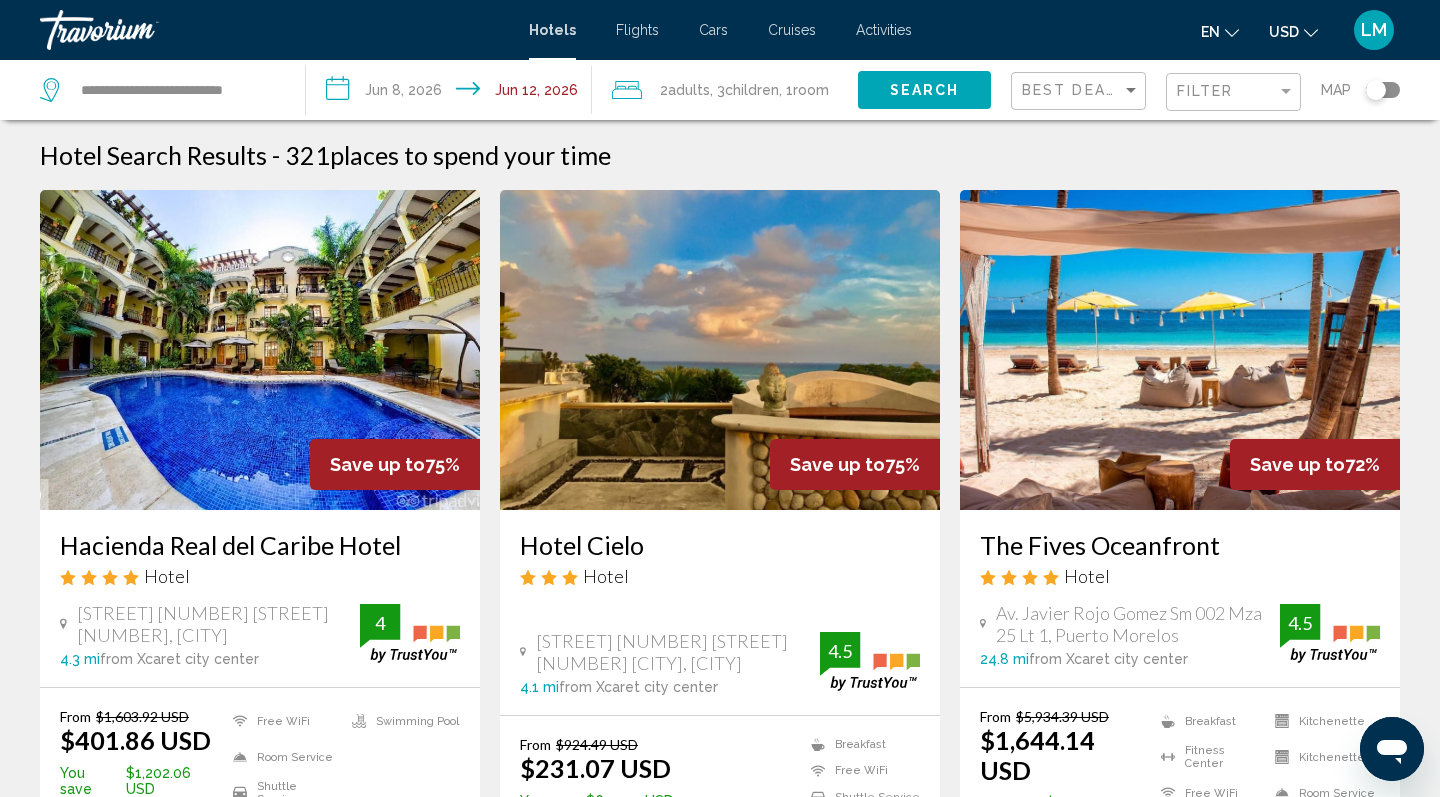 click on ", 1  Room rooms" 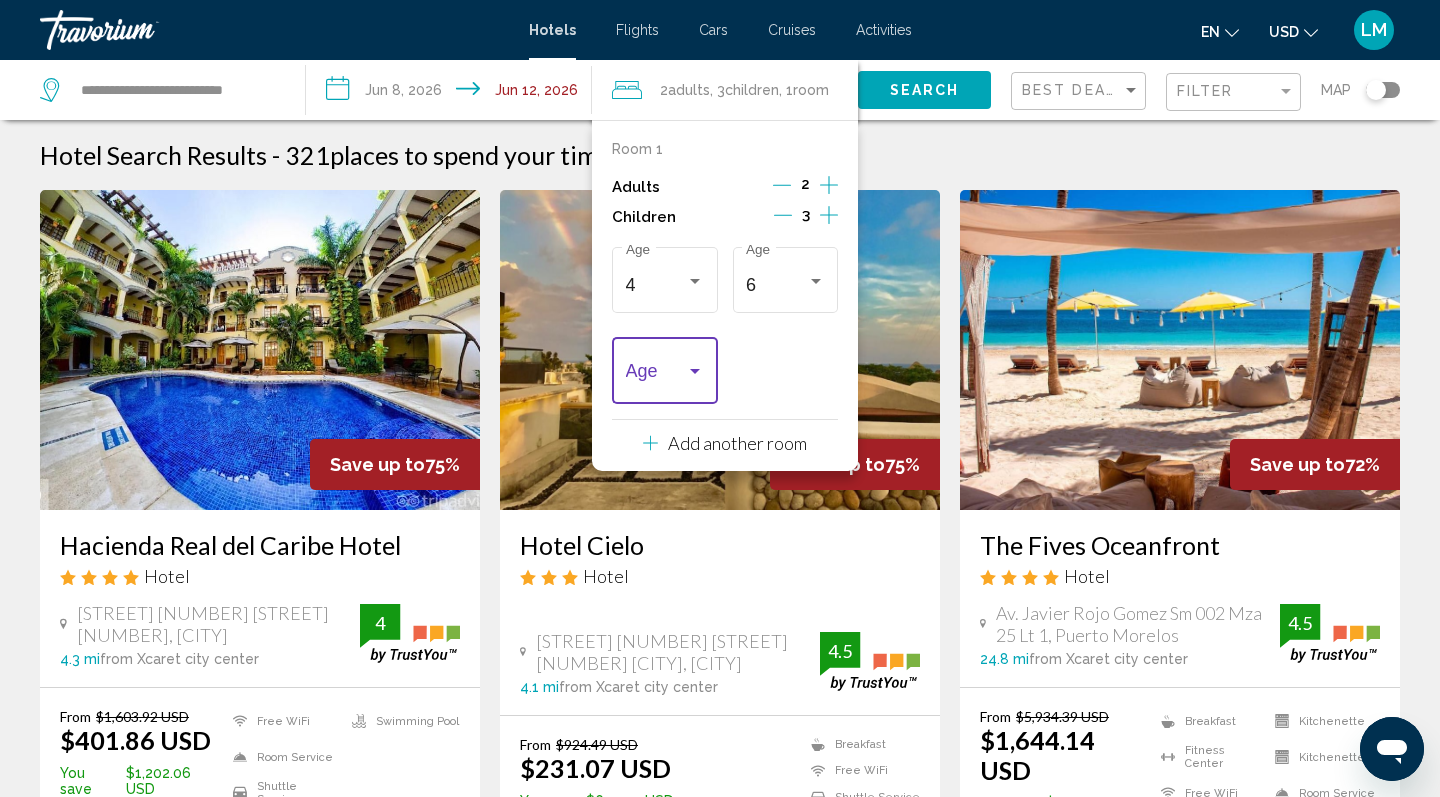 click at bounding box center [695, 371] 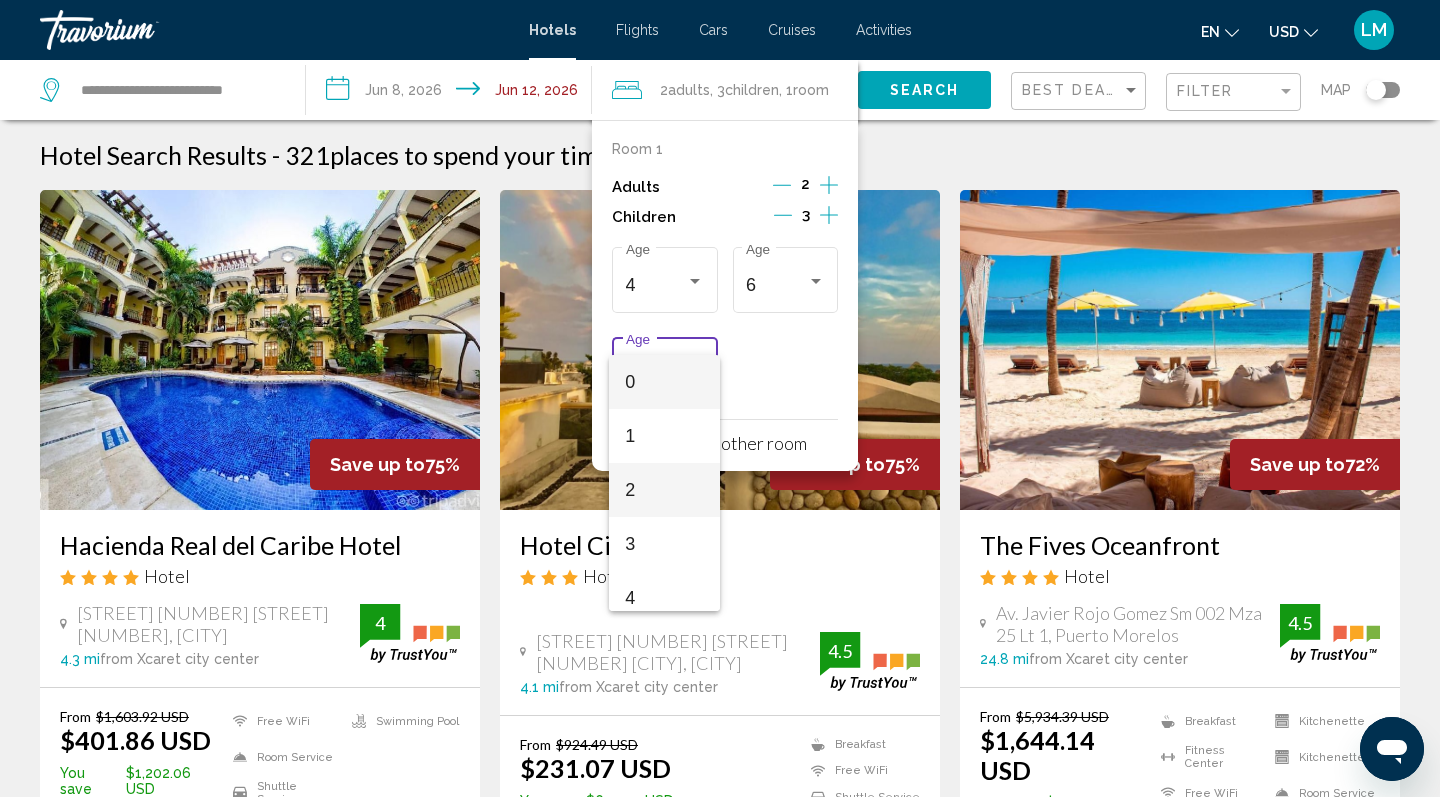click on "2" at bounding box center [664, 490] 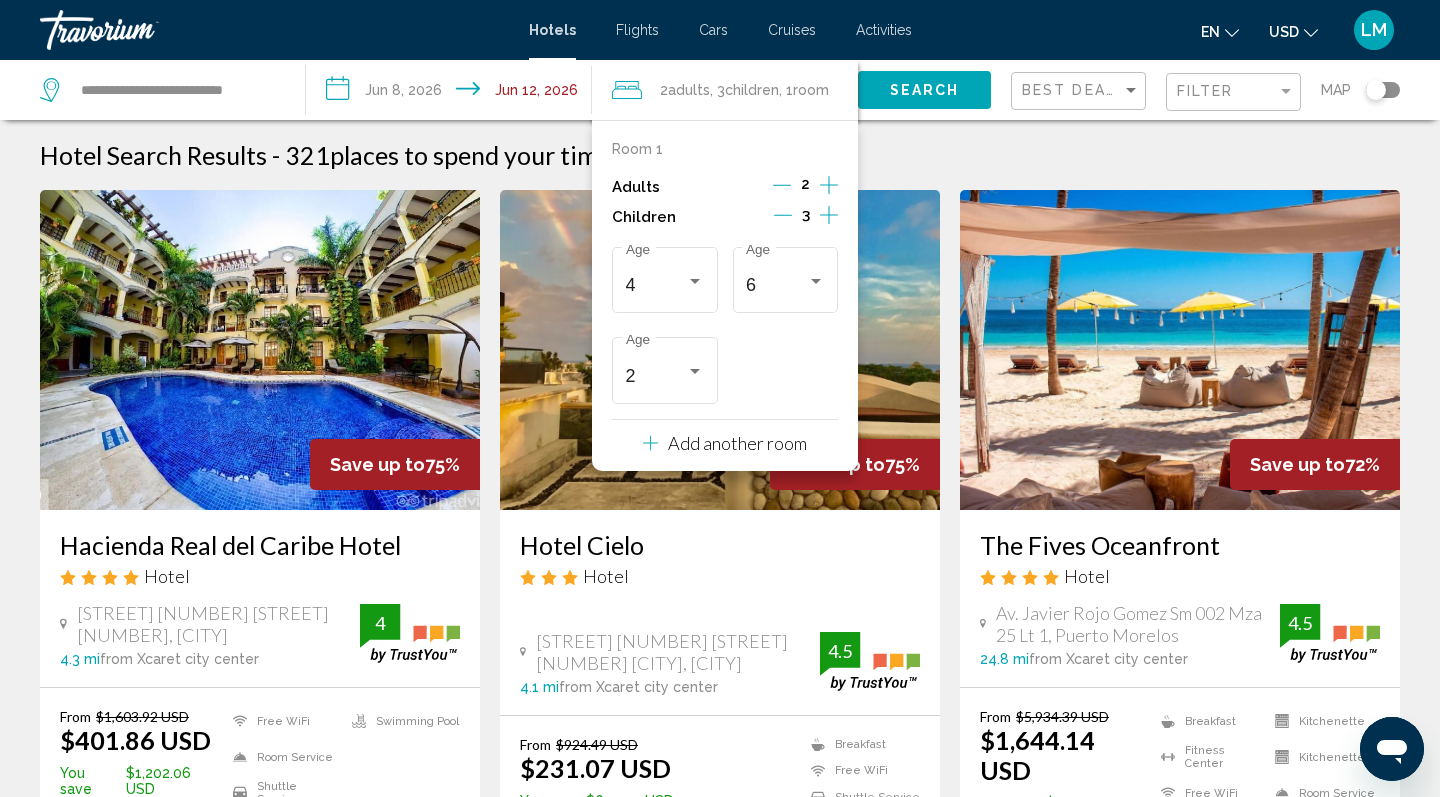 click on "4 Age 6 Age 2 Age" at bounding box center (725, 325) 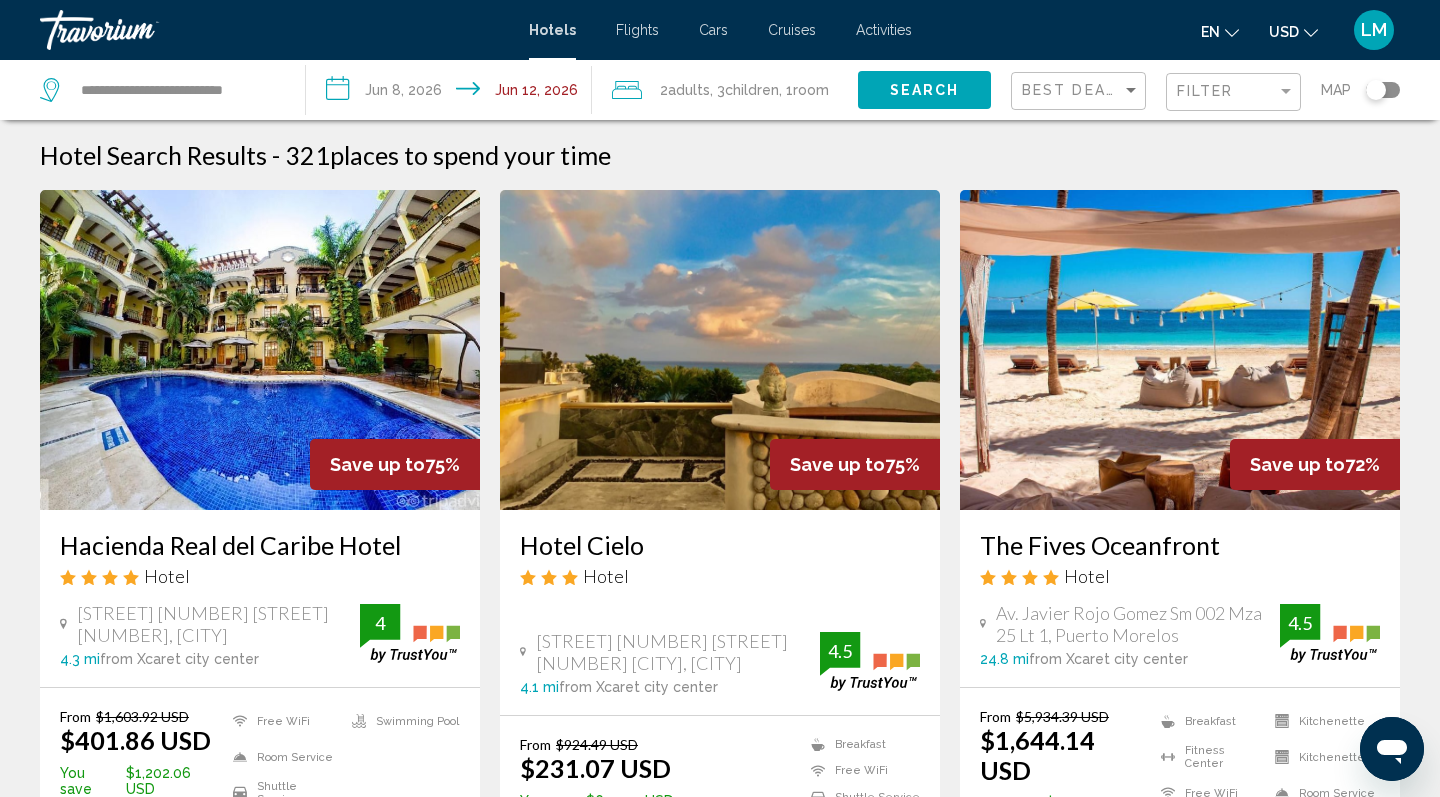 click on "Search" 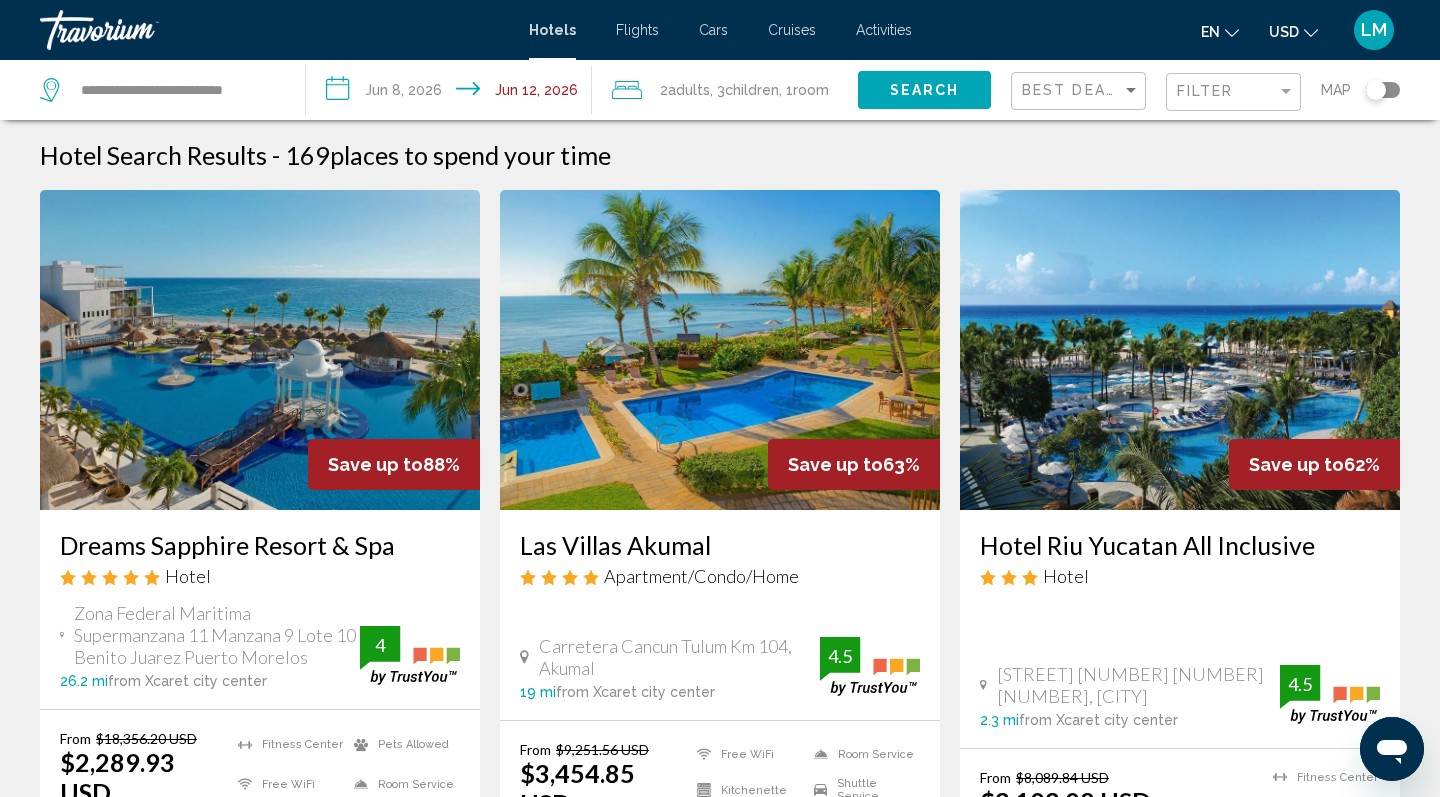 scroll, scrollTop: 0, scrollLeft: 0, axis: both 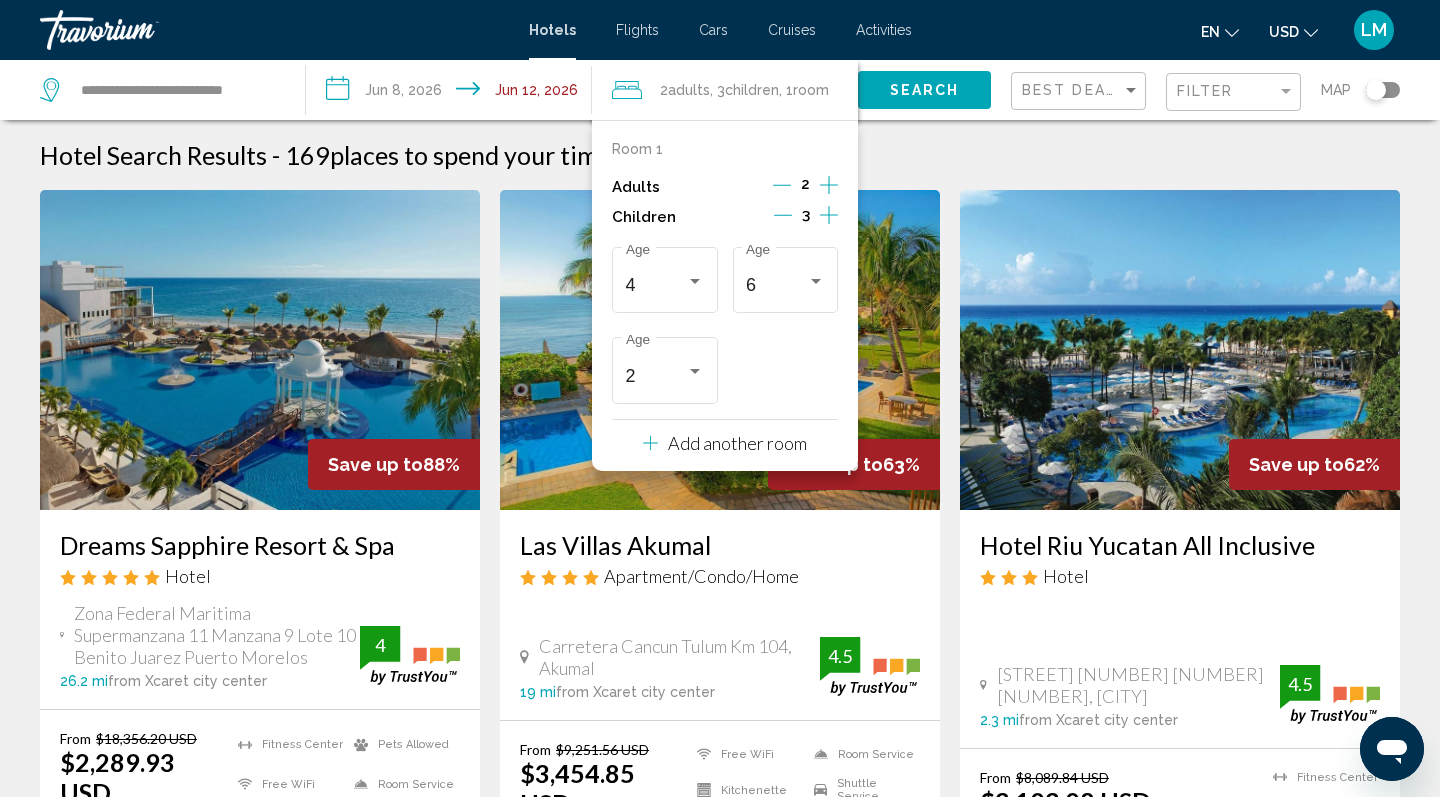 click on "Children
3" at bounding box center (725, 217) 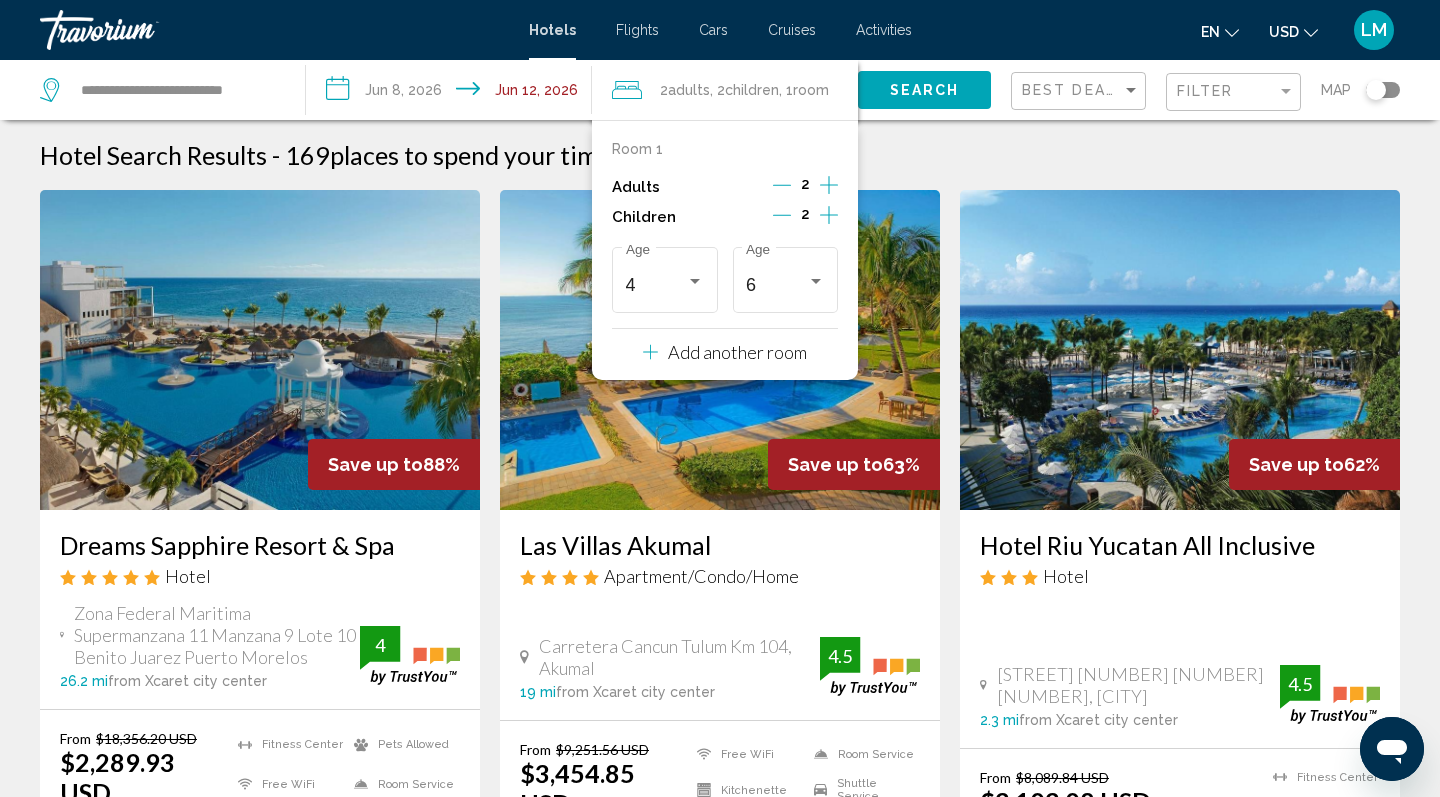 click 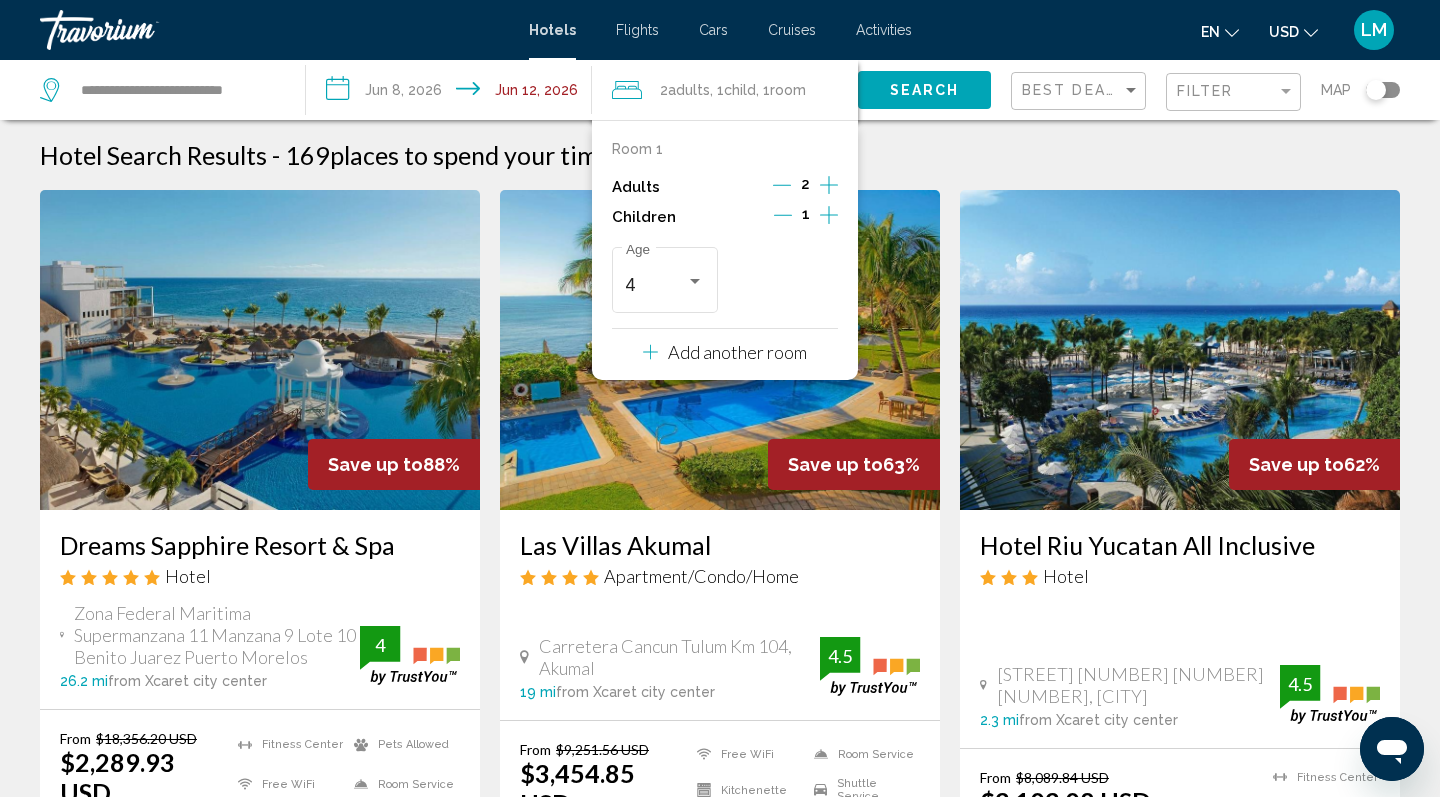 click 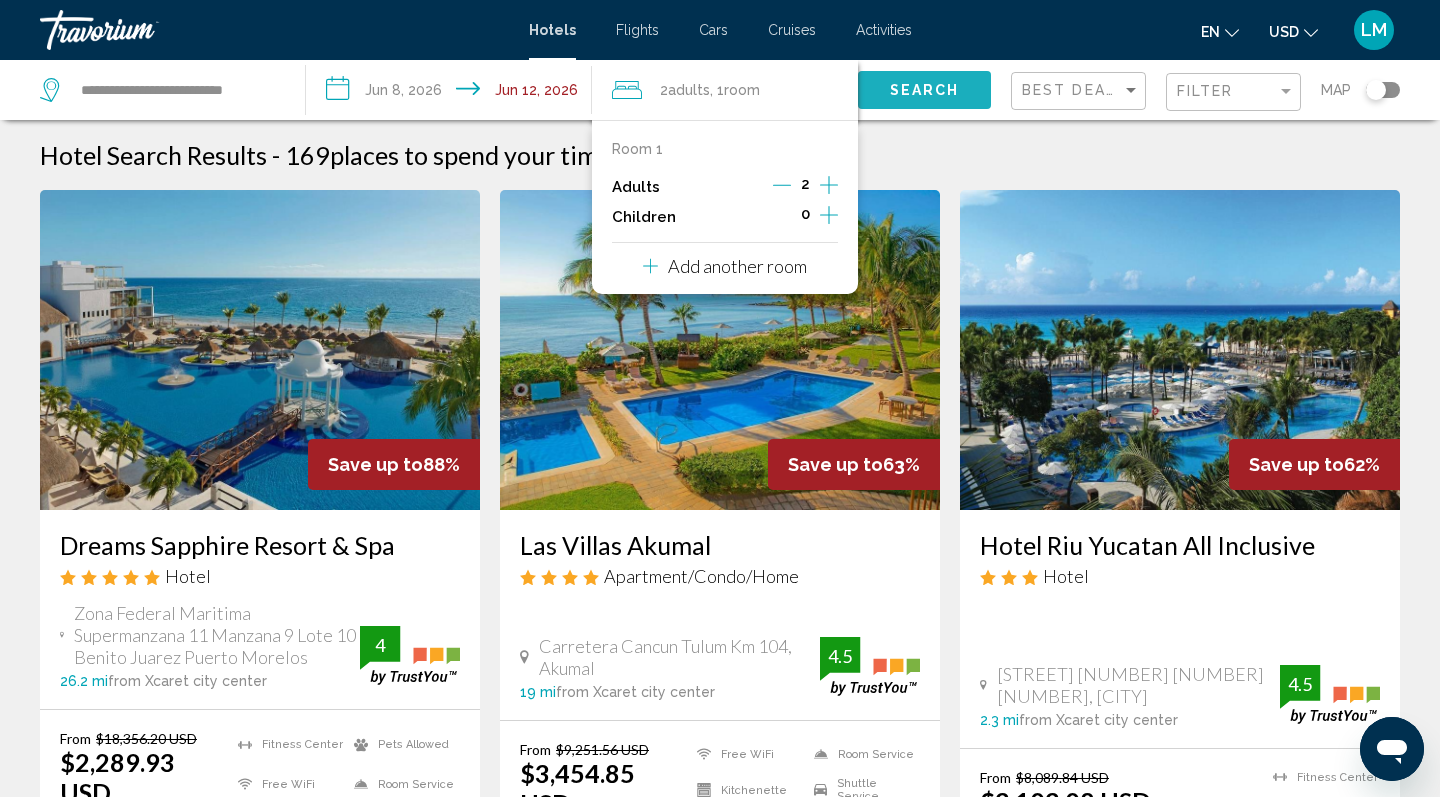 click on "Search" 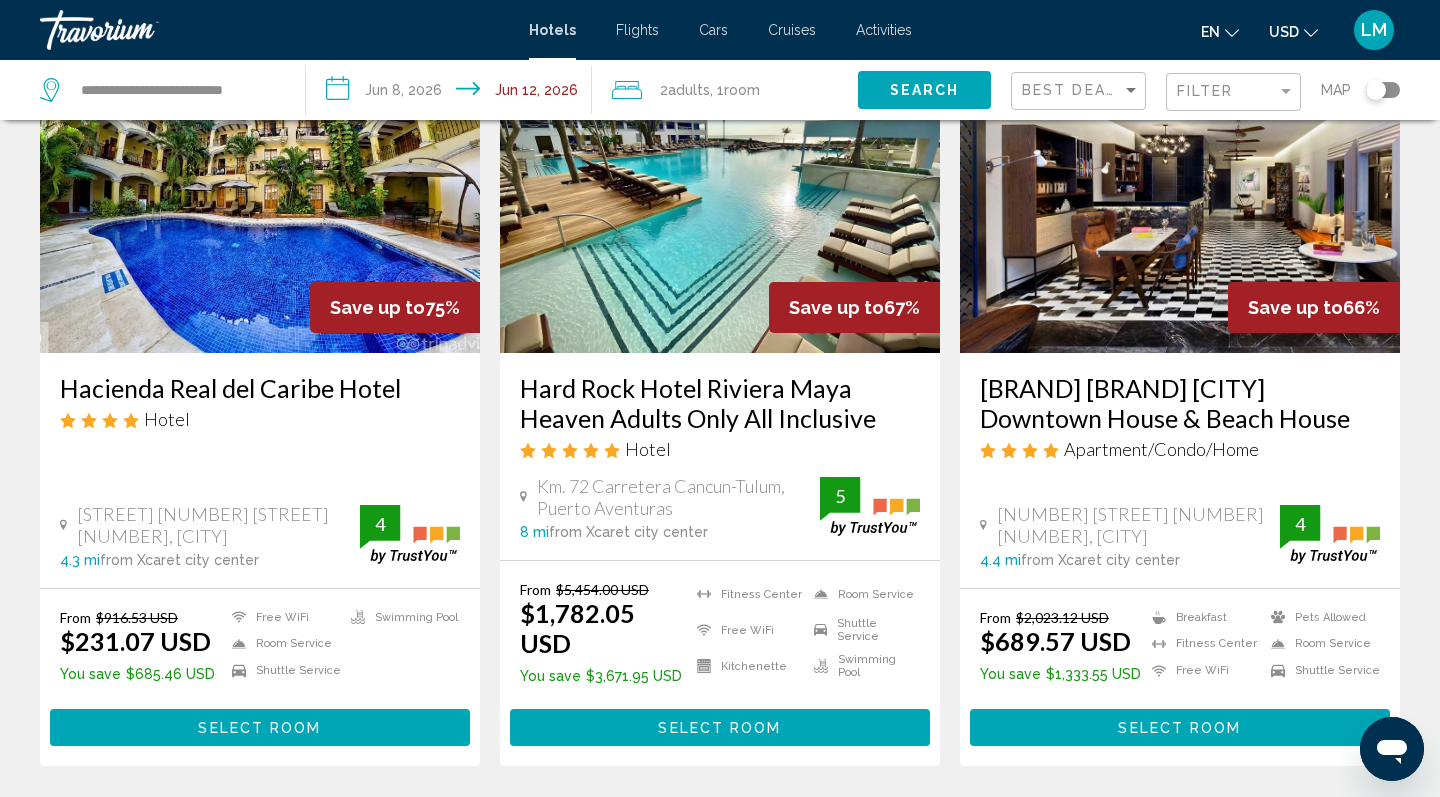 scroll, scrollTop: 158, scrollLeft: 0, axis: vertical 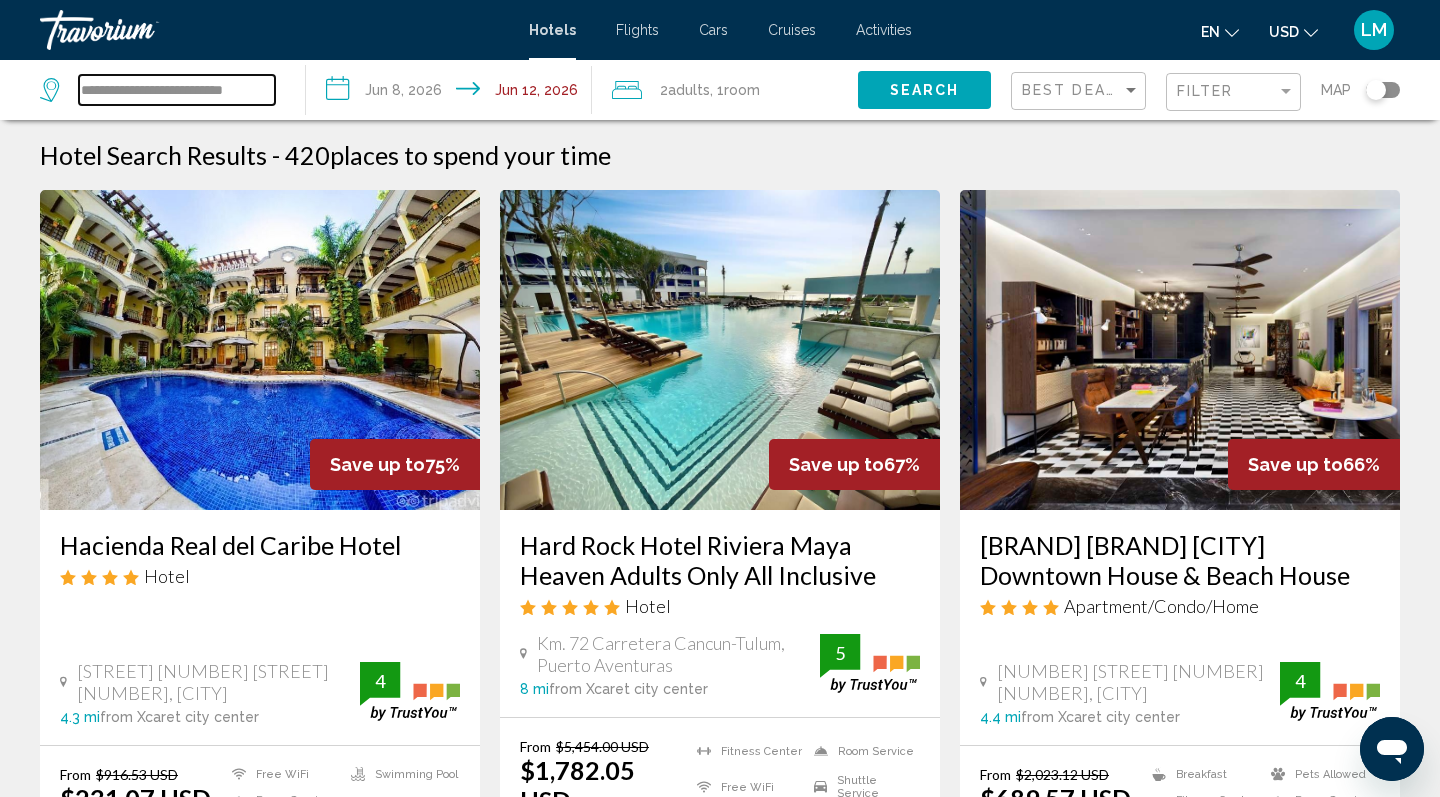 click on "**********" at bounding box center [177, 90] 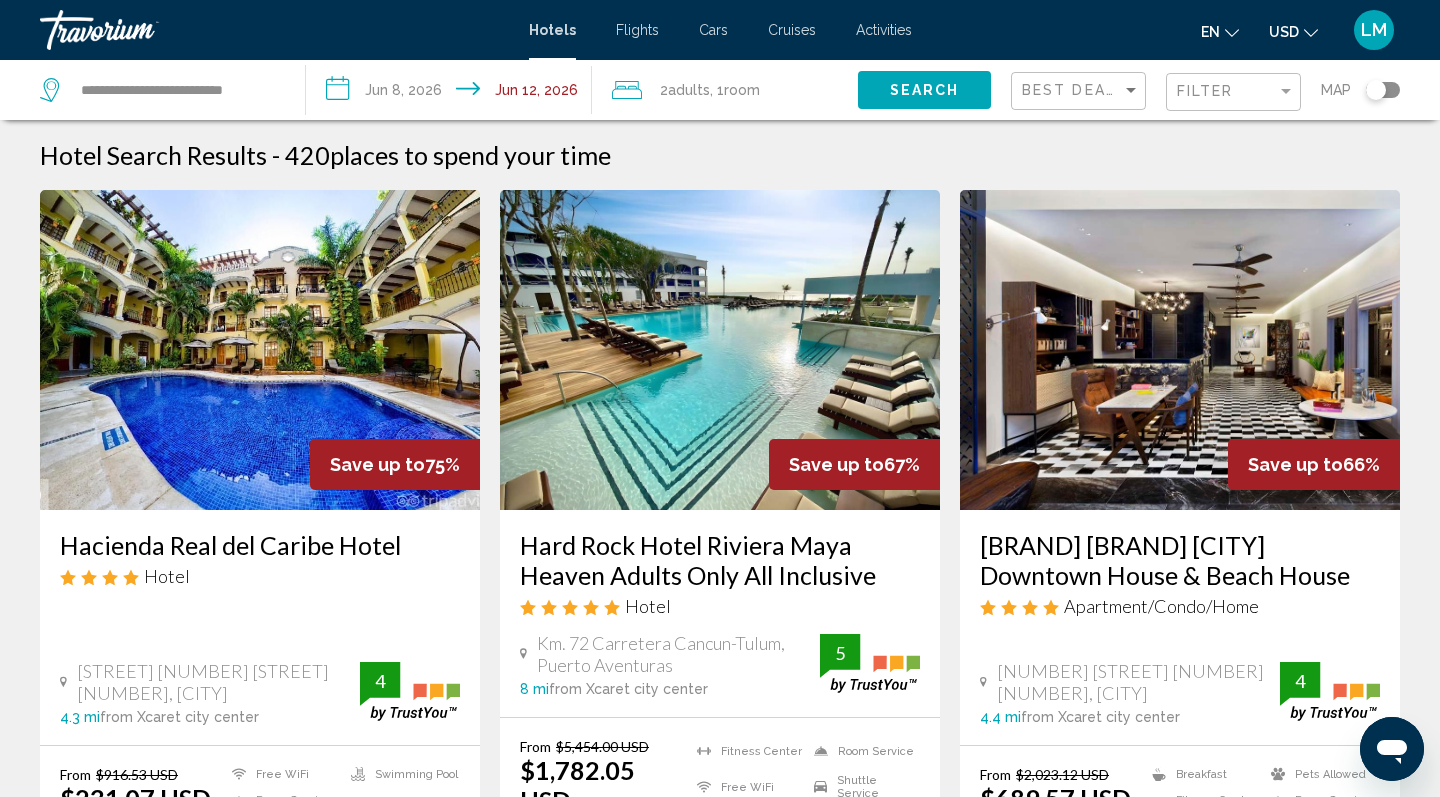 click on "**********" at bounding box center (453, 93) 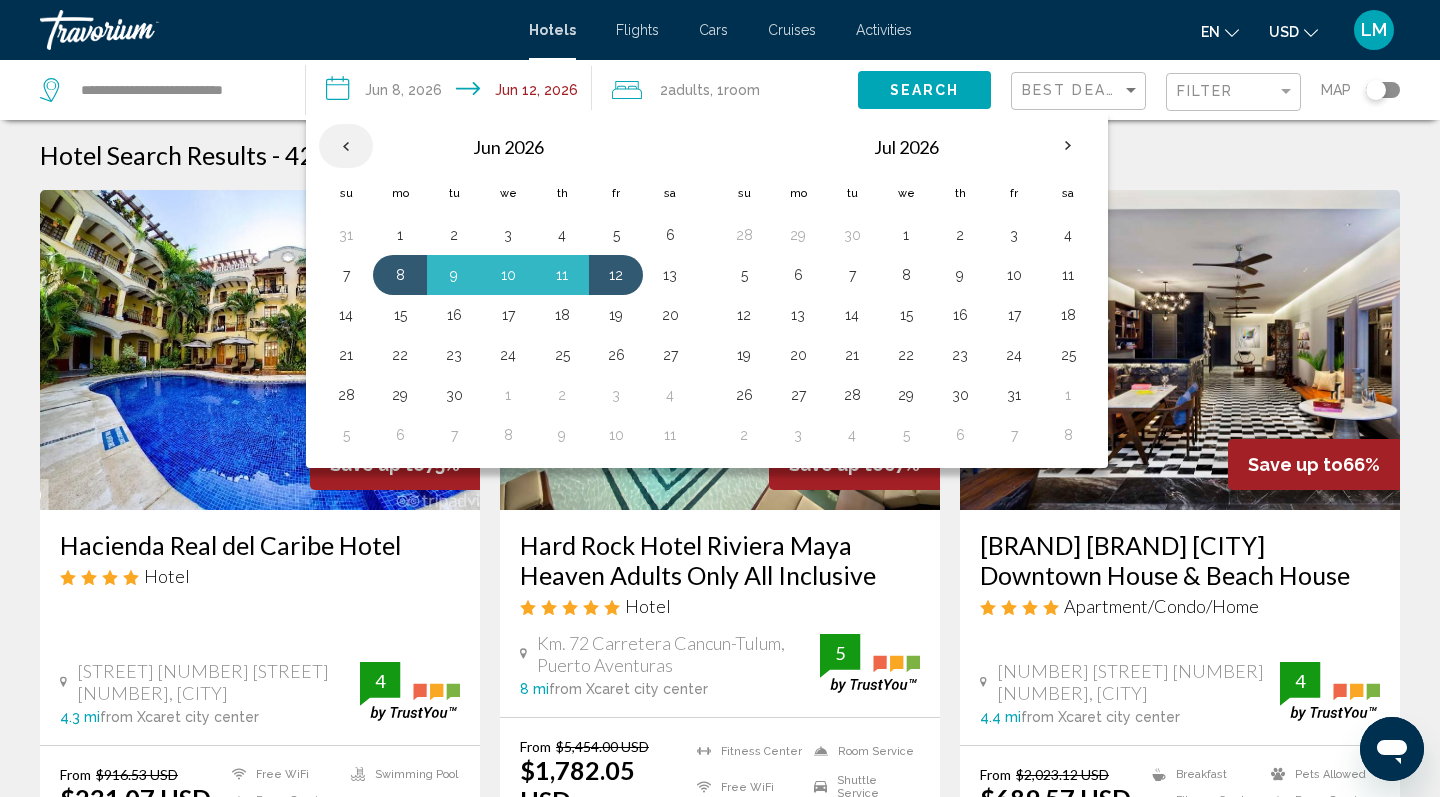 click at bounding box center (346, 146) 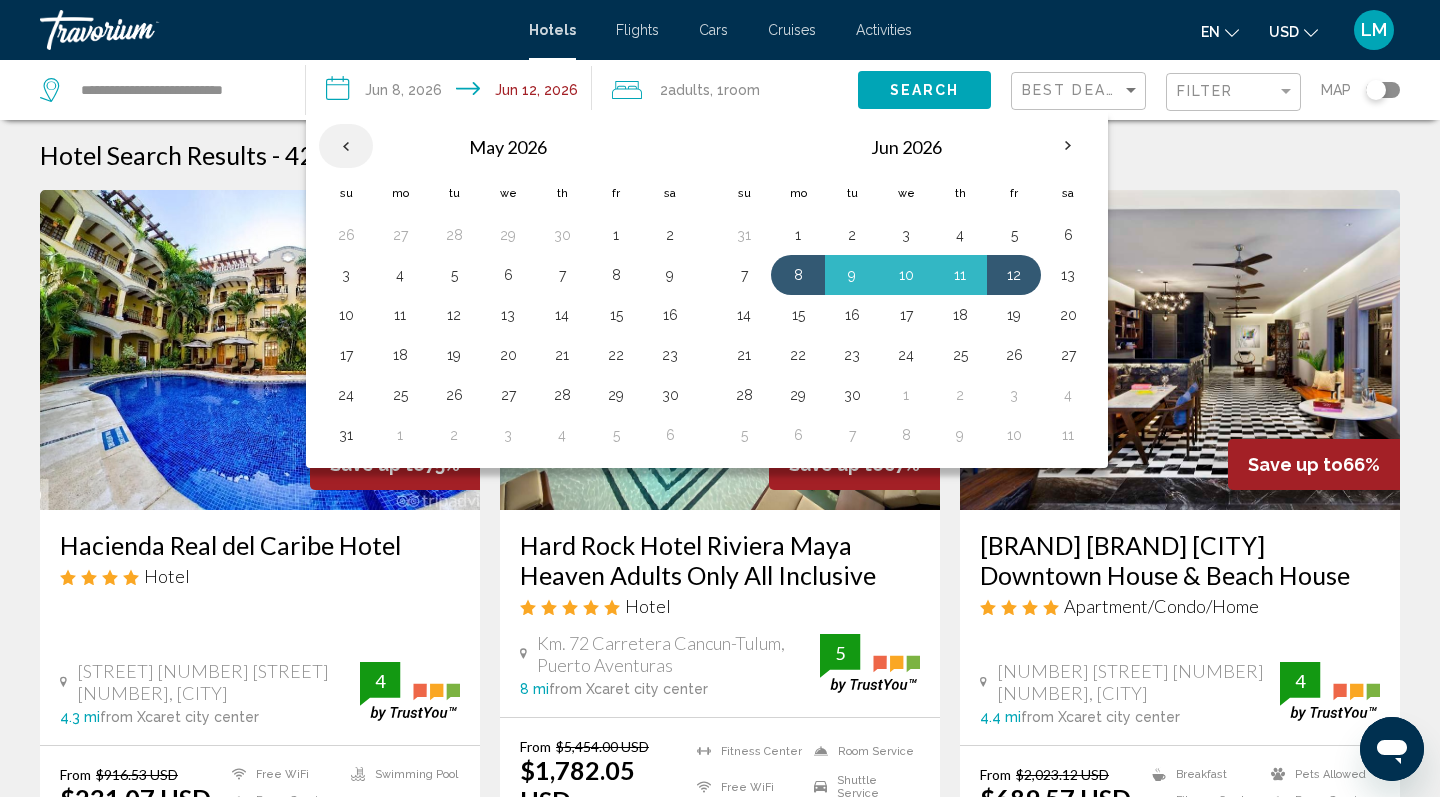 click at bounding box center [346, 146] 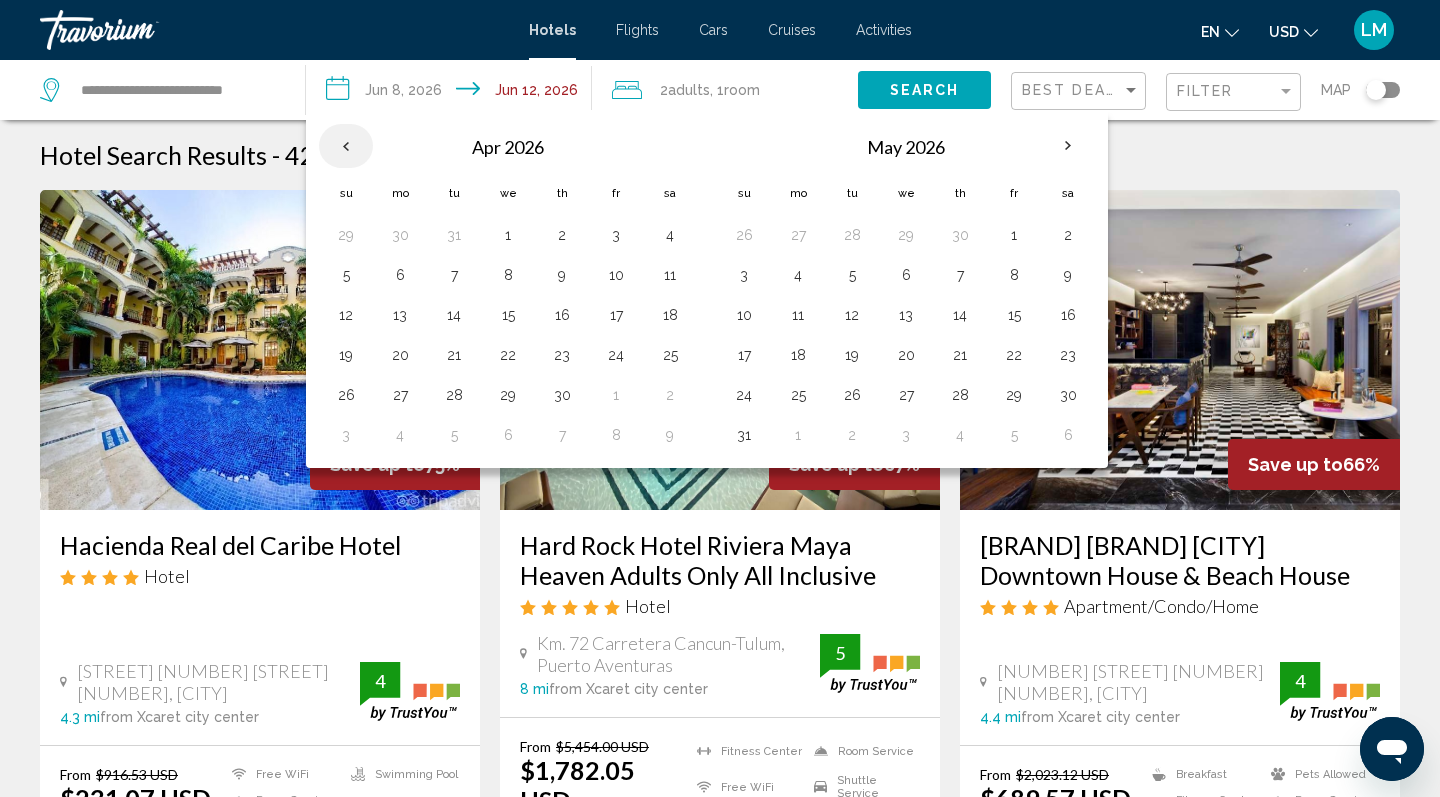 click at bounding box center [346, 146] 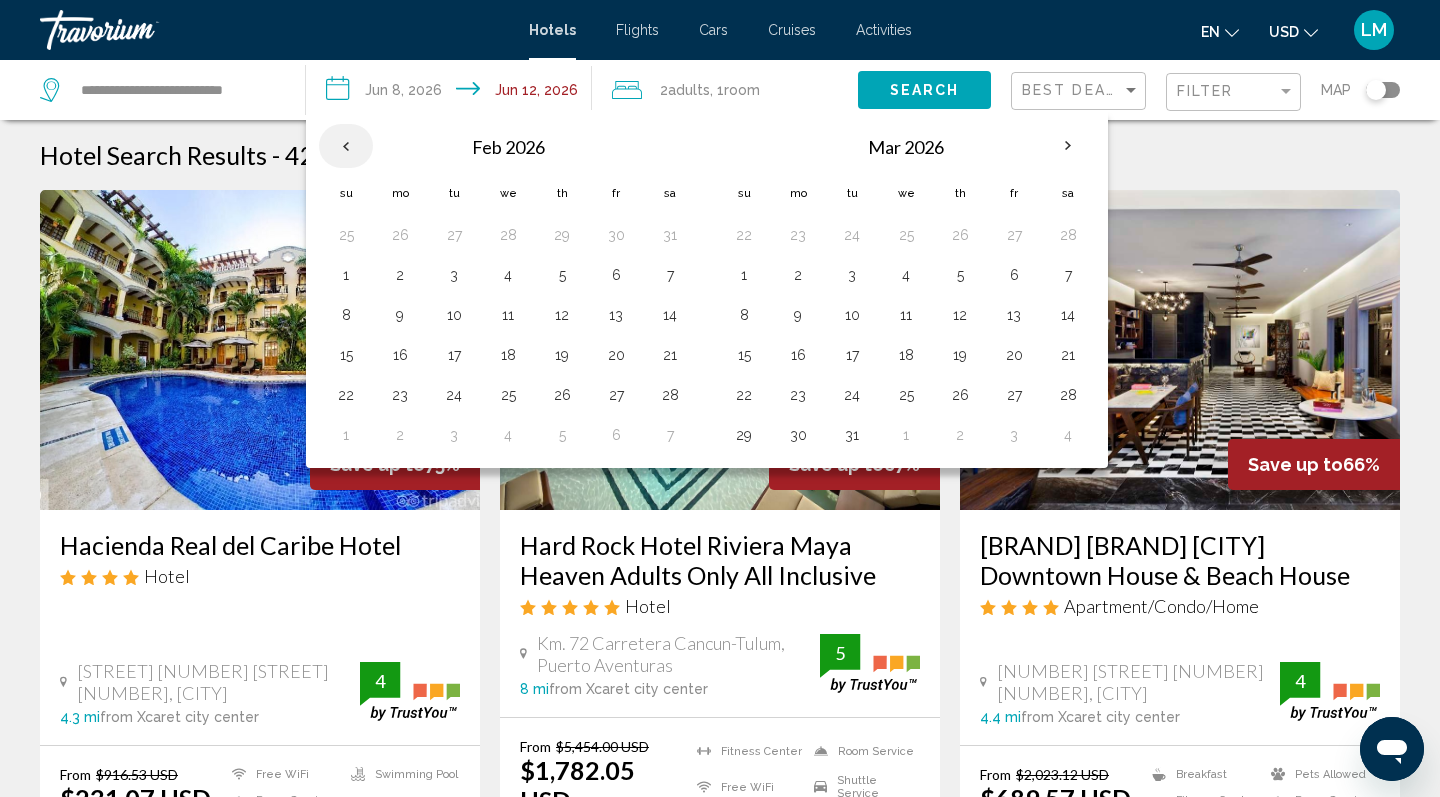click at bounding box center [346, 146] 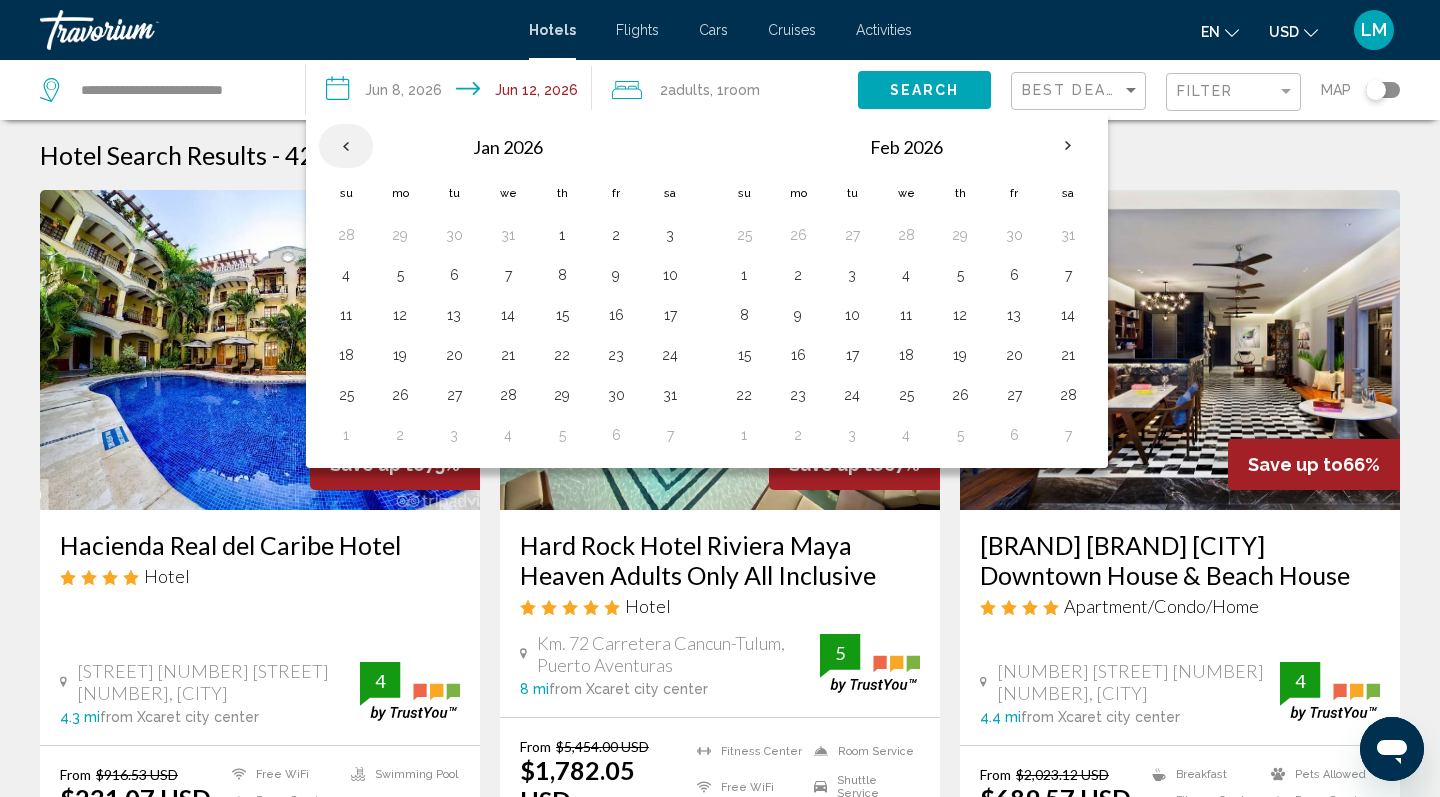 click at bounding box center (346, 146) 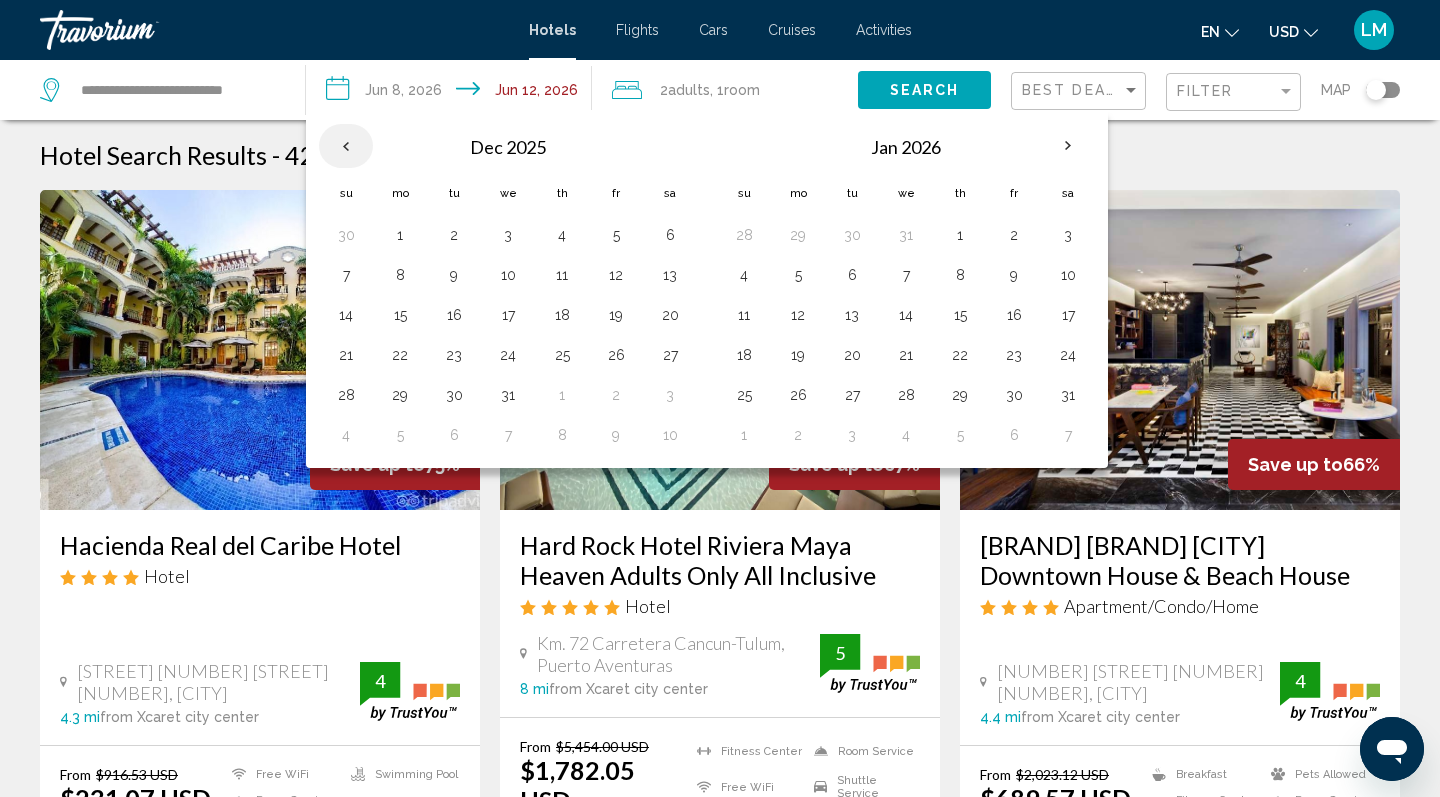 click at bounding box center [346, 146] 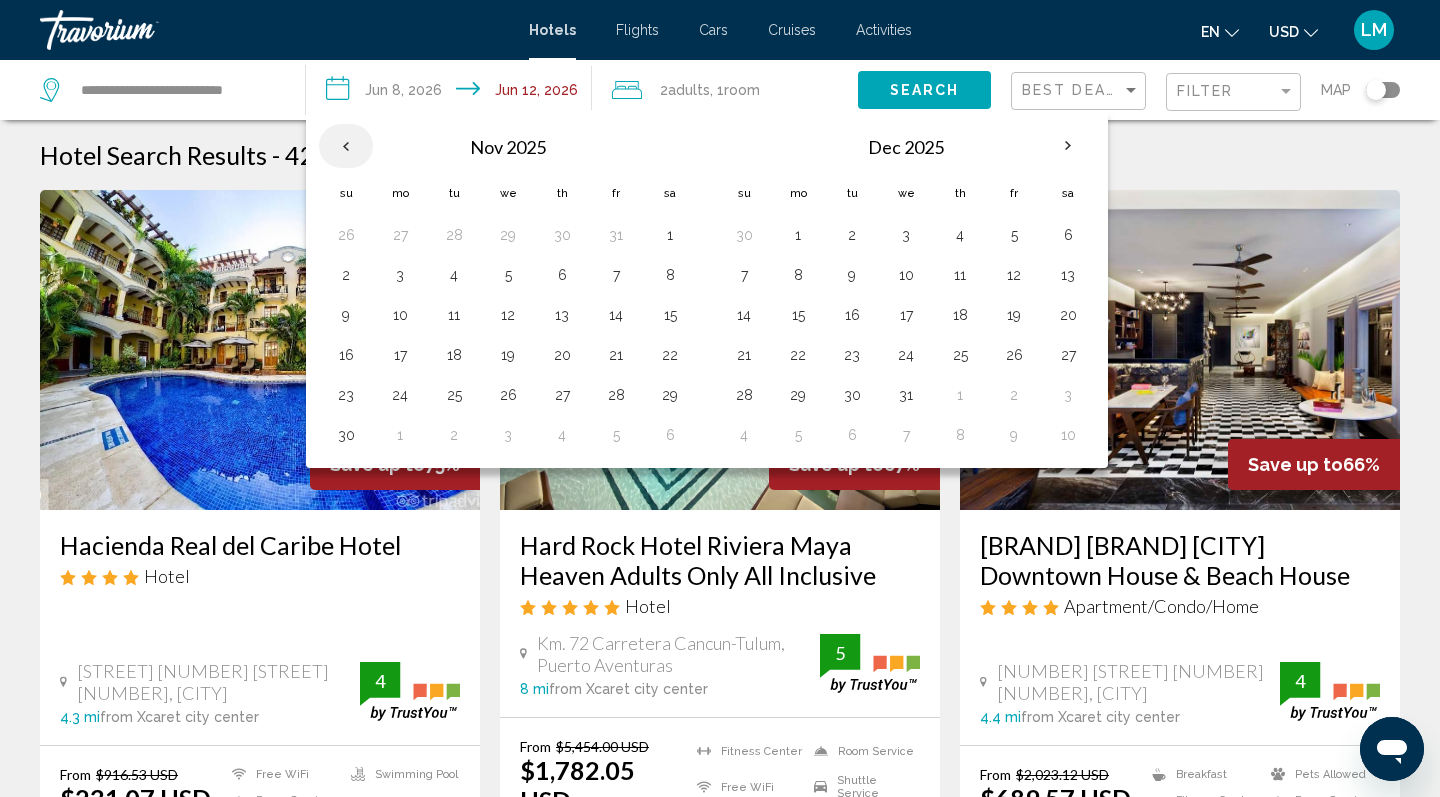 click at bounding box center (346, 146) 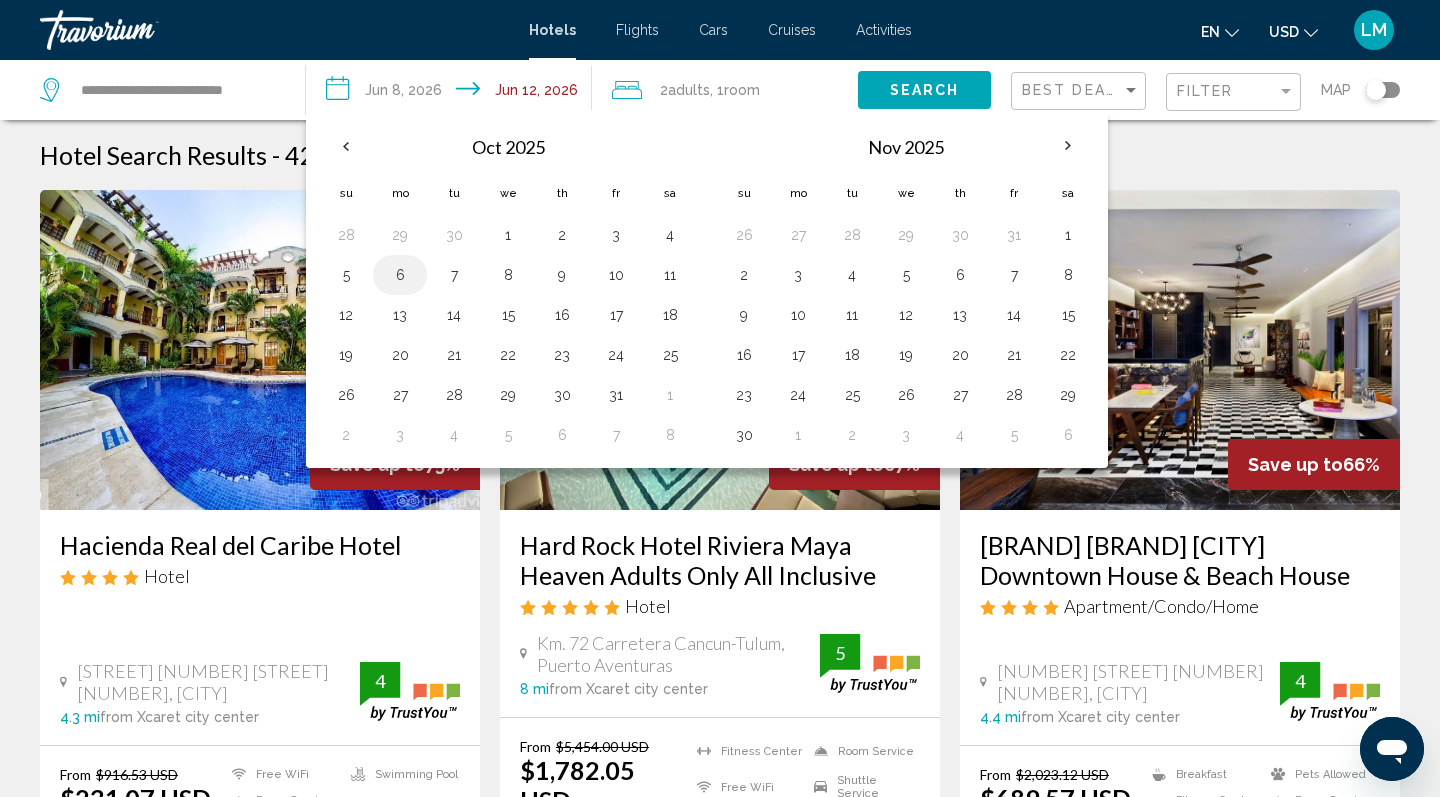 click on "6" at bounding box center [400, 275] 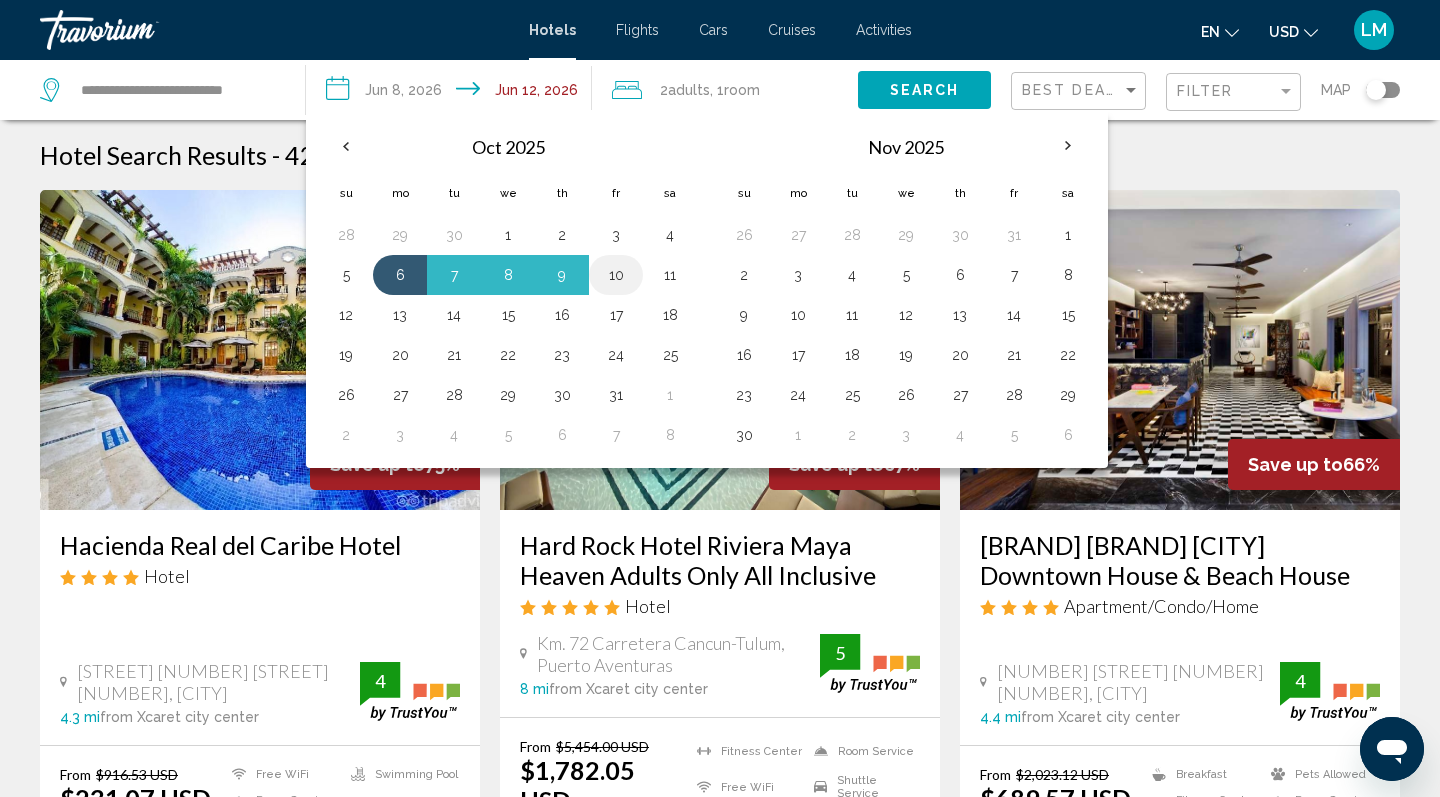 click on "10" at bounding box center (616, 275) 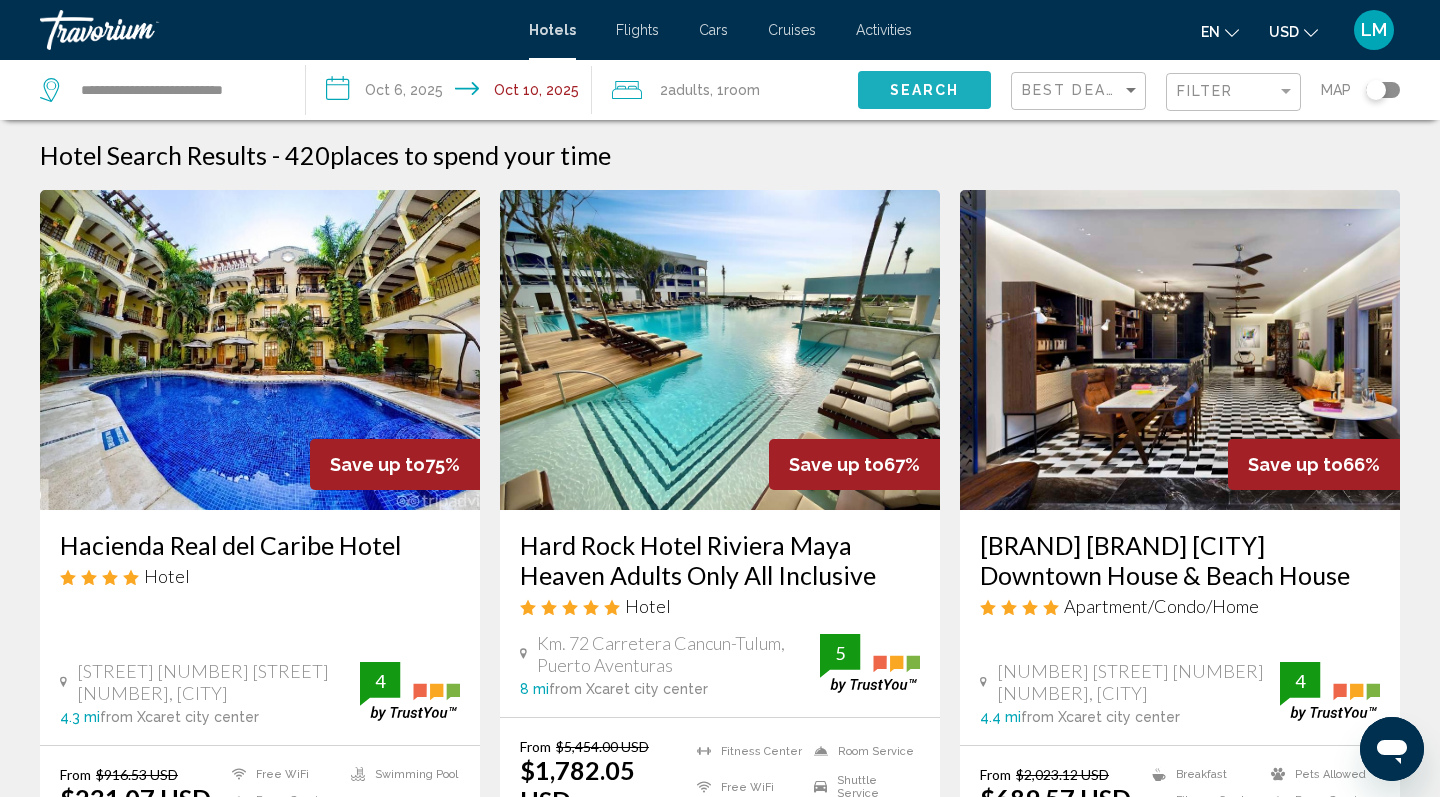 click on "Search" 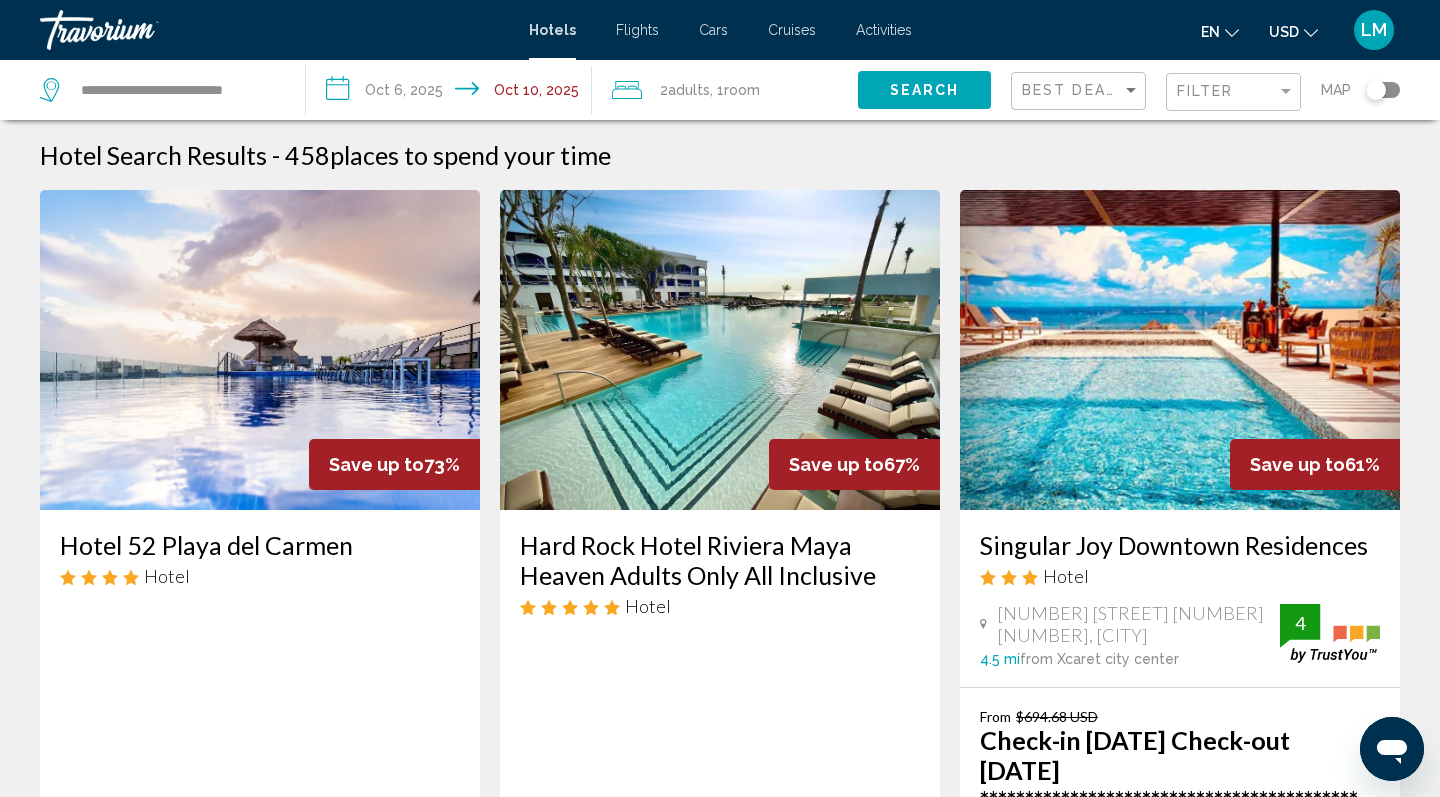 scroll, scrollTop: 0, scrollLeft: 0, axis: both 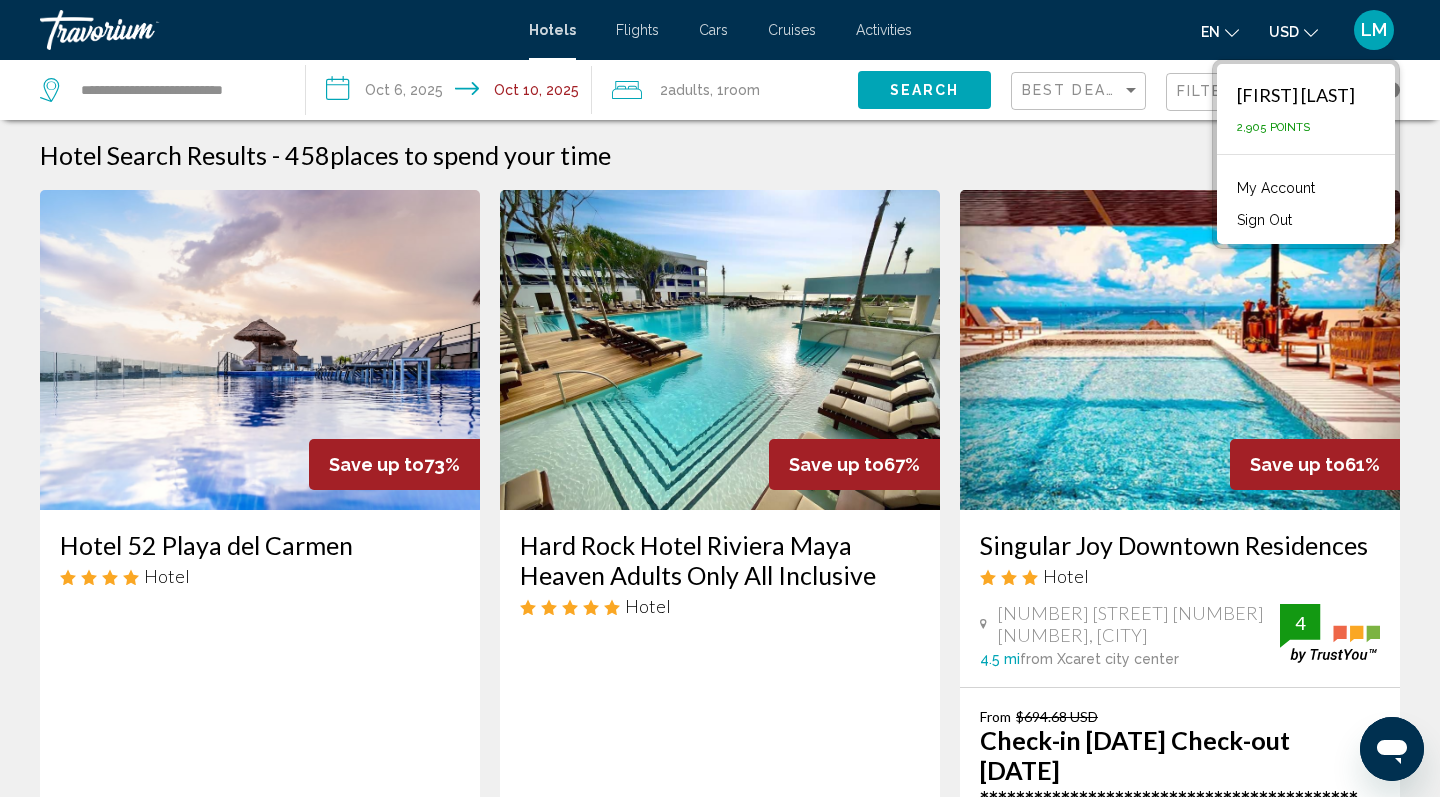 click on "Sign Out" at bounding box center [1264, 220] 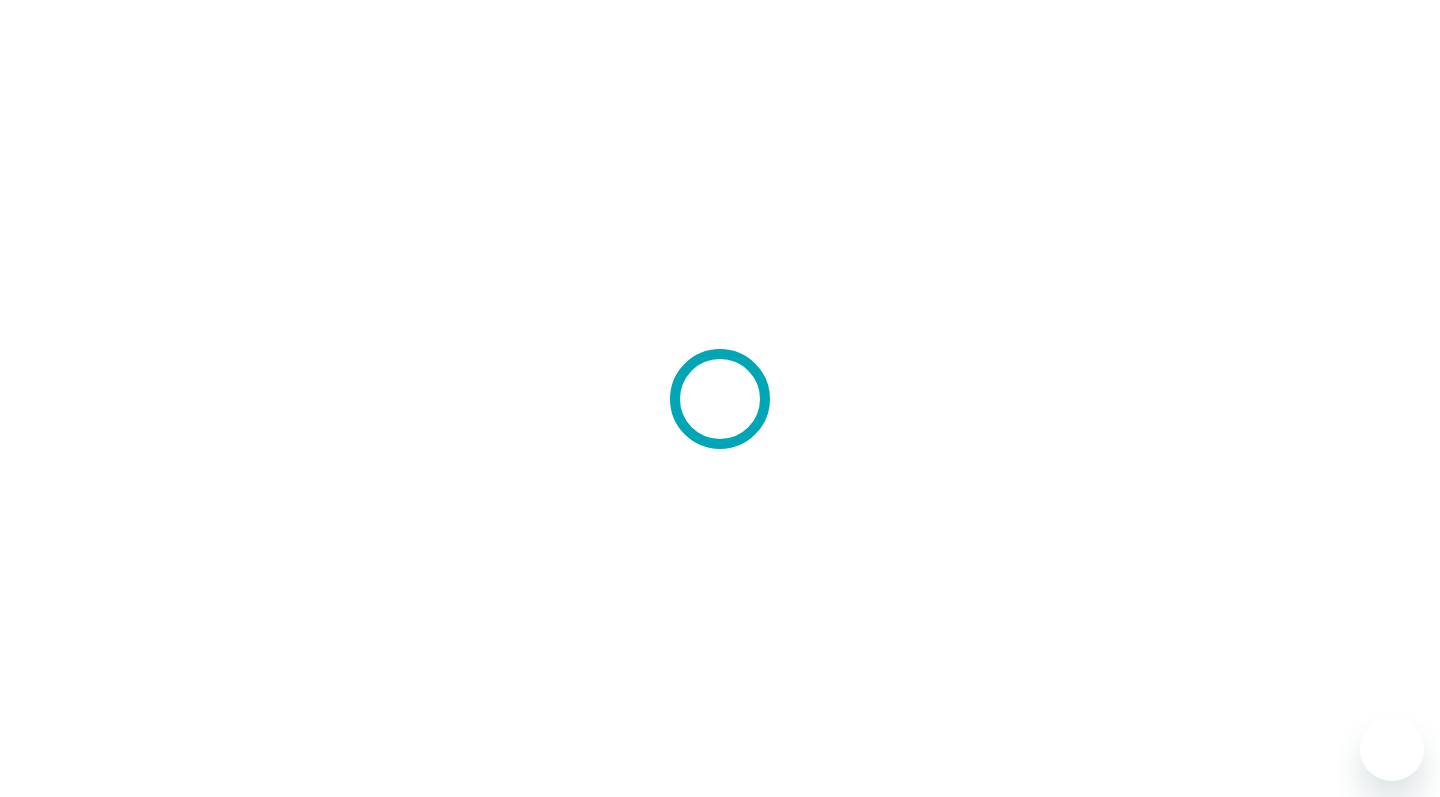 scroll, scrollTop: 0, scrollLeft: 0, axis: both 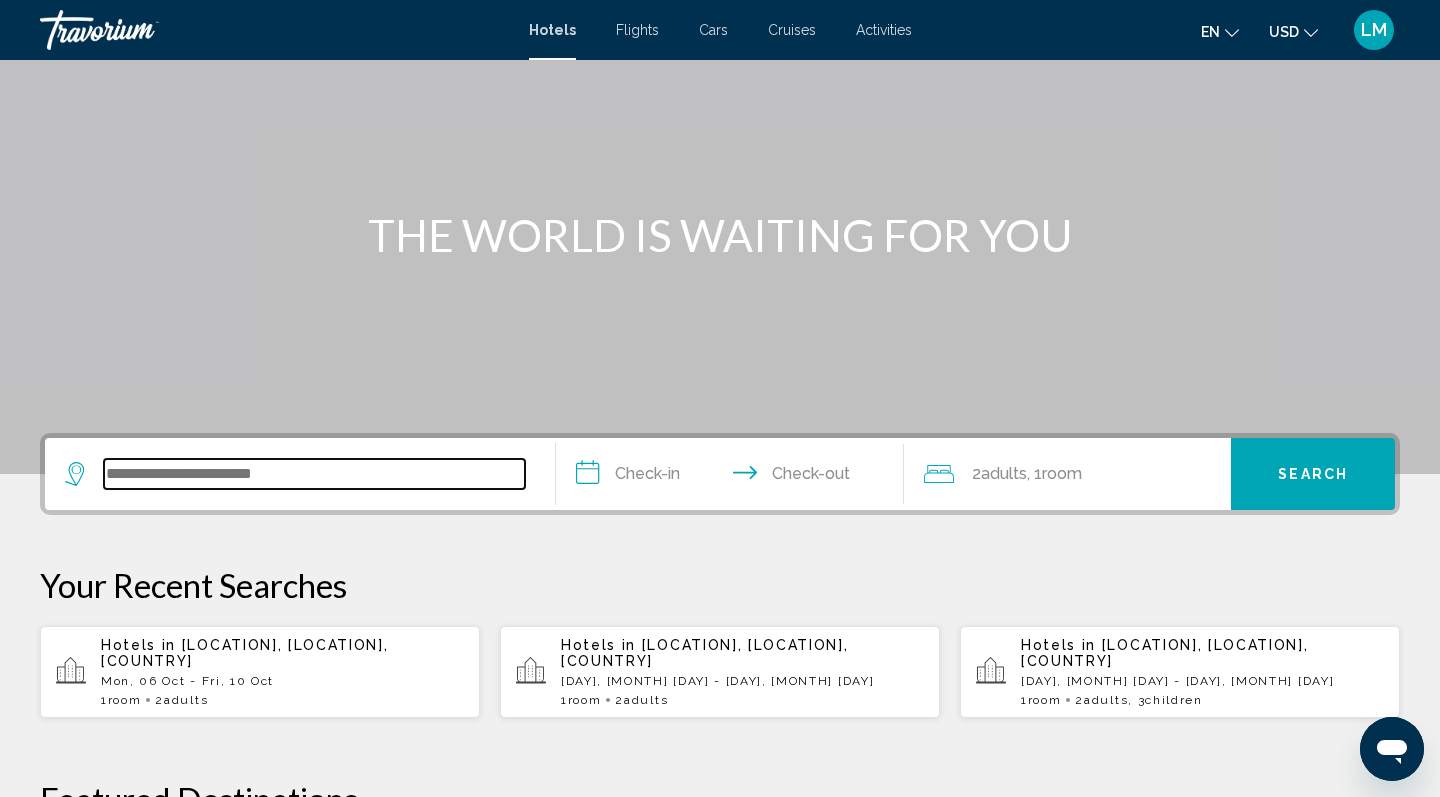 click at bounding box center [314, 474] 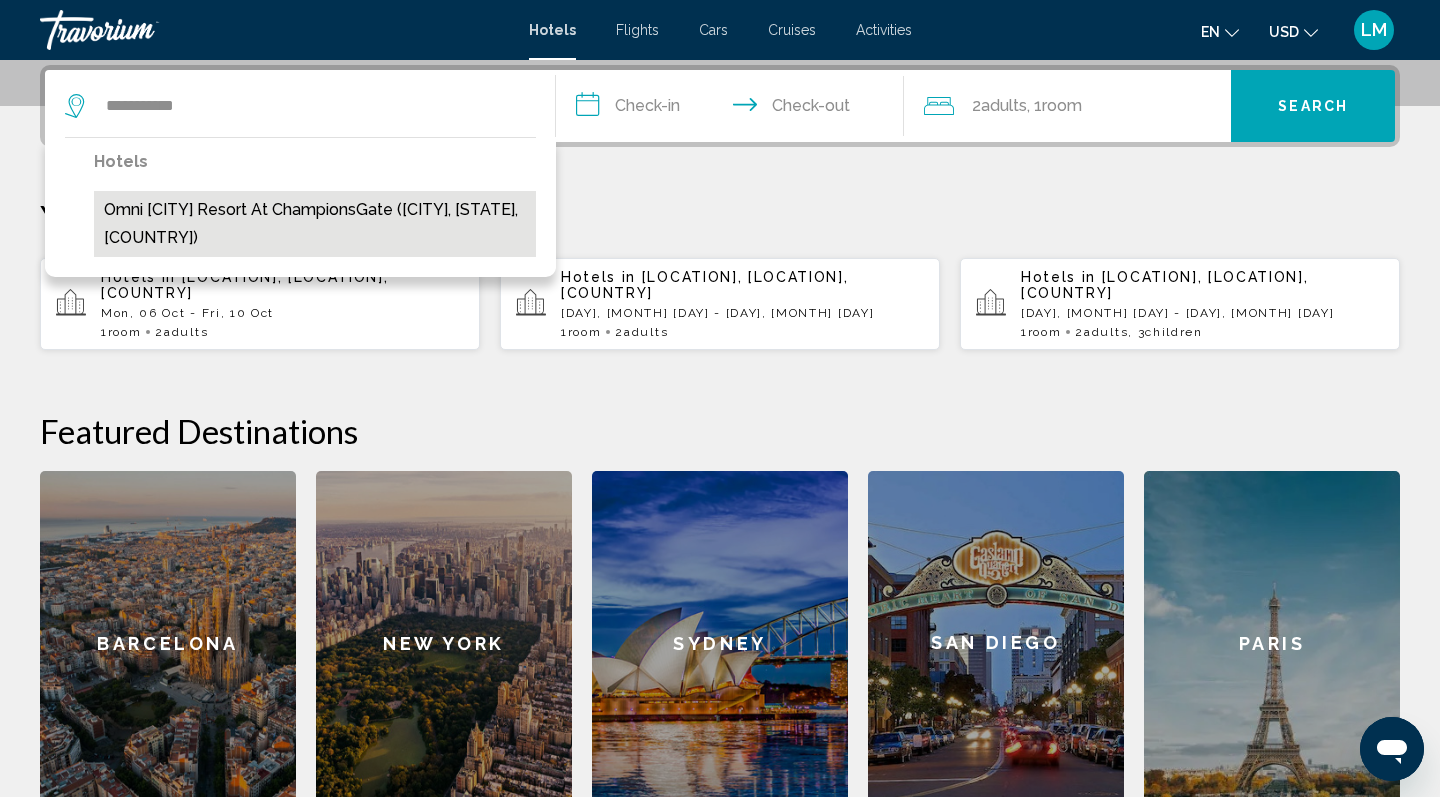 click on "Omni [CITY] Resort at ChampionsGate ([CITY], [STATE], [COUNTRY])" at bounding box center (315, 224) 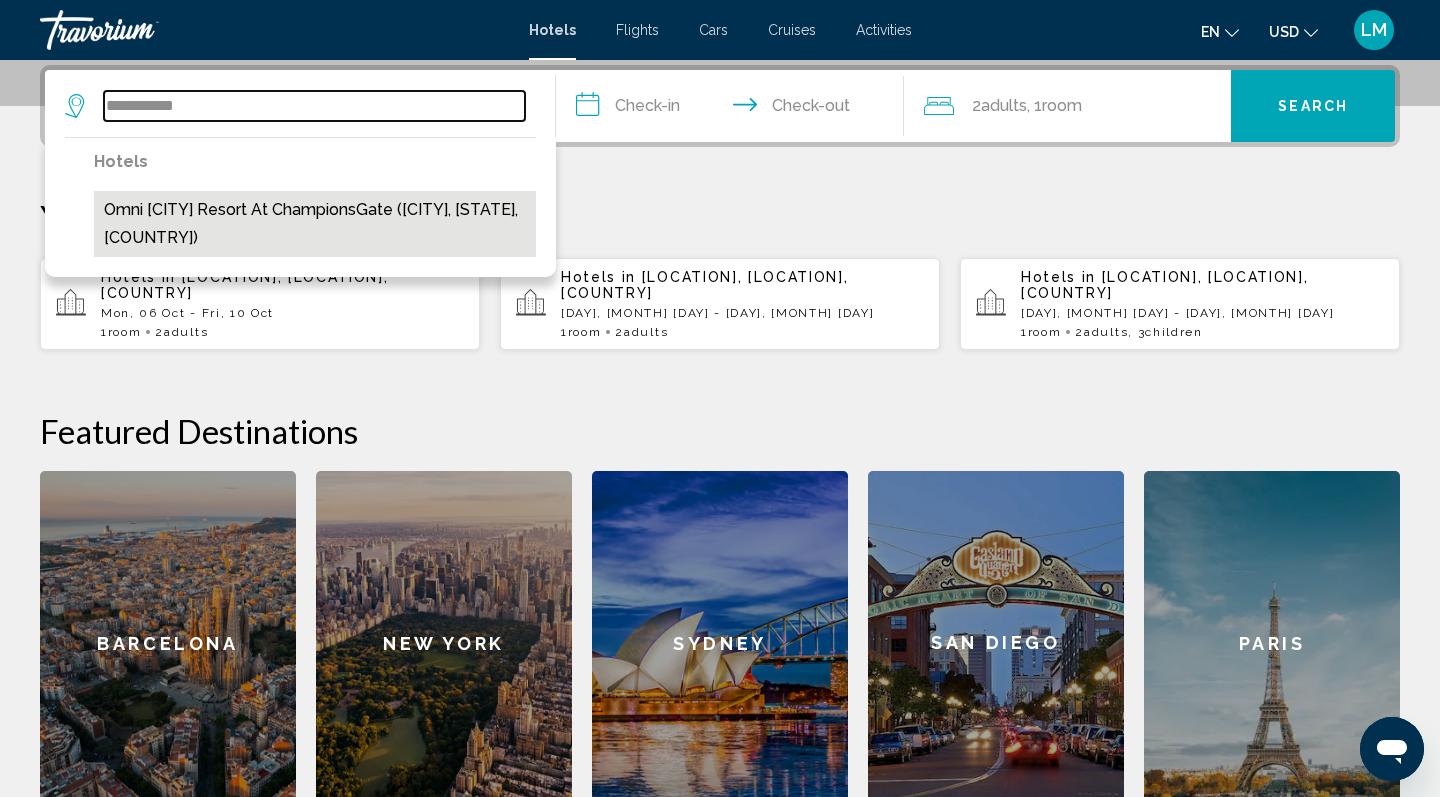 type on "**********" 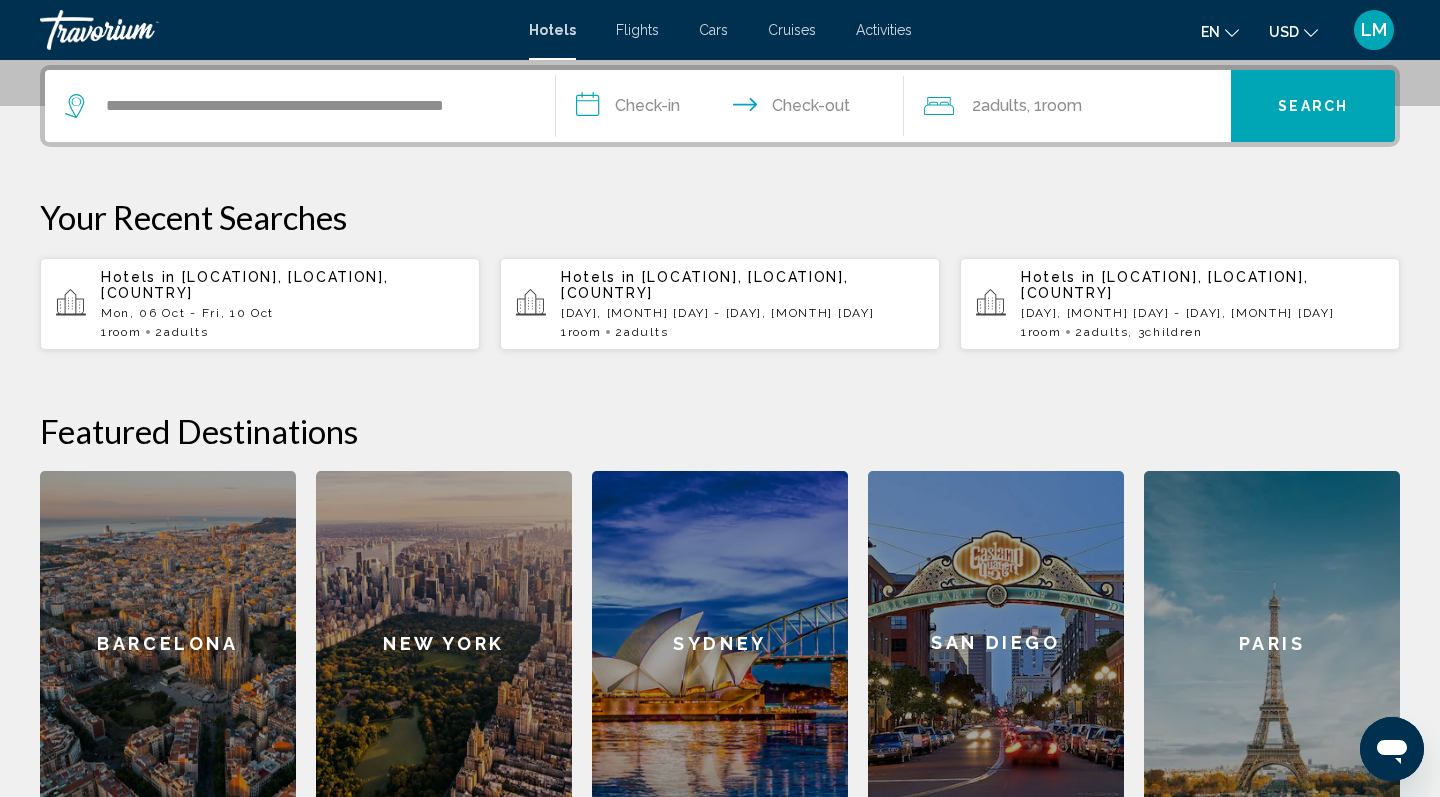 click on "**********" at bounding box center [734, 109] 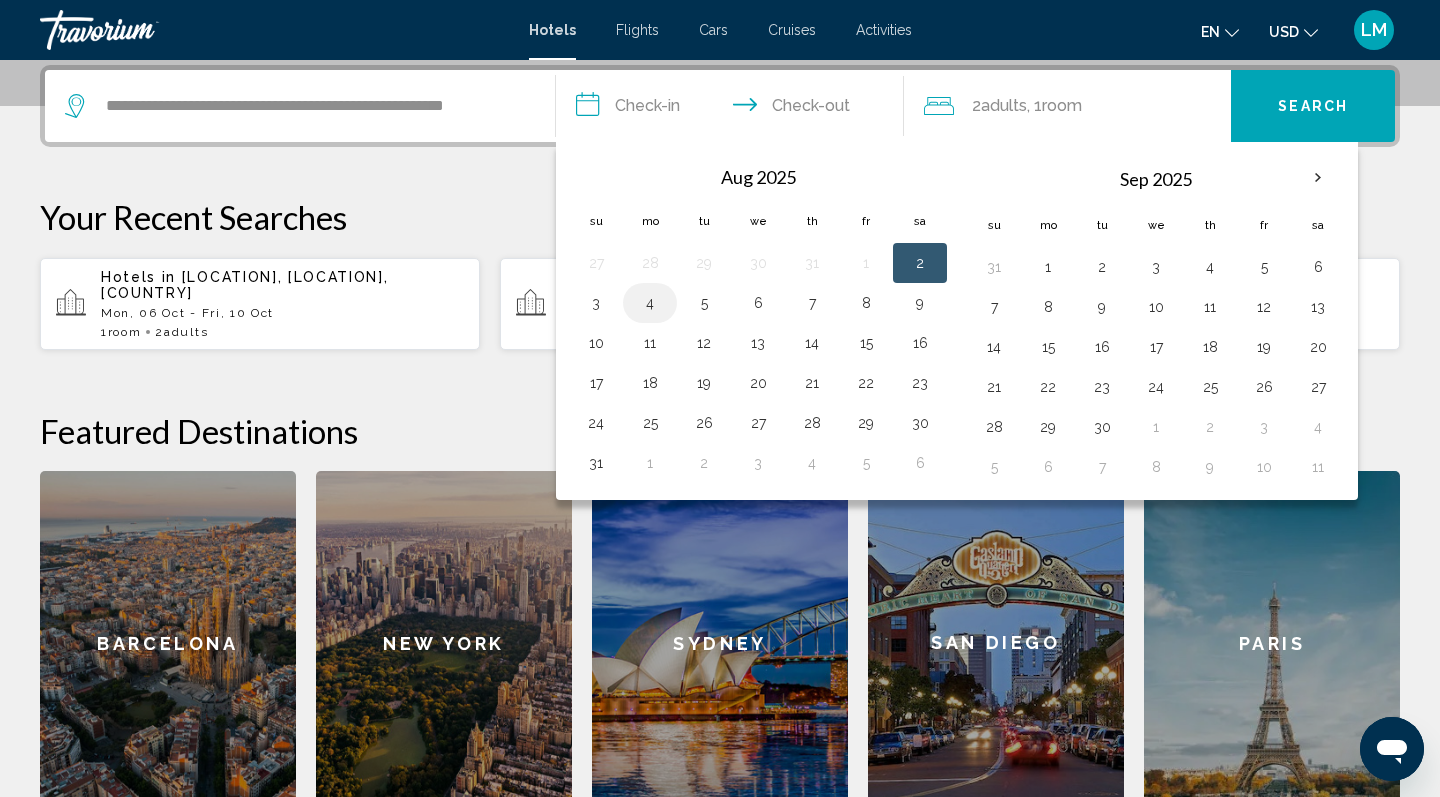 click on "4" at bounding box center (650, 303) 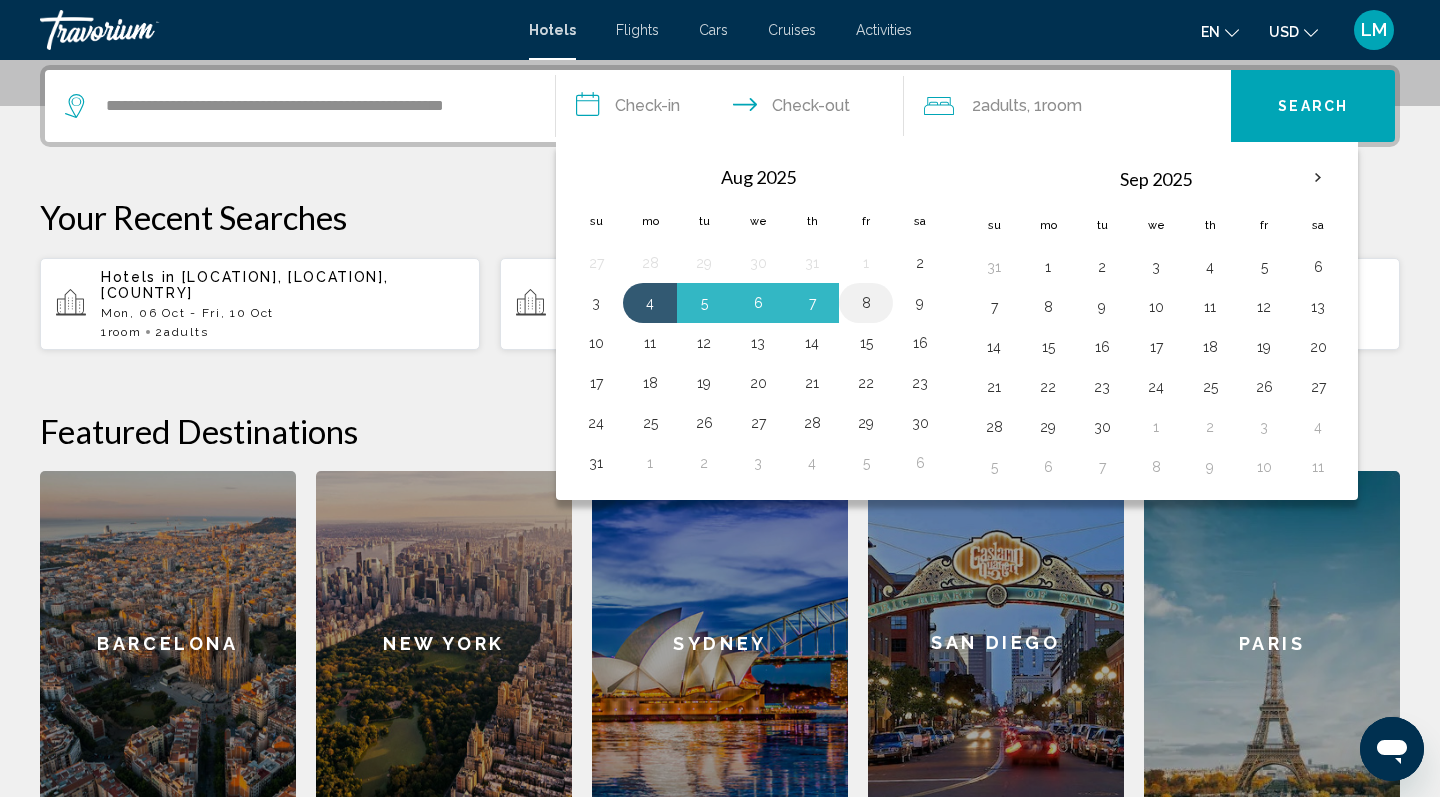 click on "8" at bounding box center (866, 303) 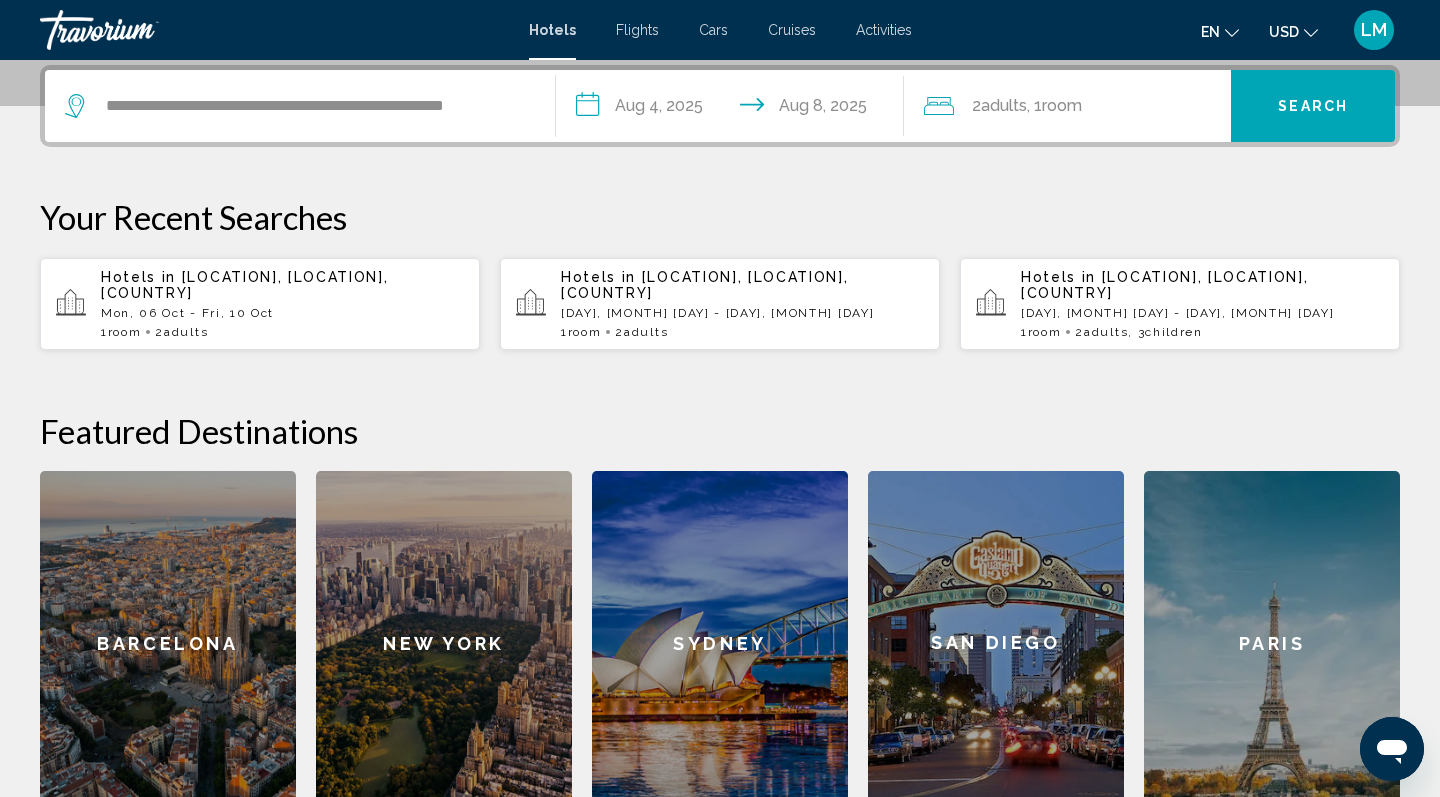 click on "Search" at bounding box center [1313, 107] 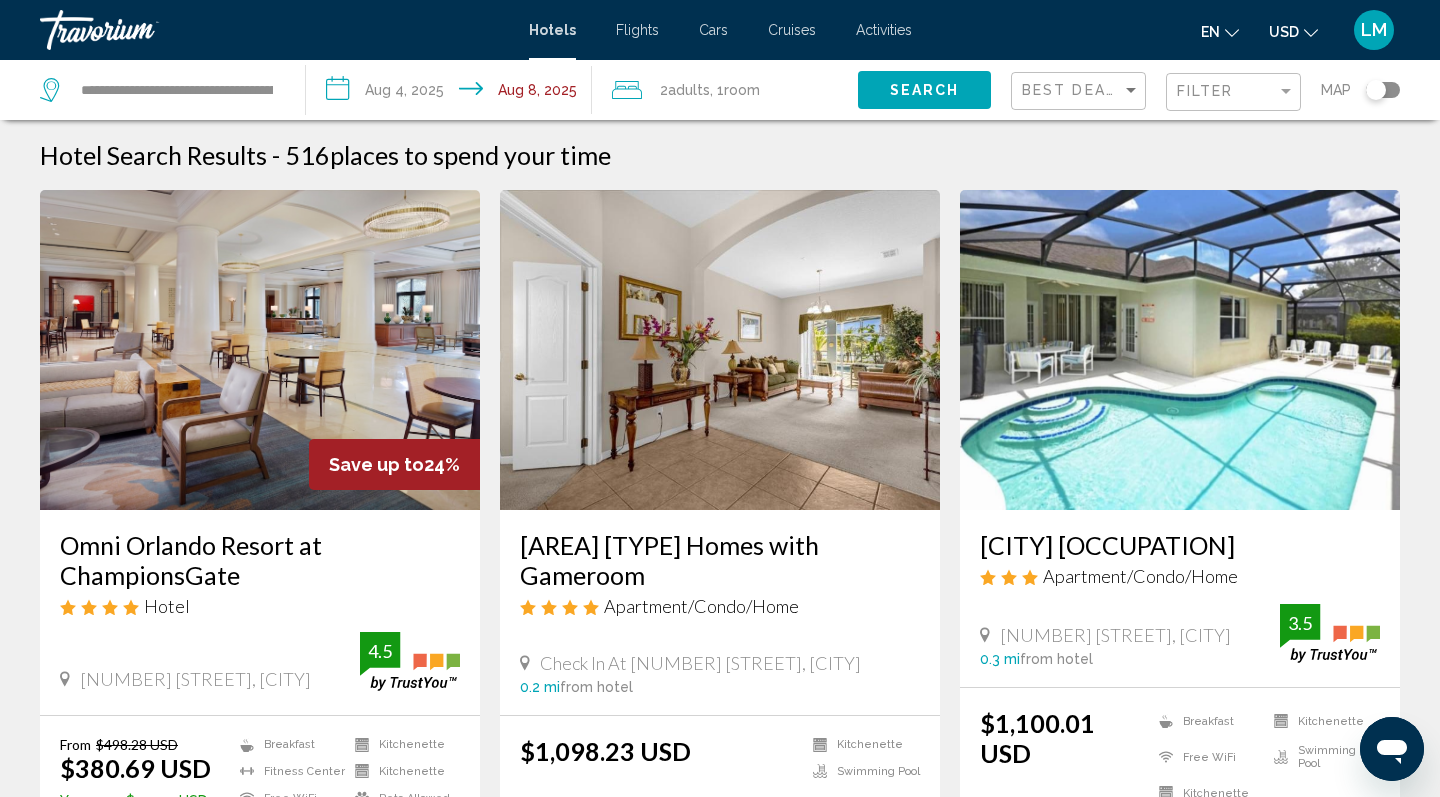 scroll, scrollTop: 0, scrollLeft: 0, axis: both 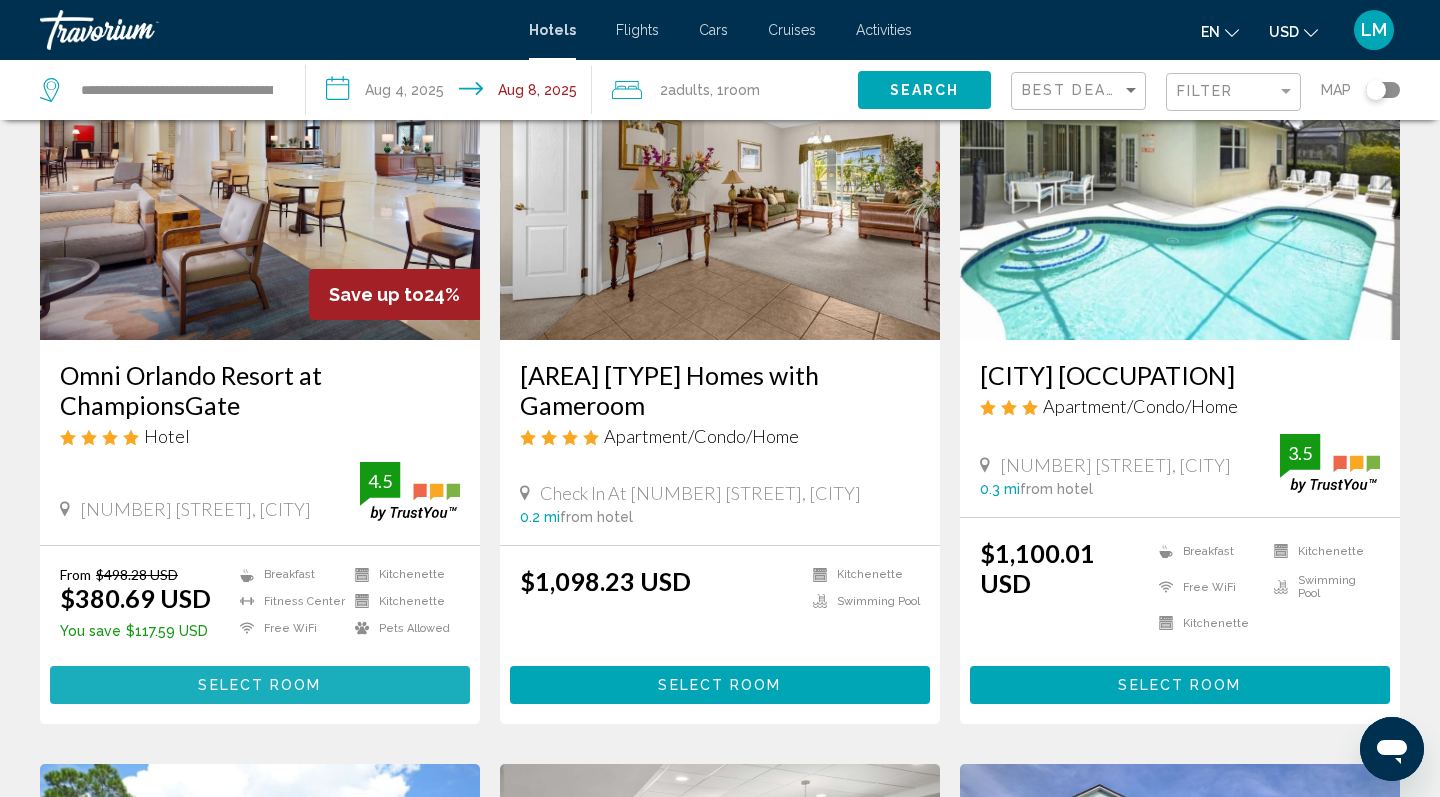 click on "Select Room" at bounding box center (259, 686) 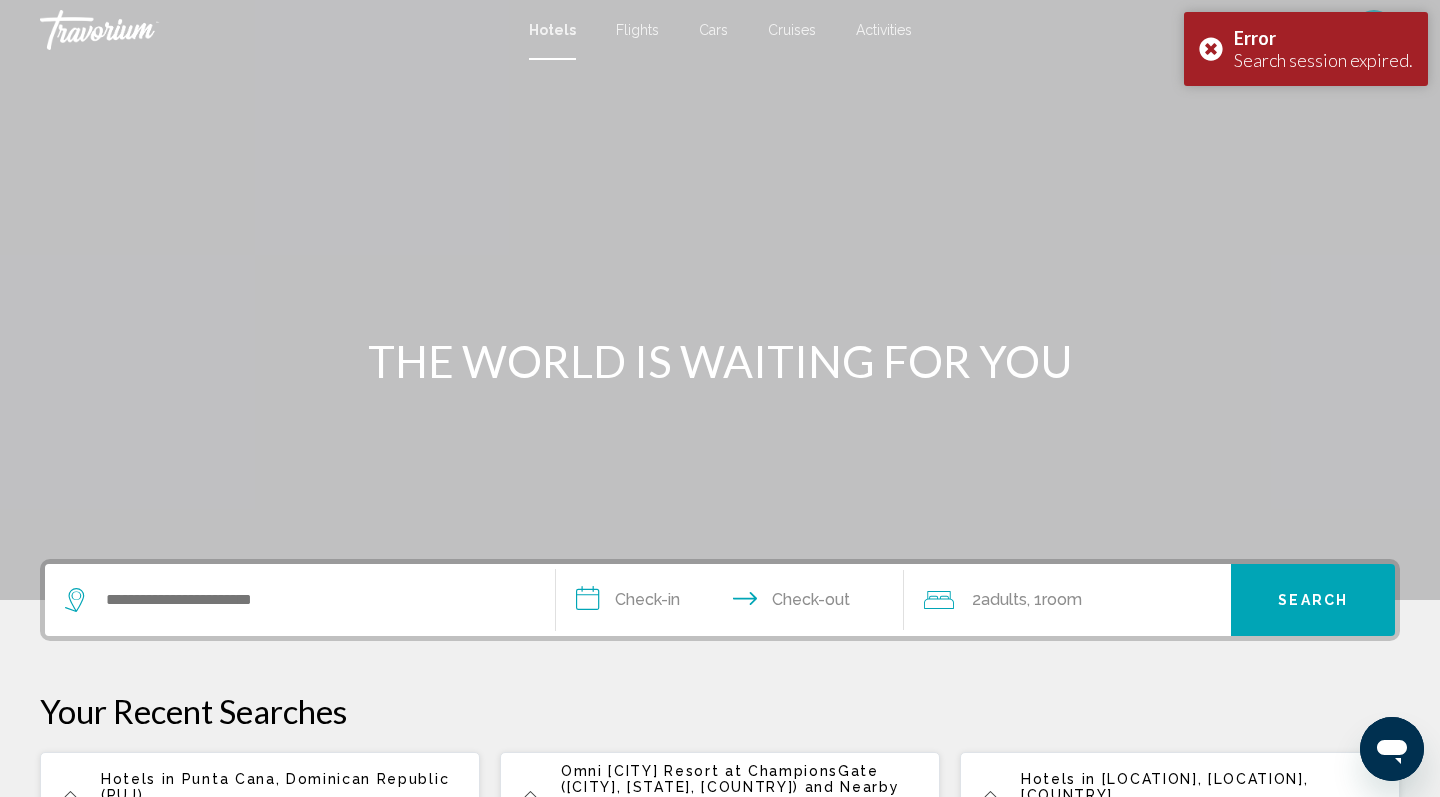 scroll, scrollTop: 0, scrollLeft: 0, axis: both 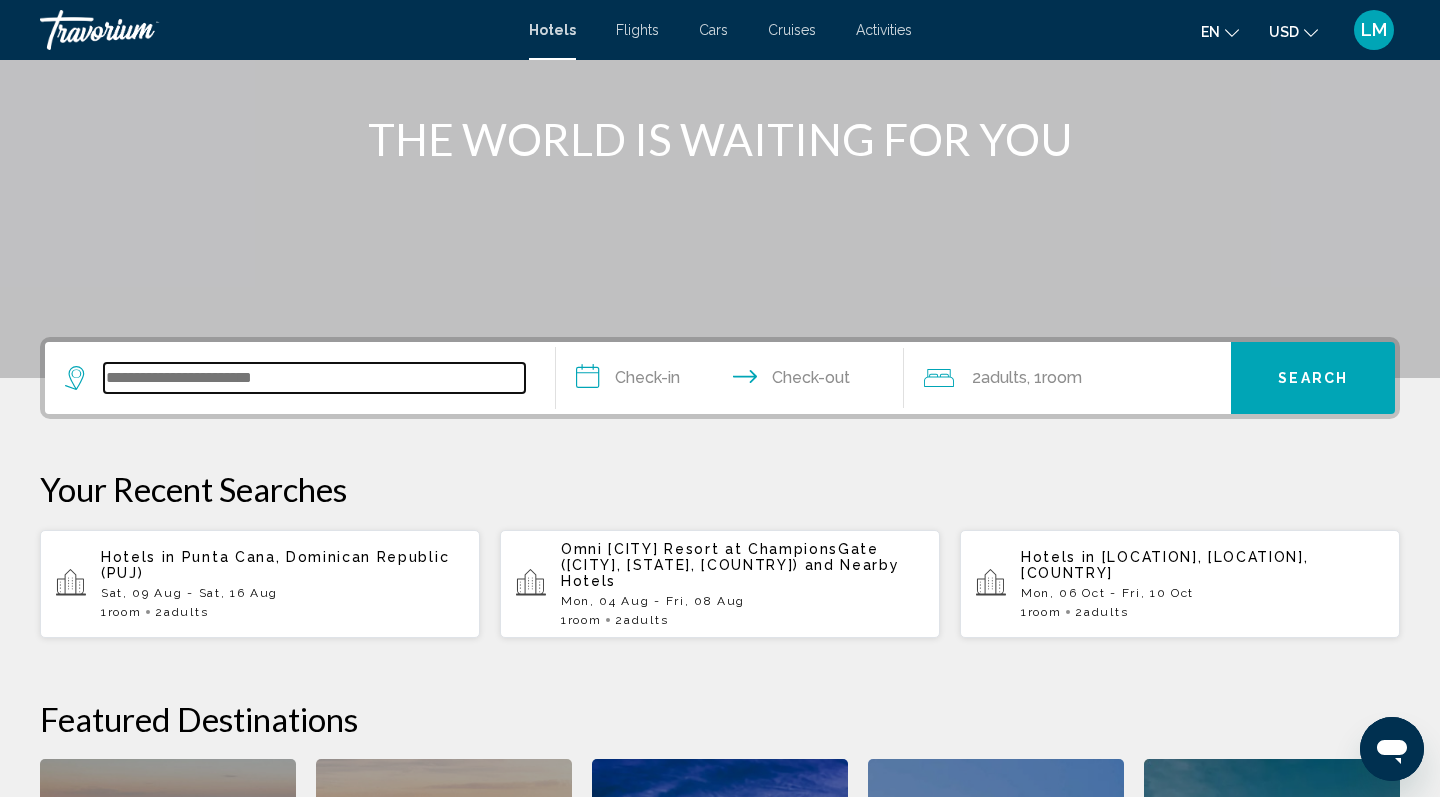 click at bounding box center [314, 378] 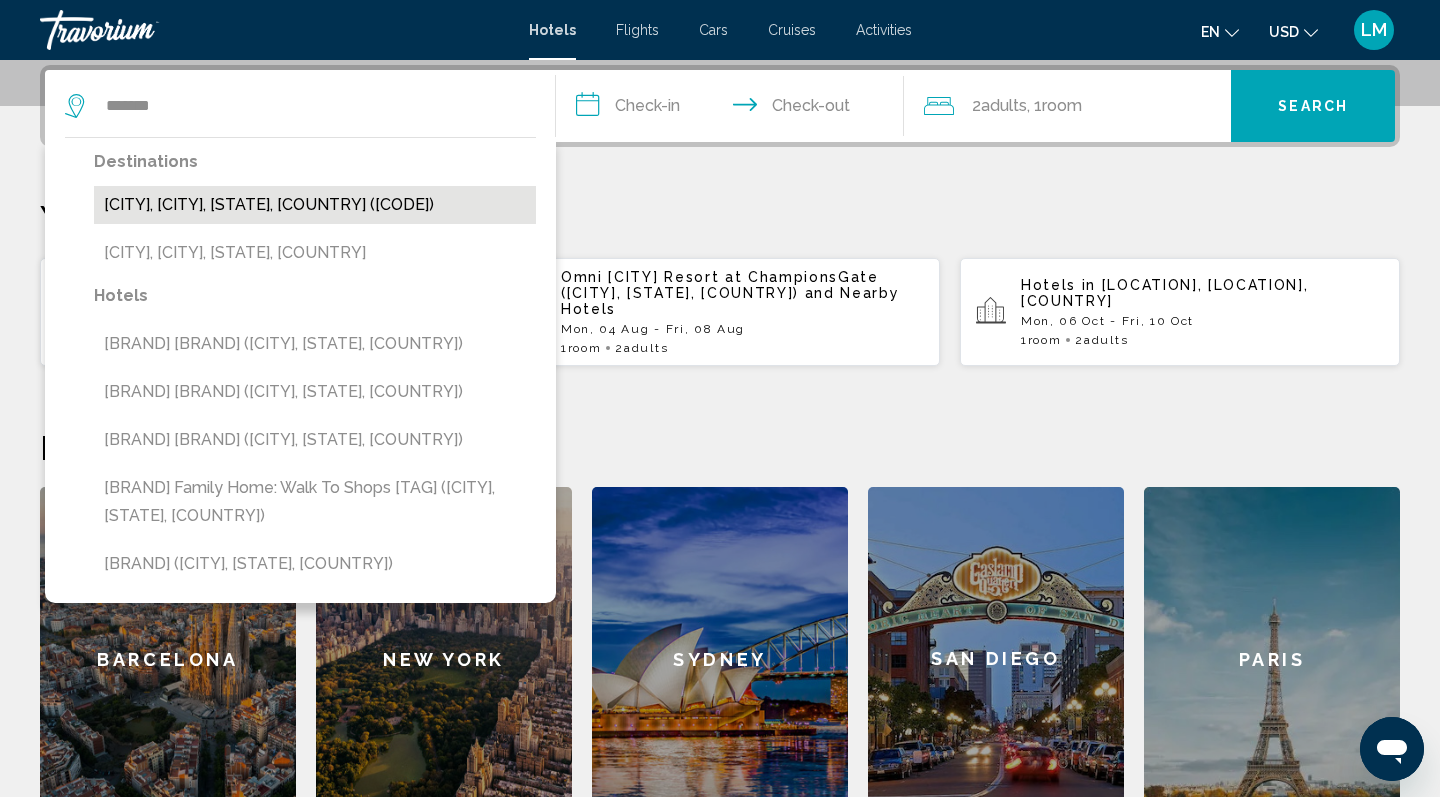 click on "Gaylord, Grayling, MI, United States (GLR)" at bounding box center [315, 205] 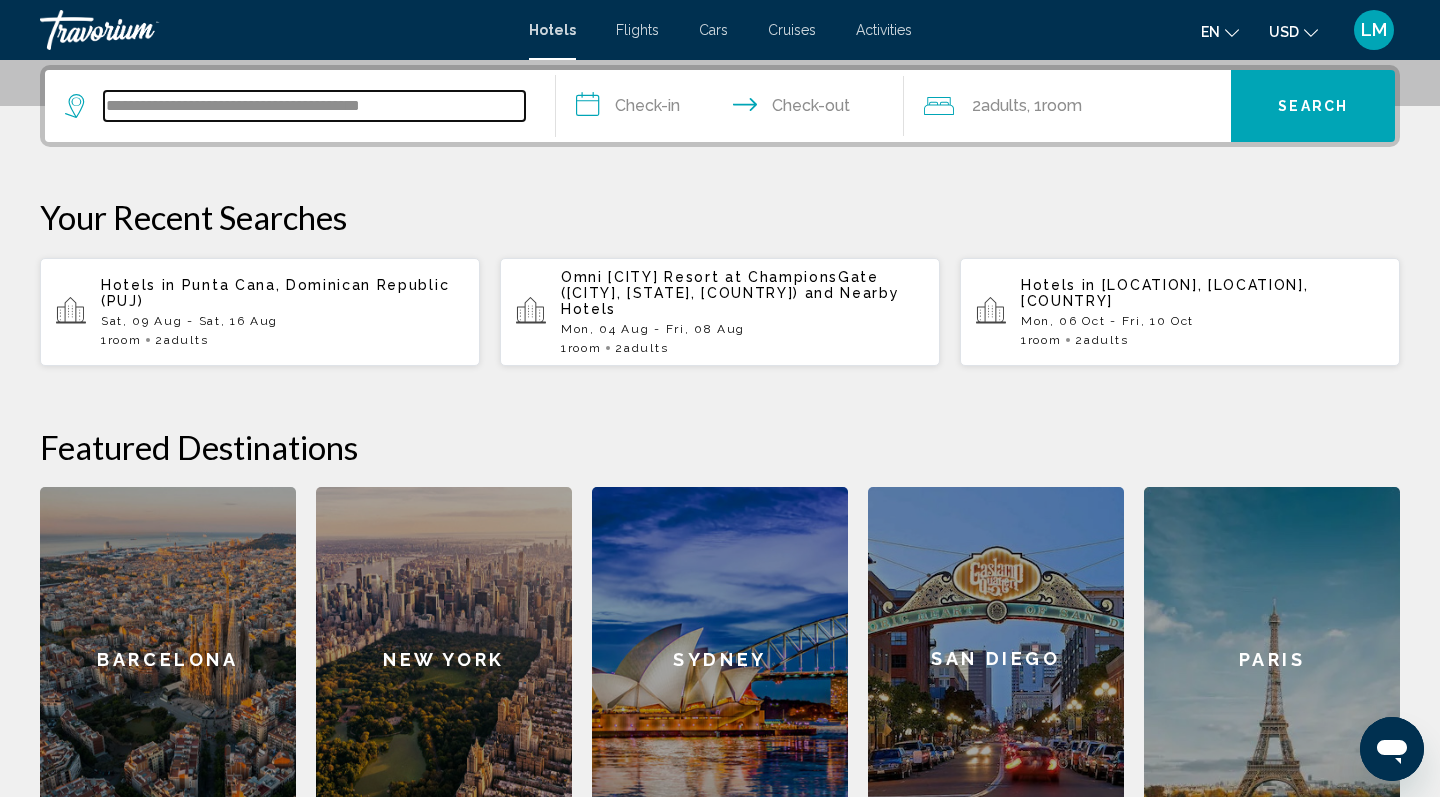 click on "**********" at bounding box center (314, 106) 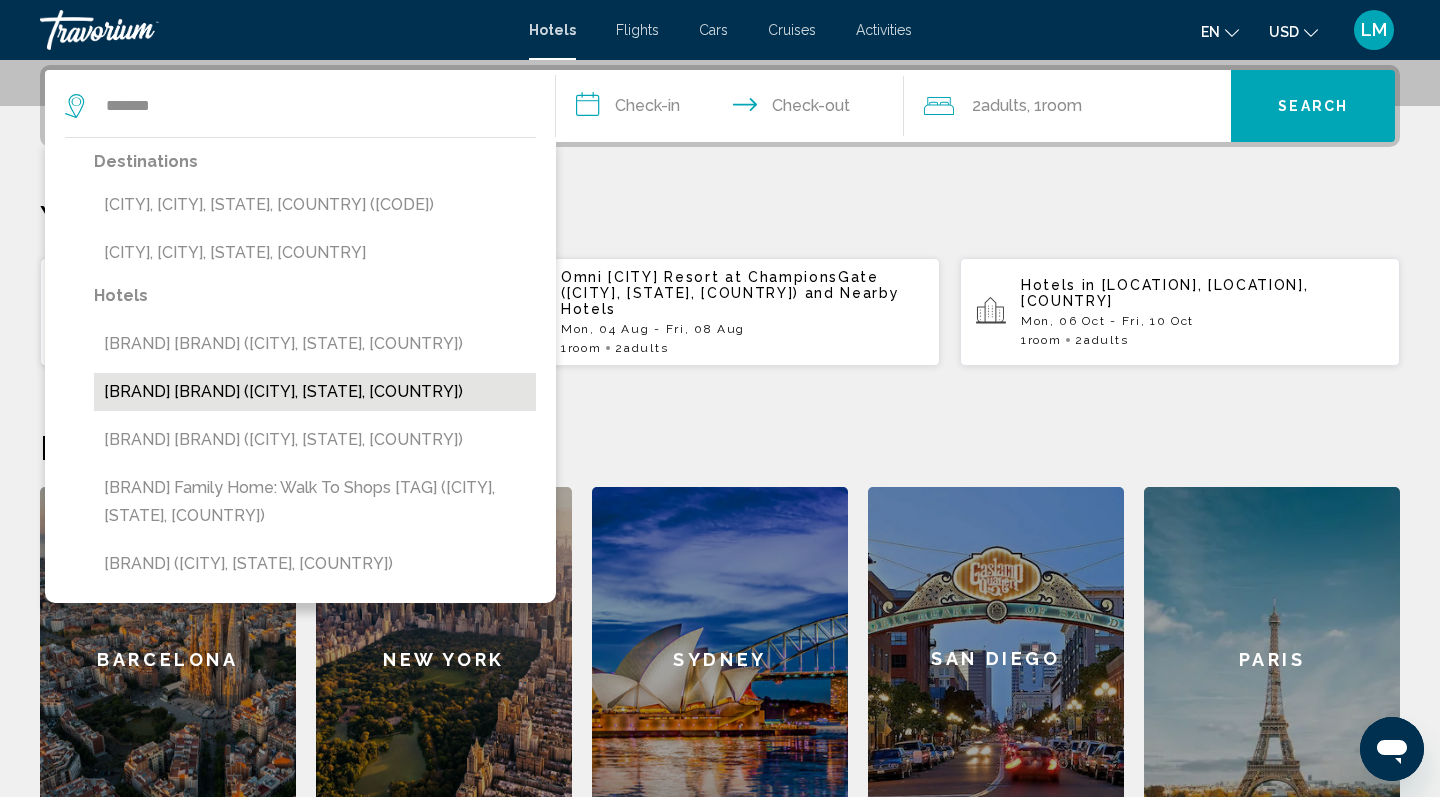 click on "Gaylord Palms Resort & Convention Center (Kissimmee, FL, US)" at bounding box center [315, 392] 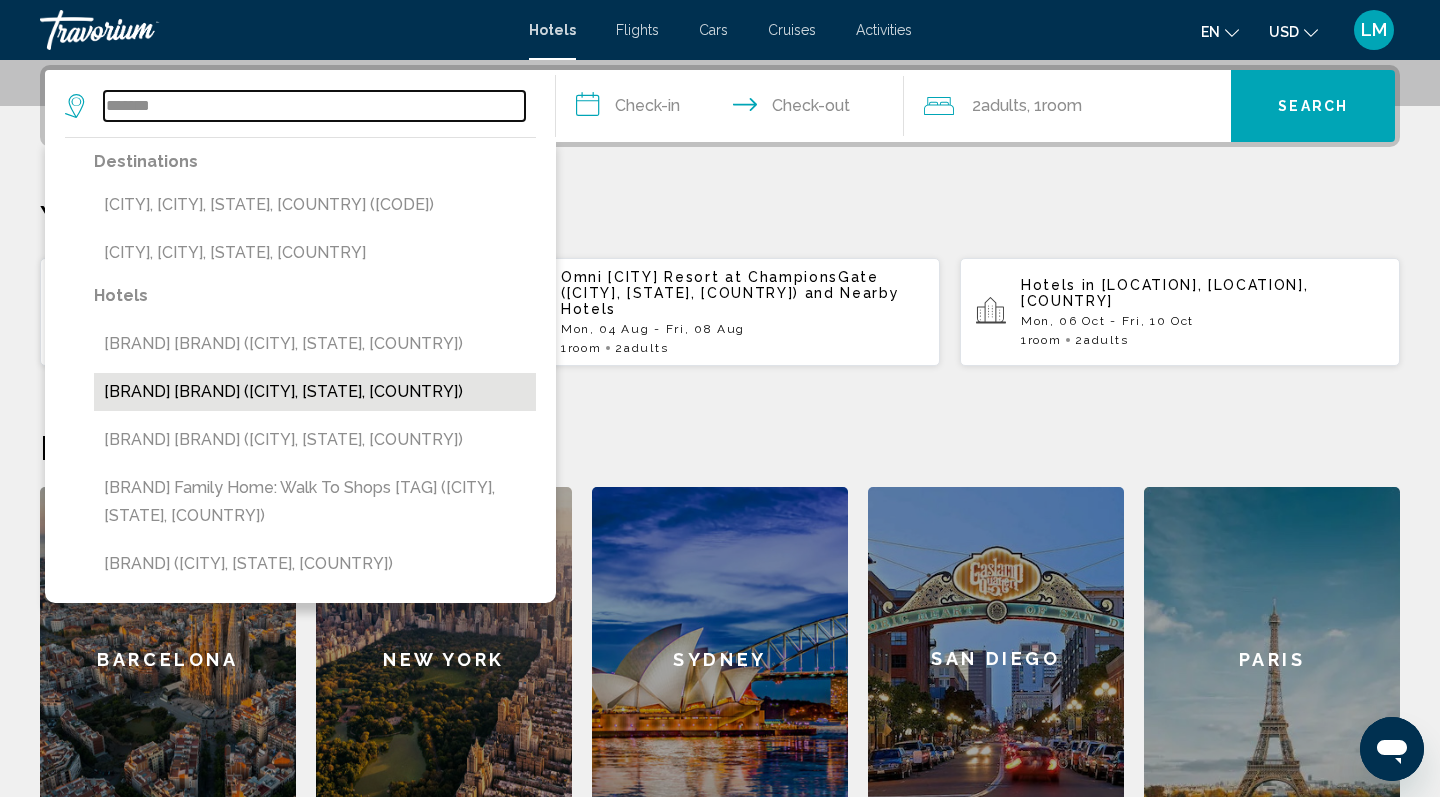 type on "**********" 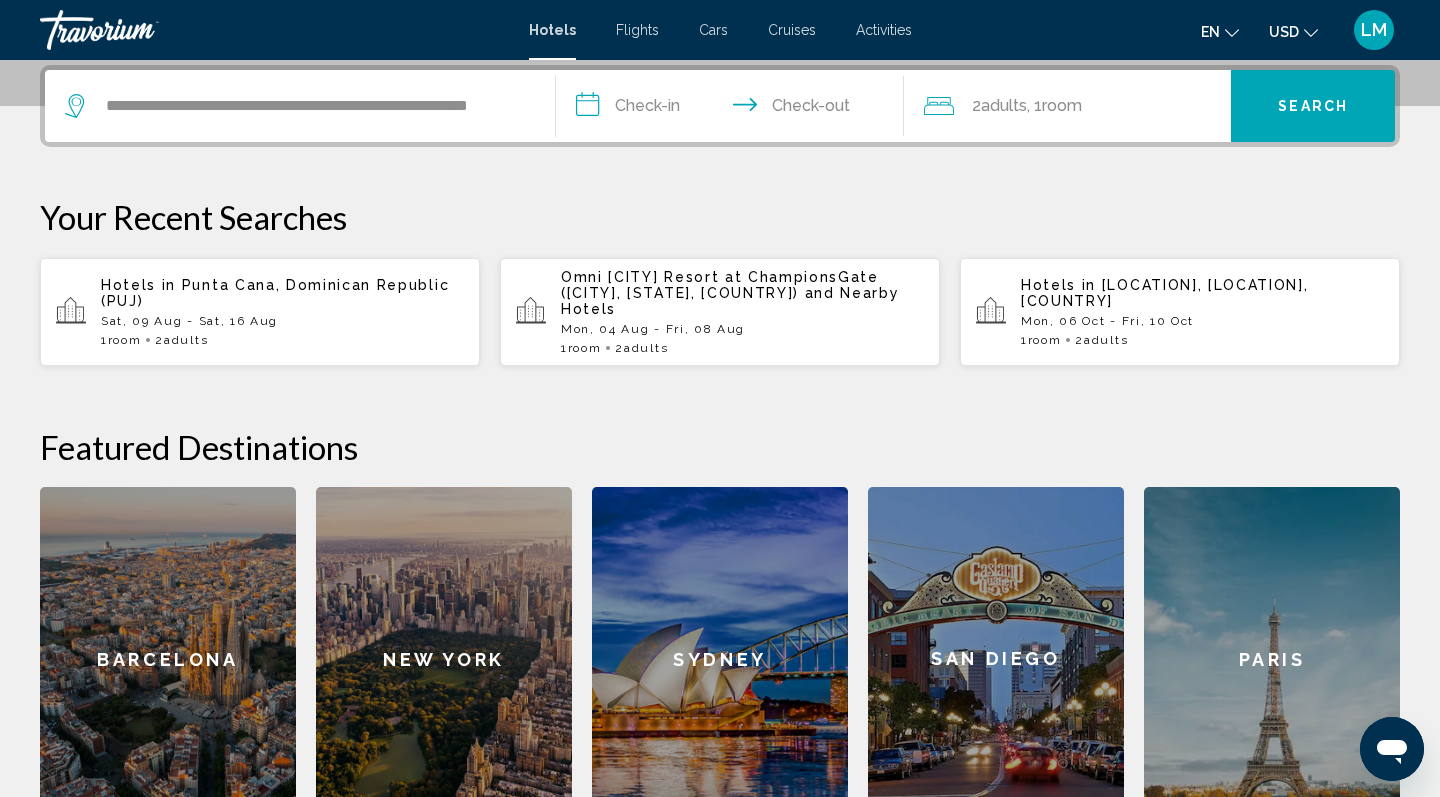 click on "**********" at bounding box center [734, 109] 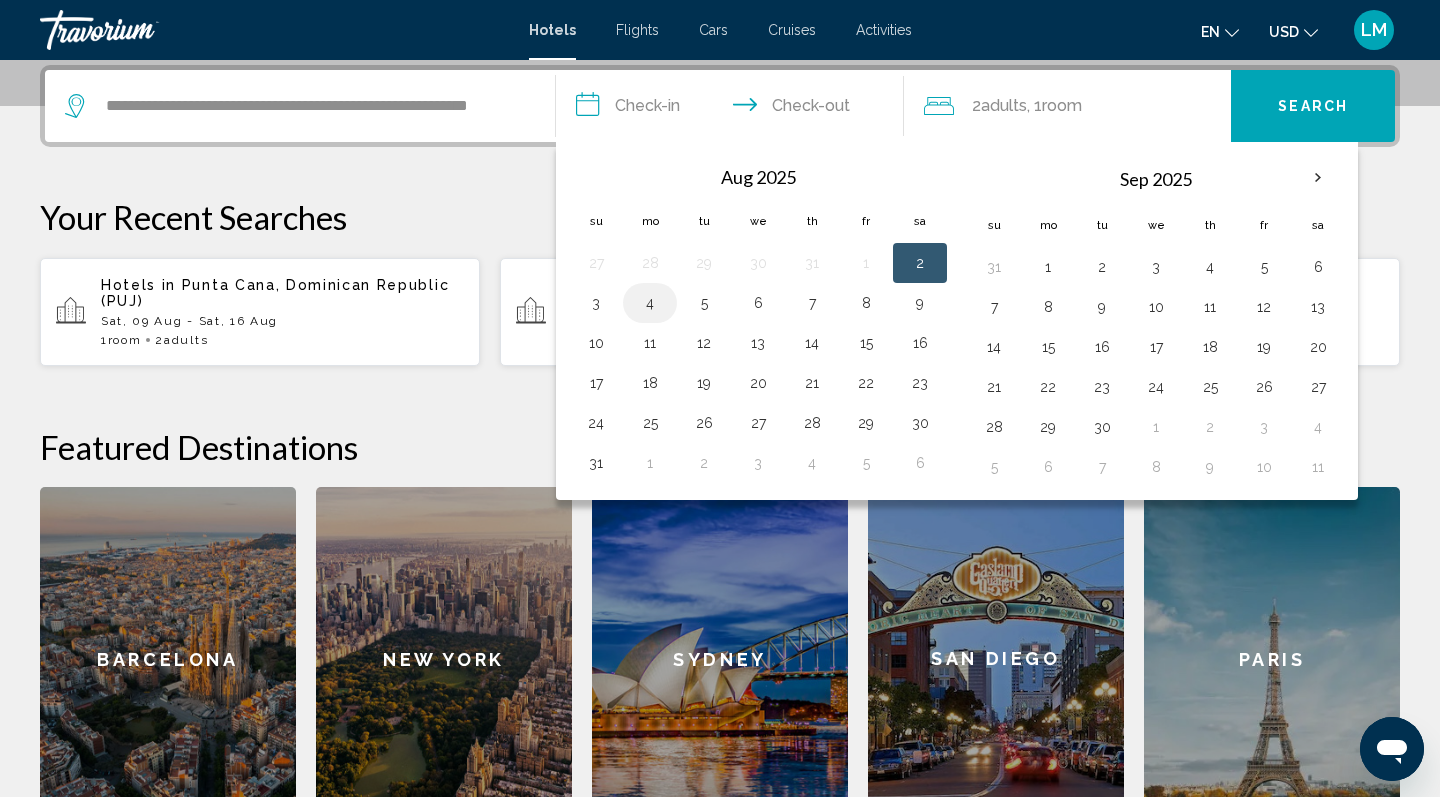 click on "4" at bounding box center (650, 303) 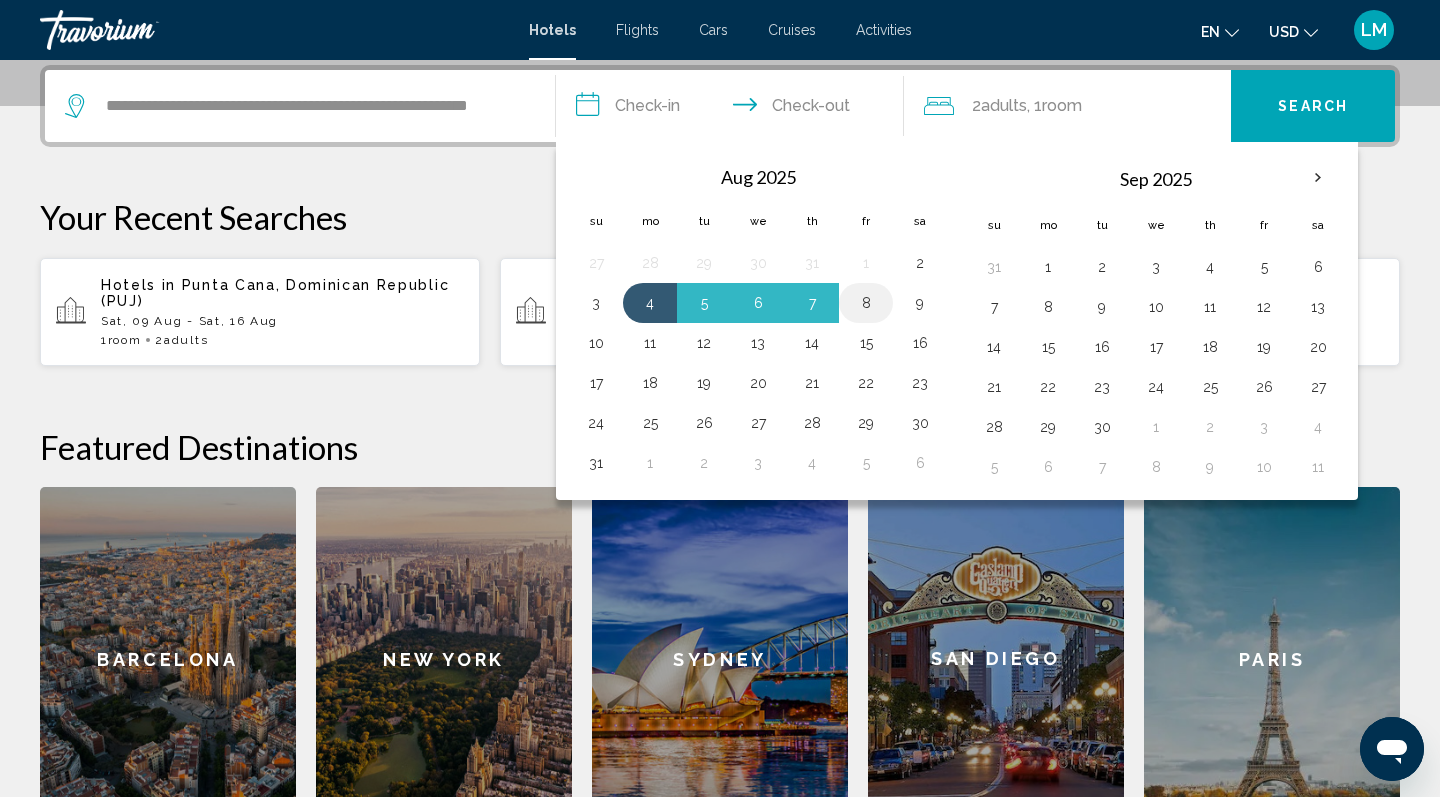 click on "8" at bounding box center (866, 303) 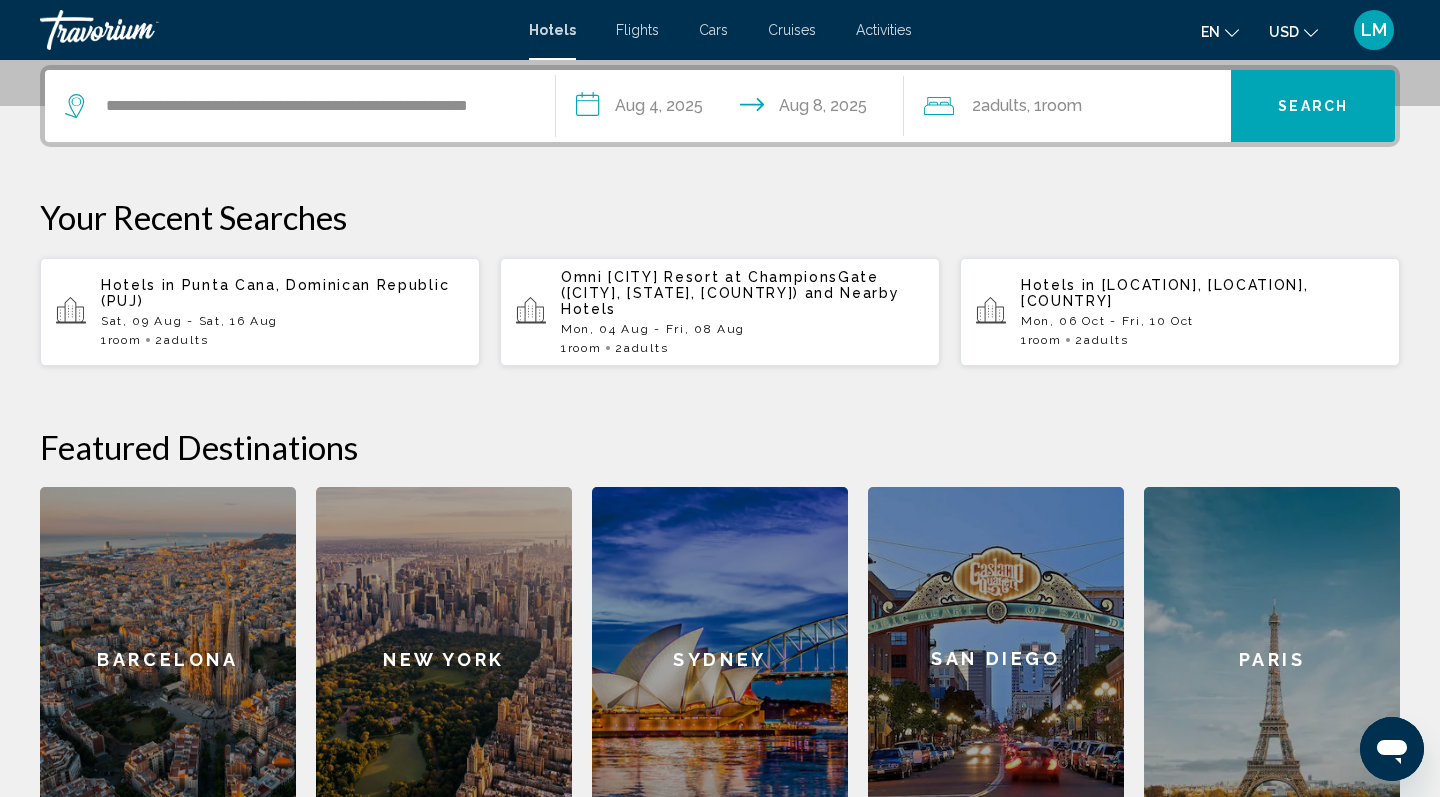 click on "Search" at bounding box center (1313, 106) 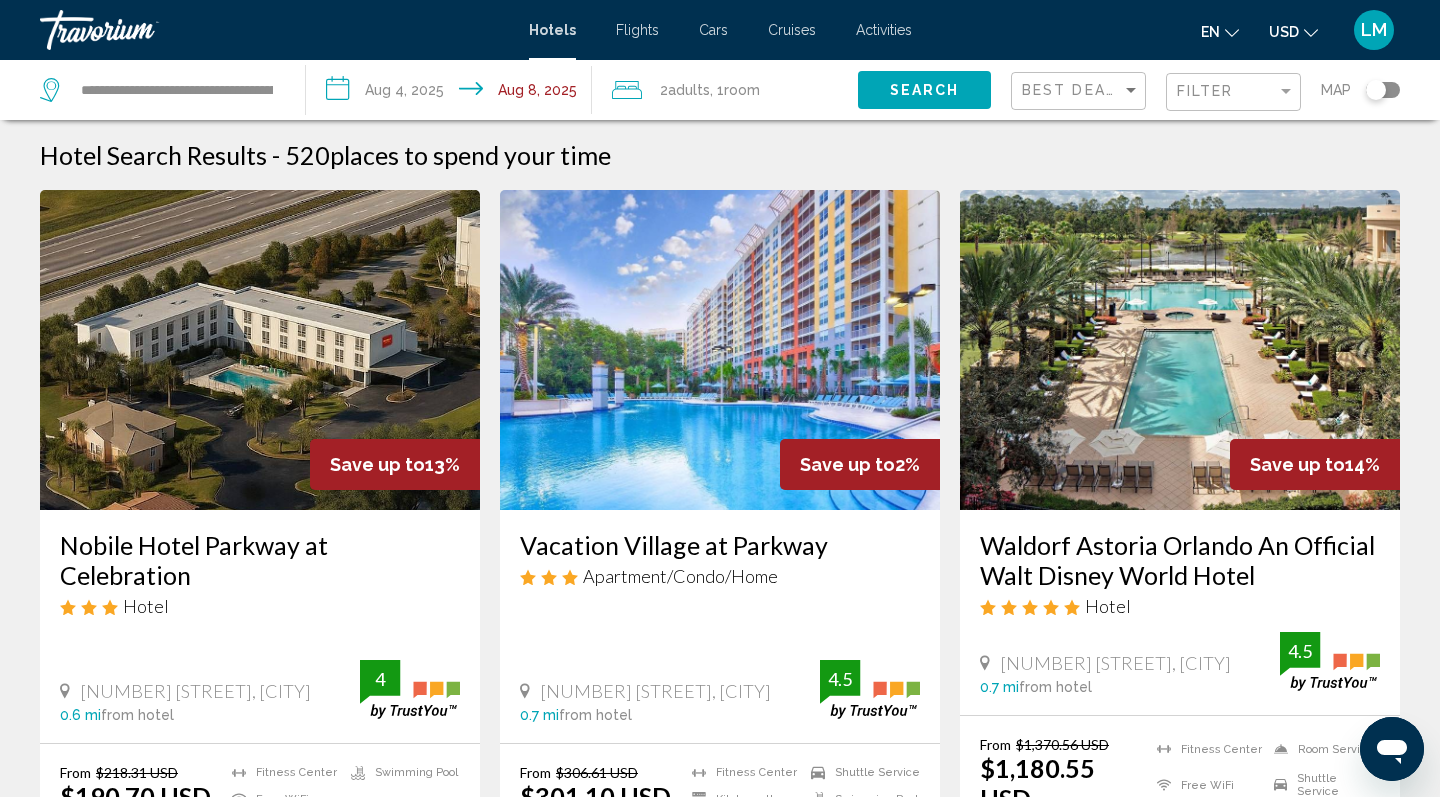 scroll, scrollTop: 0, scrollLeft: 0, axis: both 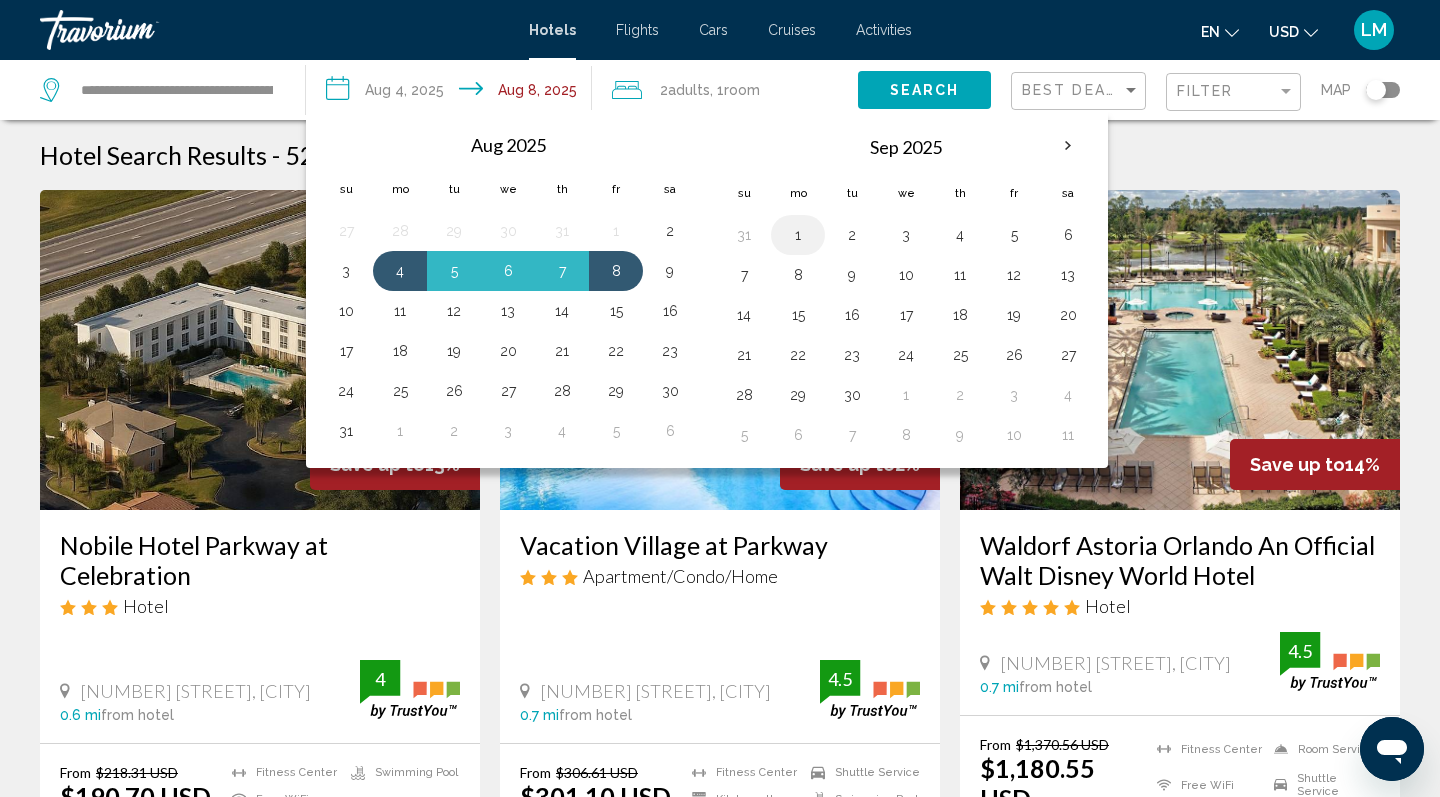 click on "1" at bounding box center (798, 235) 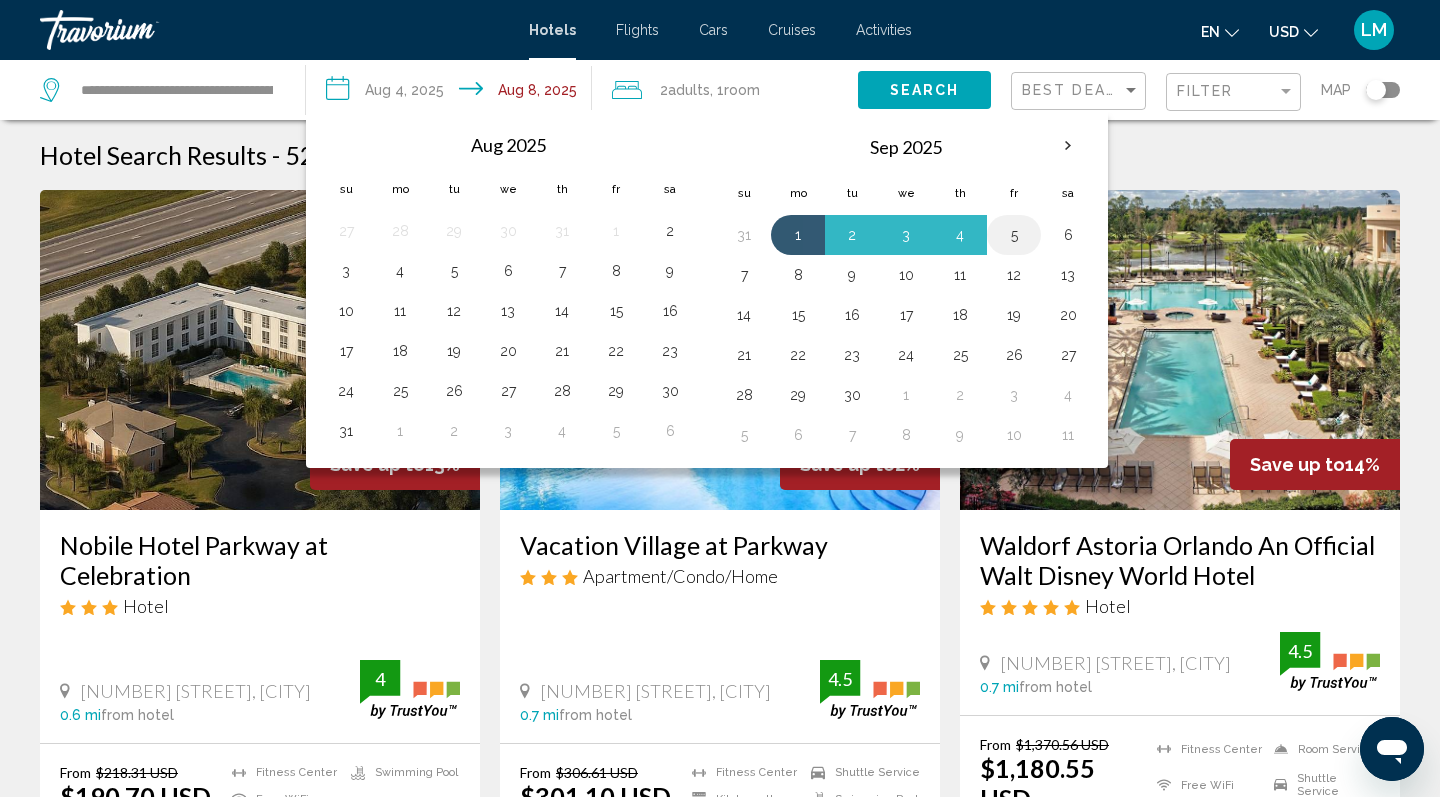 click on "5" at bounding box center (1014, 235) 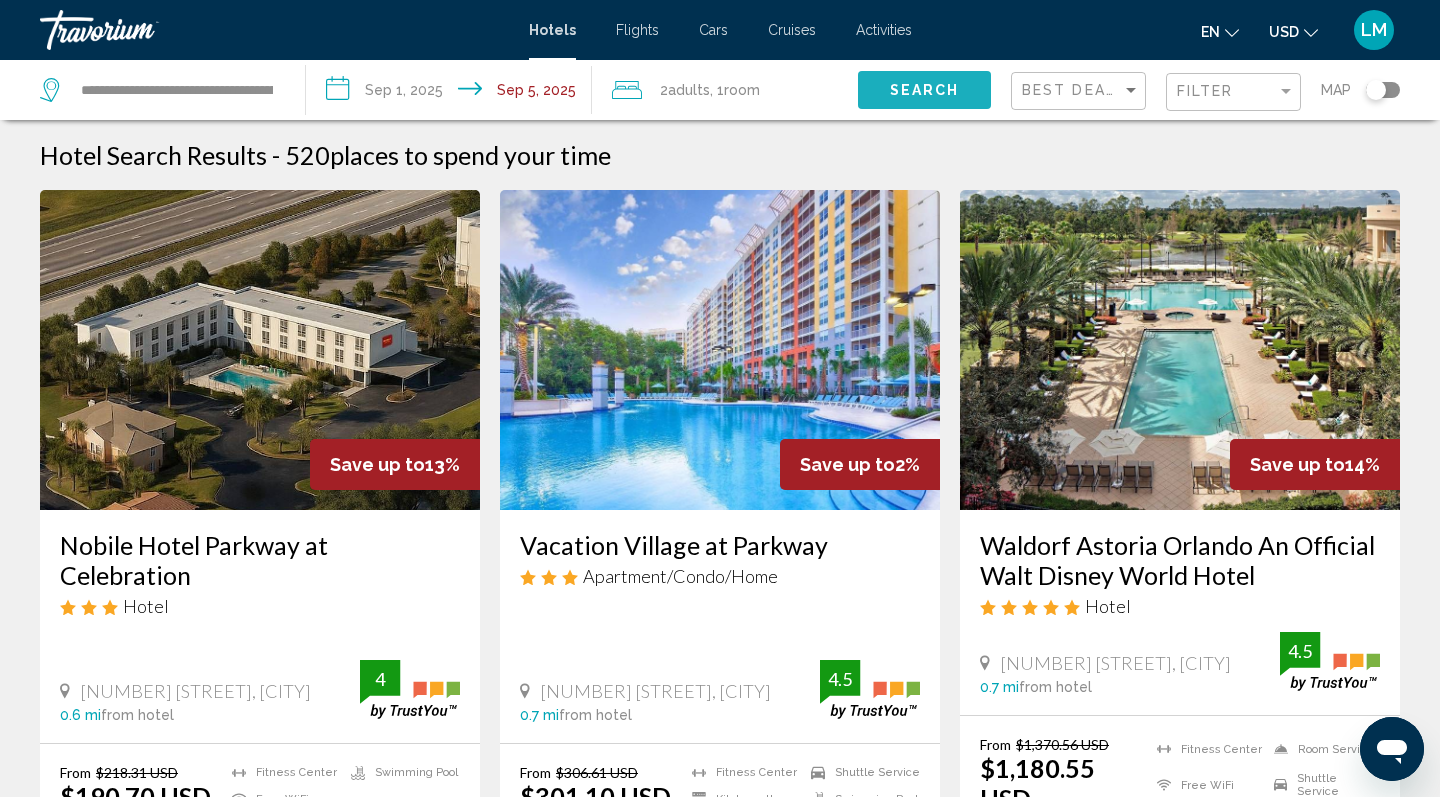 click on "Search" 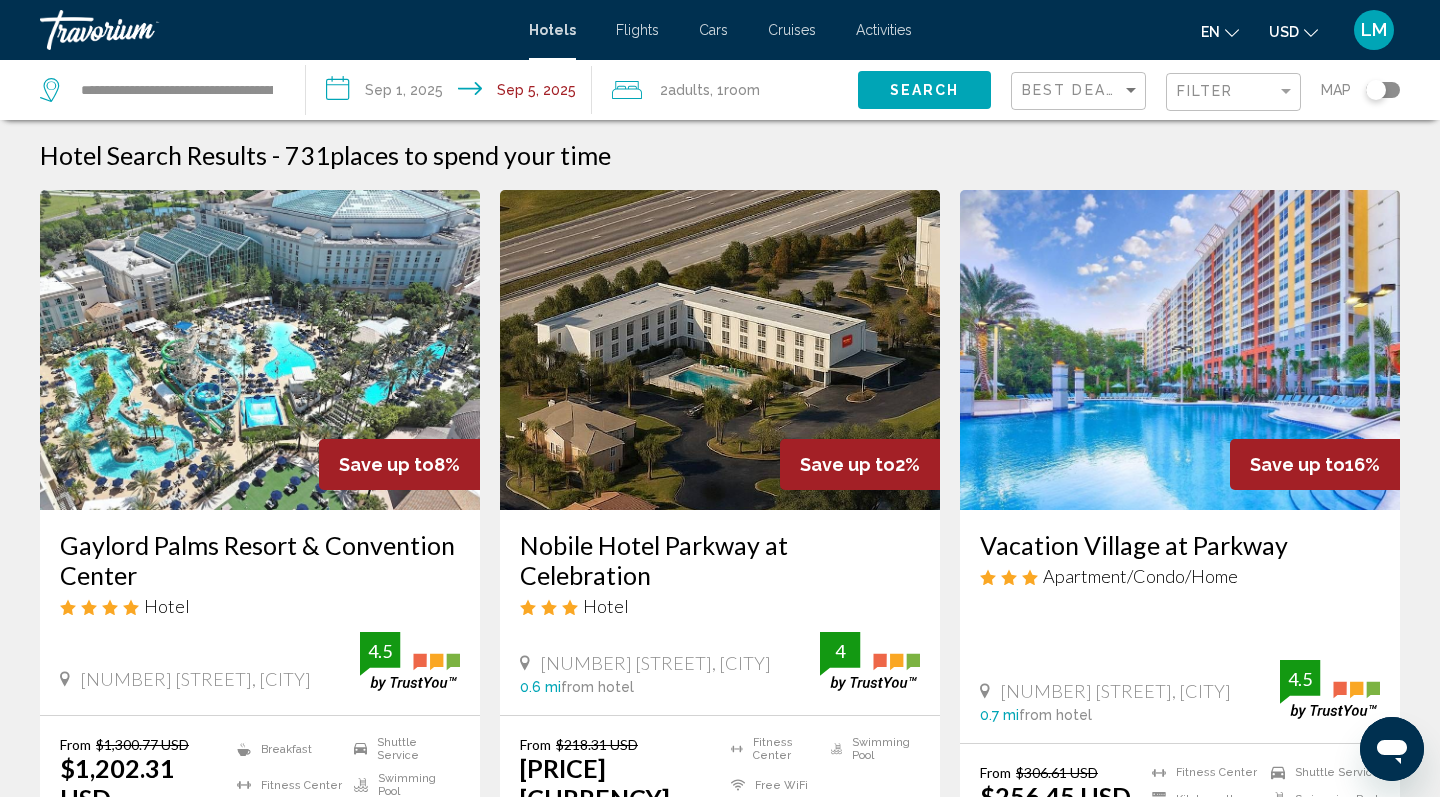scroll, scrollTop: 0, scrollLeft: 0, axis: both 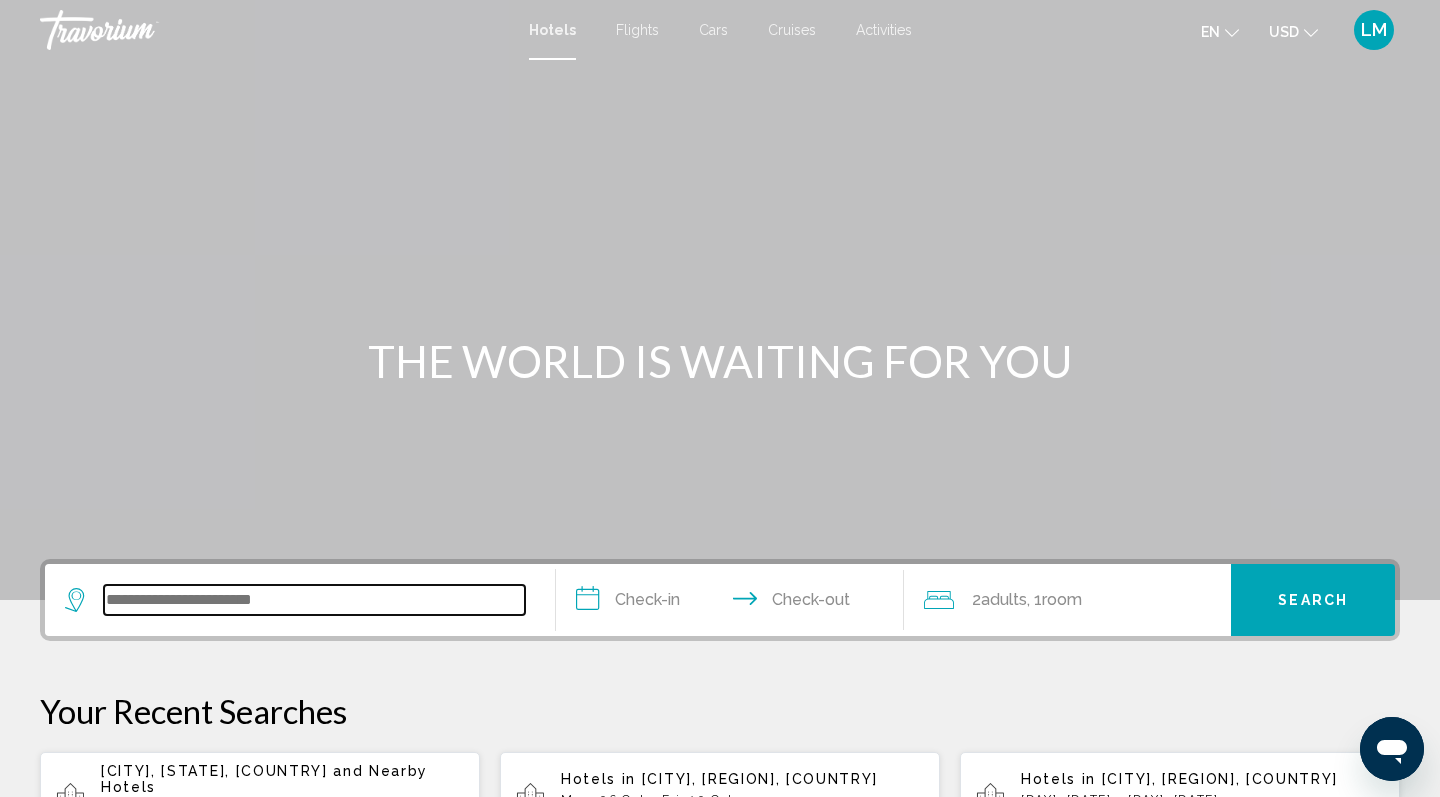 click at bounding box center [314, 600] 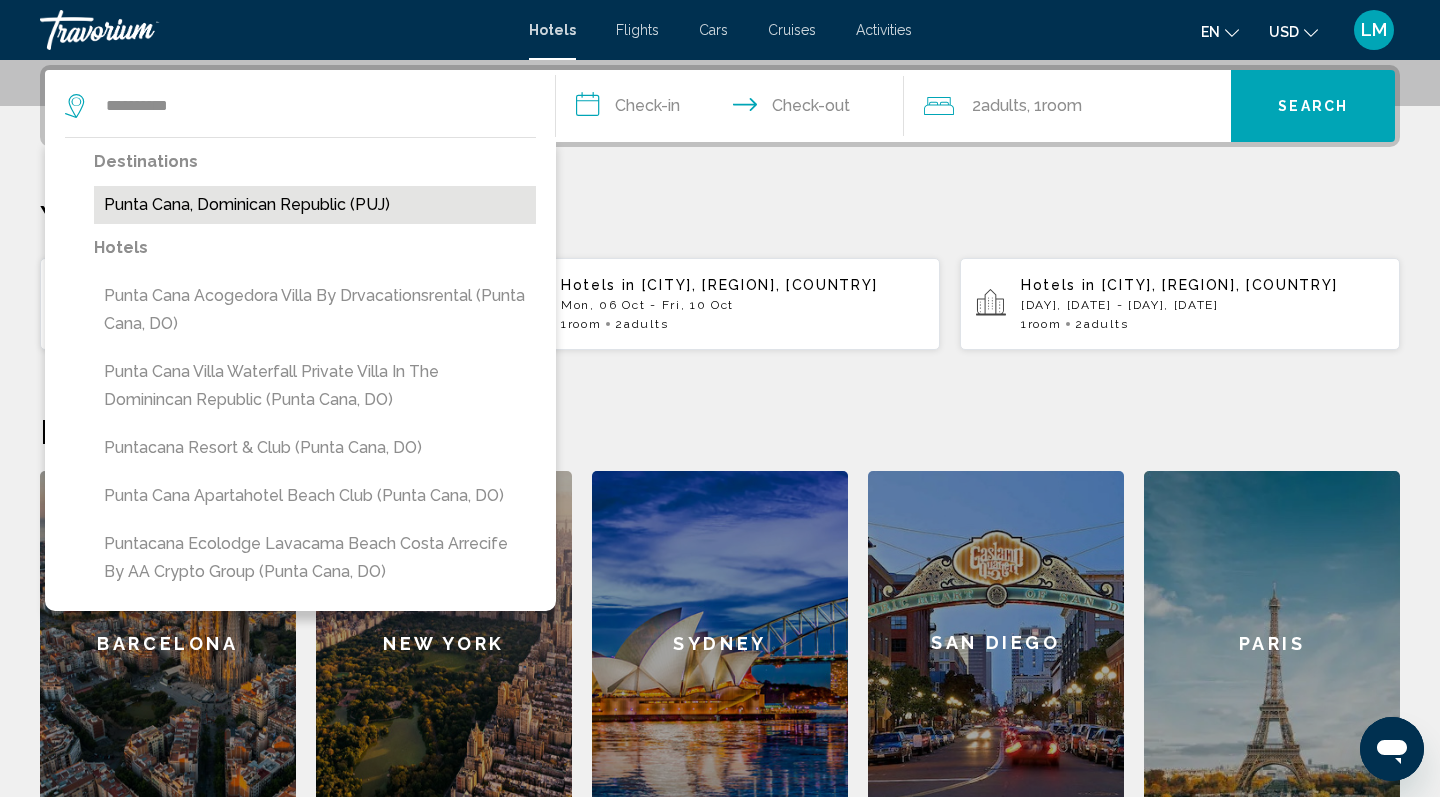 drag, startPoint x: 234, startPoint y: 591, endPoint x: 323, endPoint y: 195, distance: 405.87805 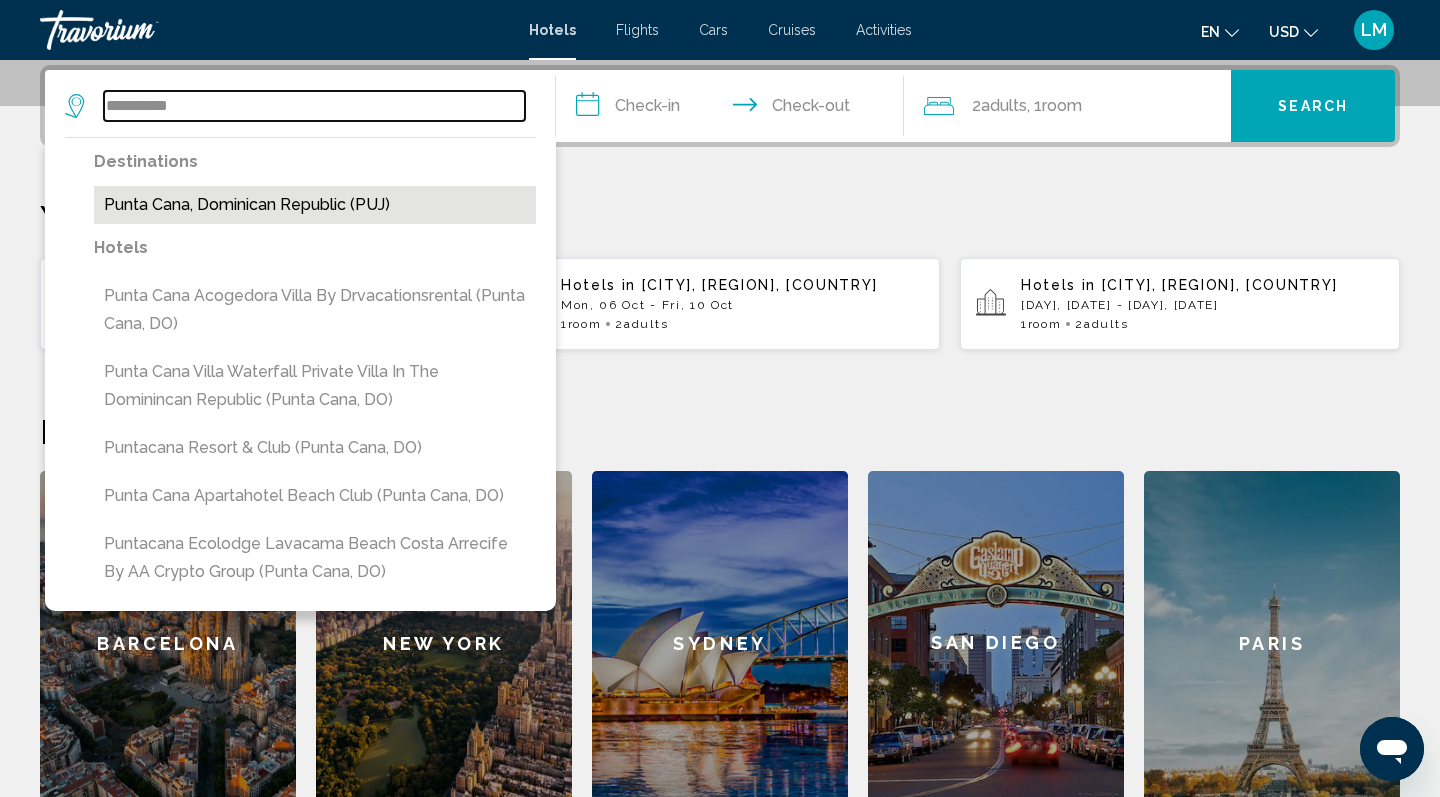 type on "**********" 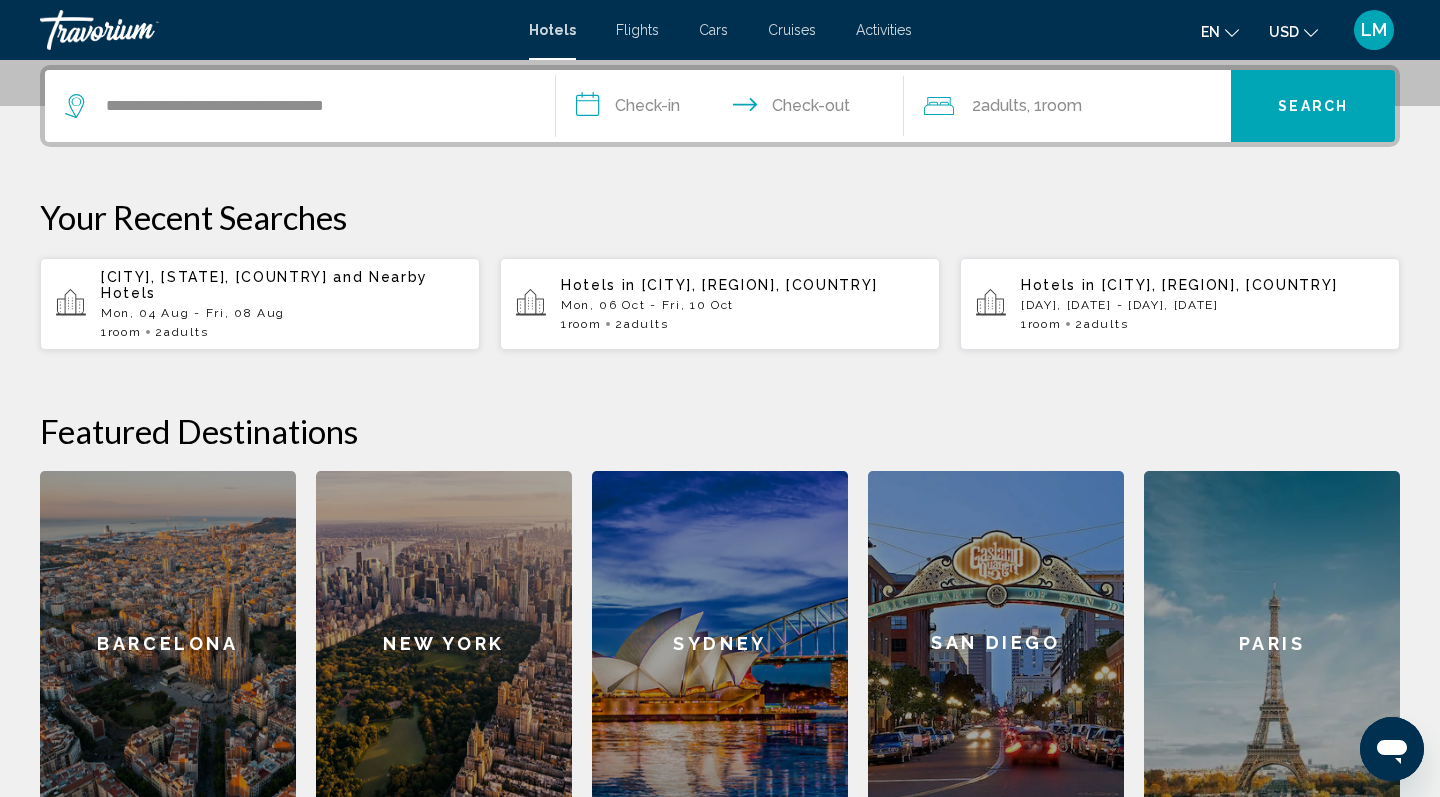 click on "**********" at bounding box center [734, 109] 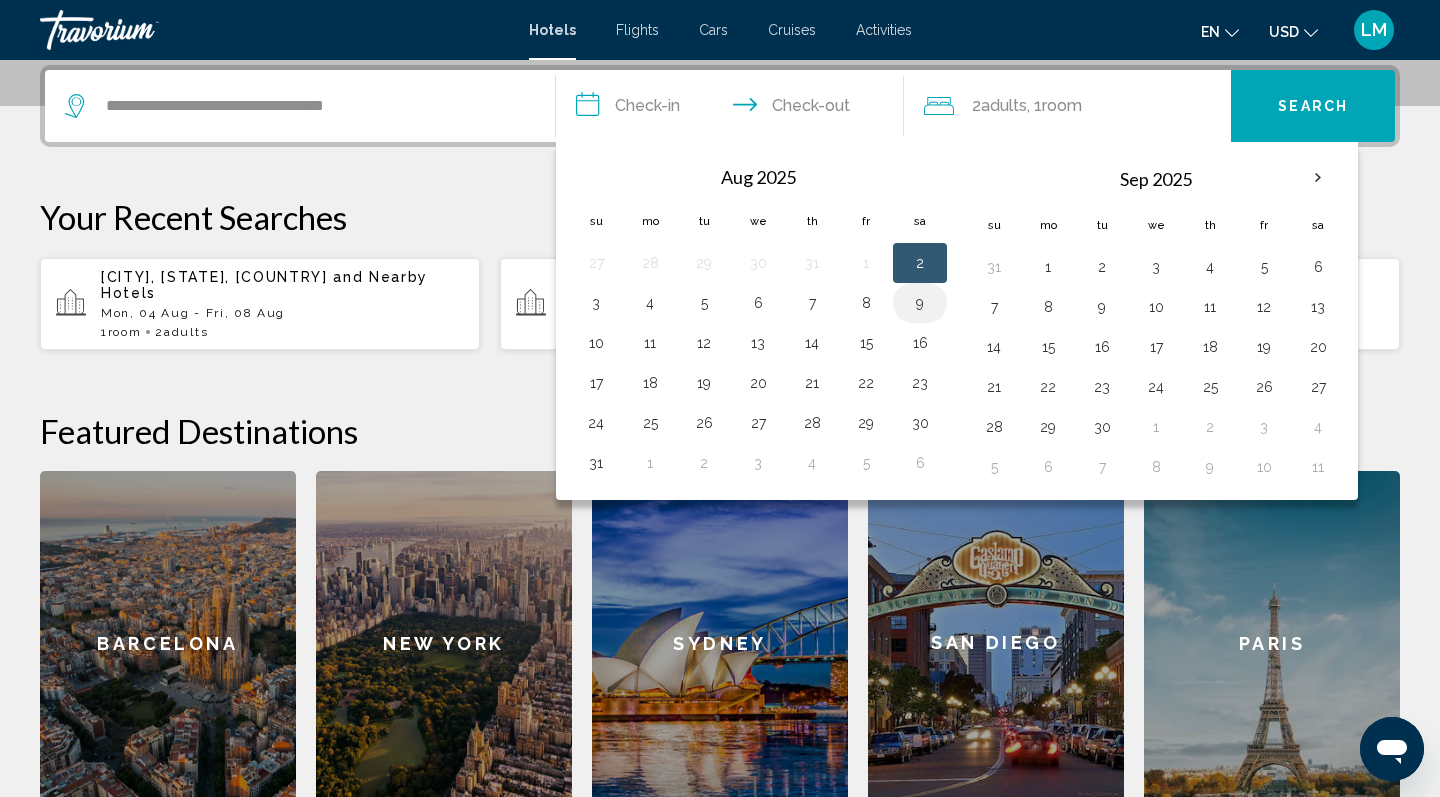 click on "9" at bounding box center [920, 303] 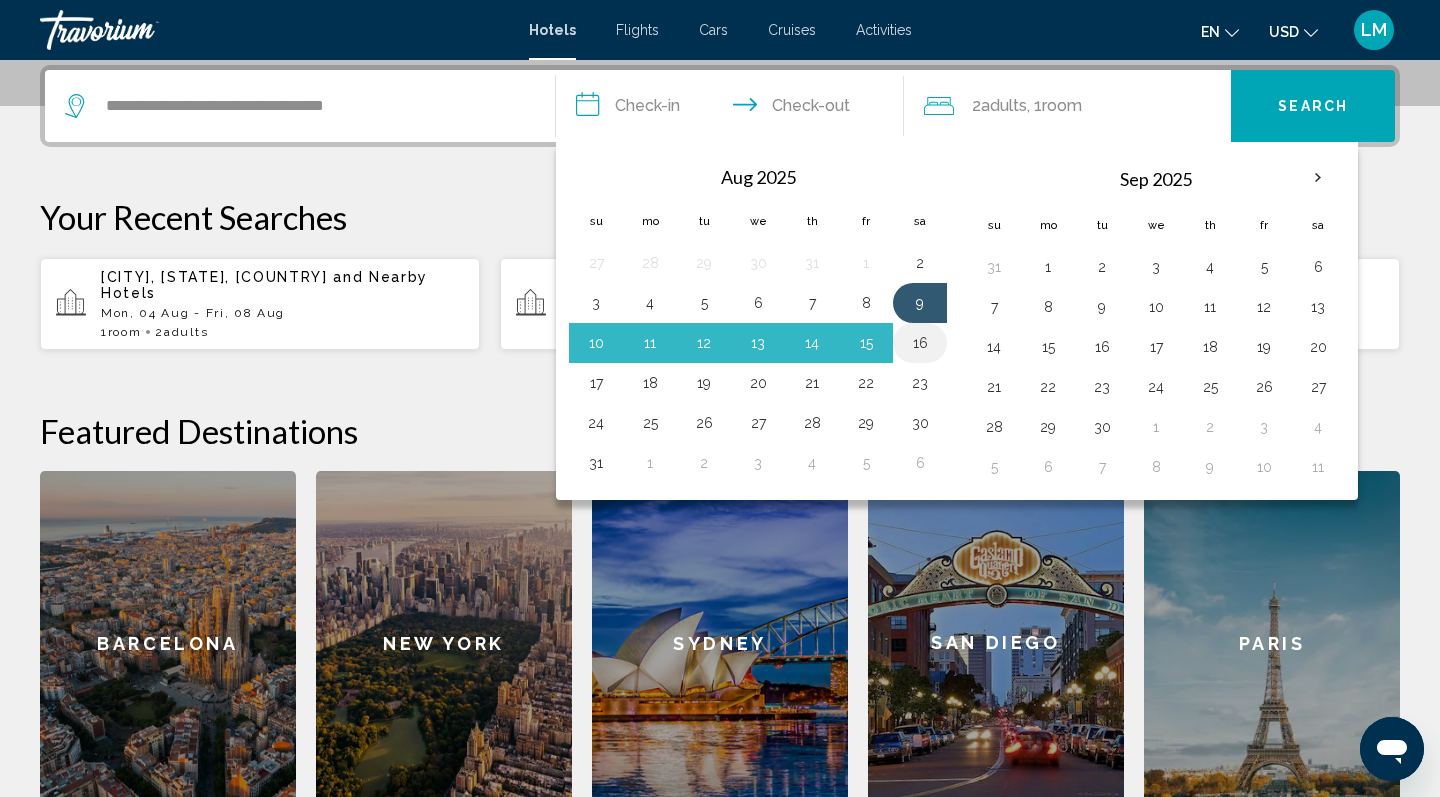 click on "16" at bounding box center [920, 343] 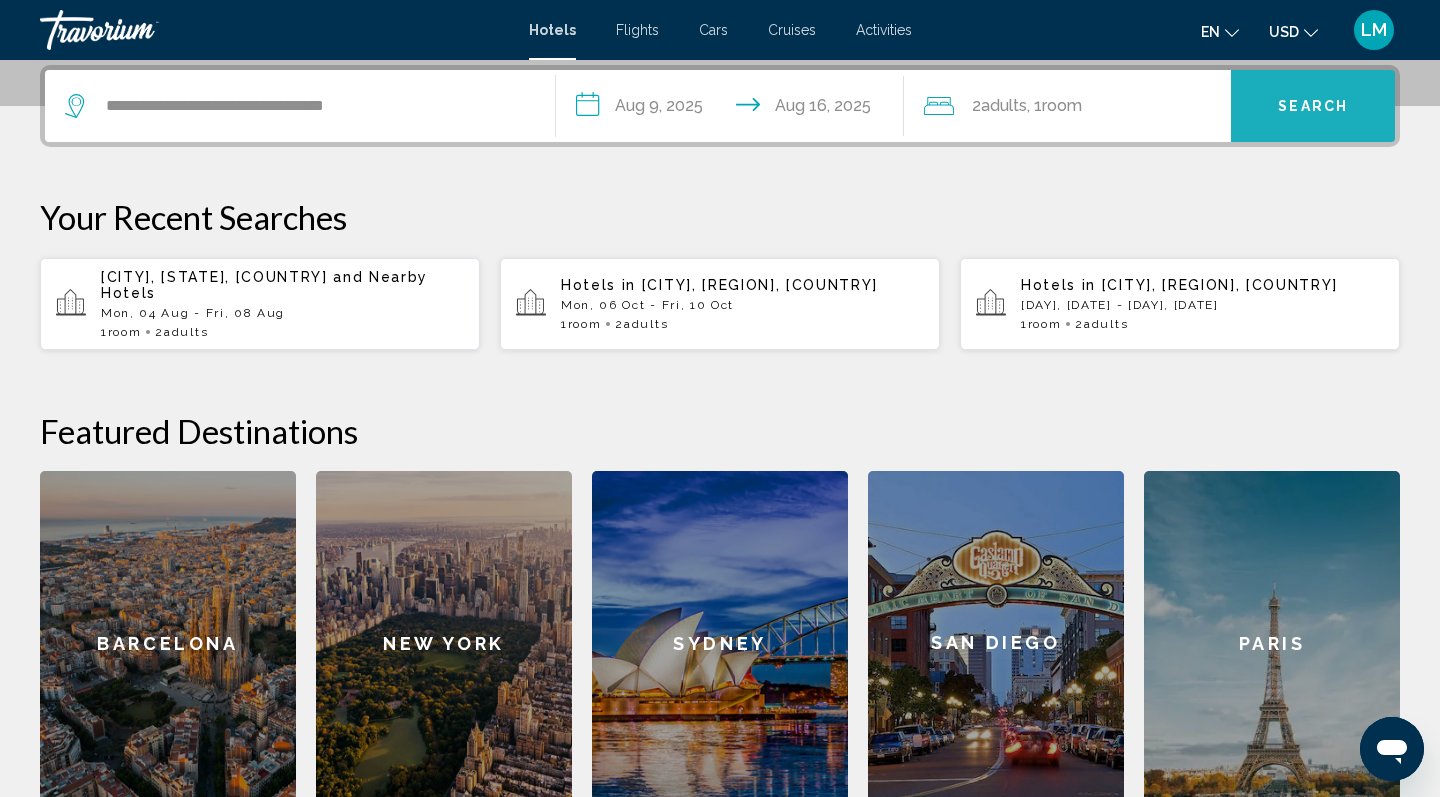 click on "Search" at bounding box center (1313, 107) 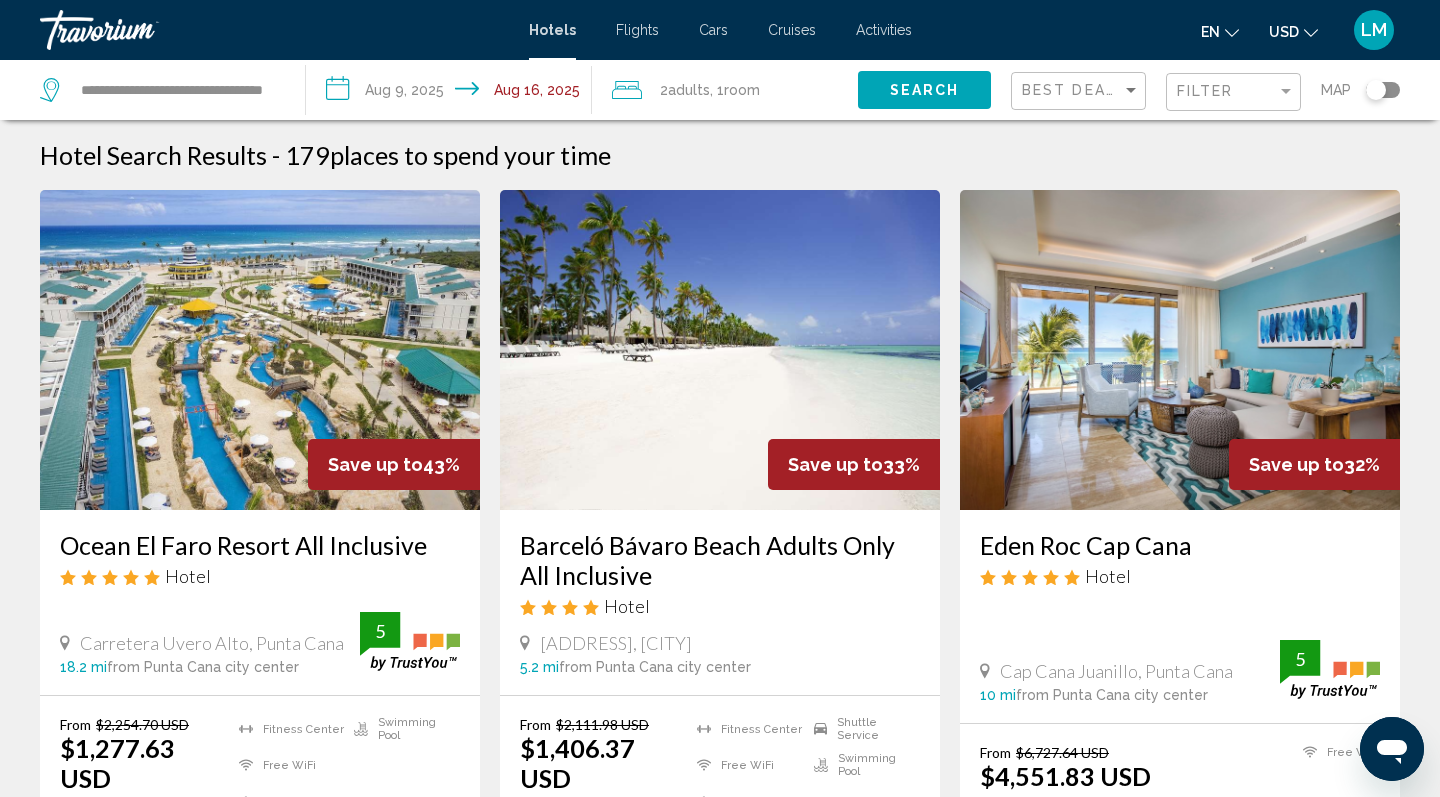scroll, scrollTop: 1, scrollLeft: 0, axis: vertical 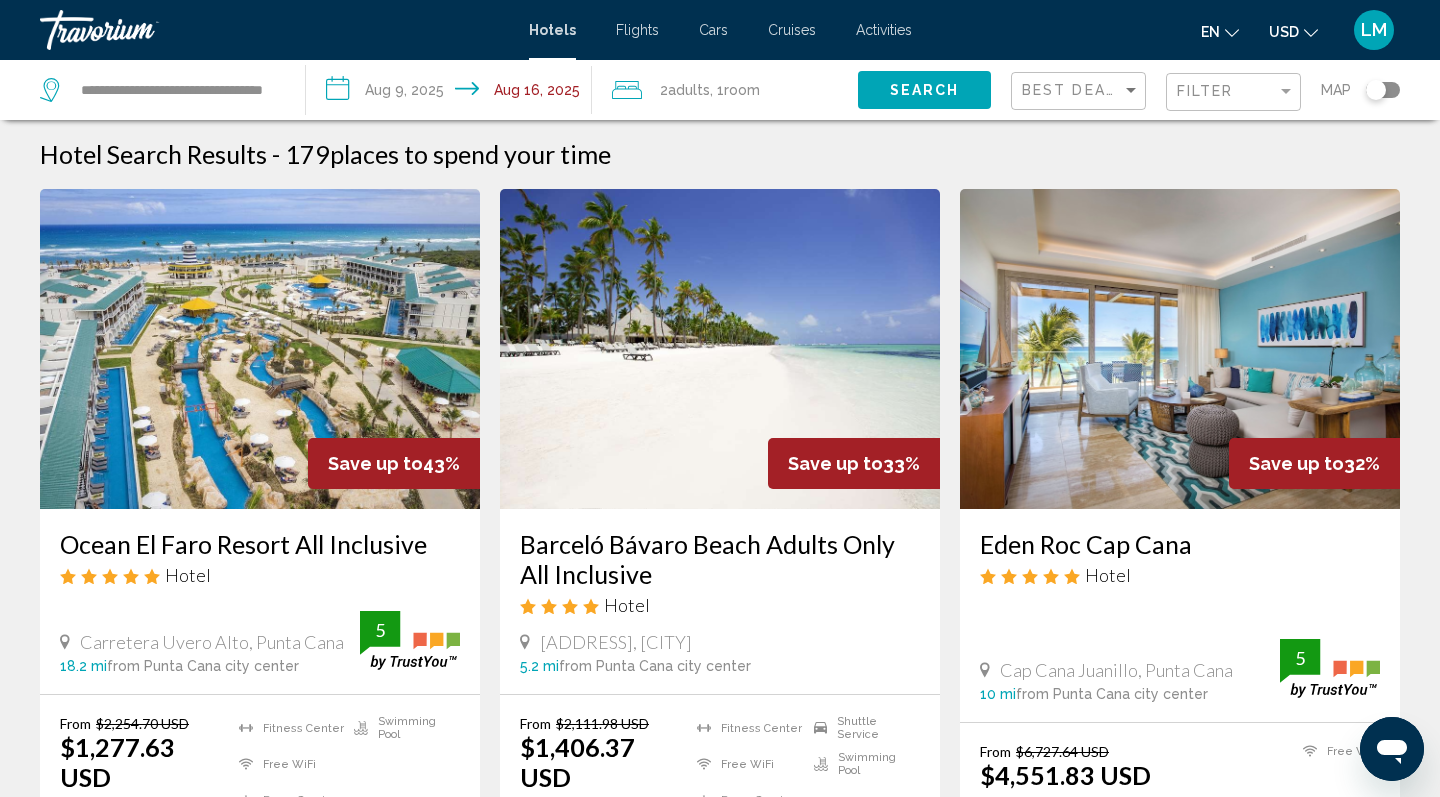 click at bounding box center (260, 349) 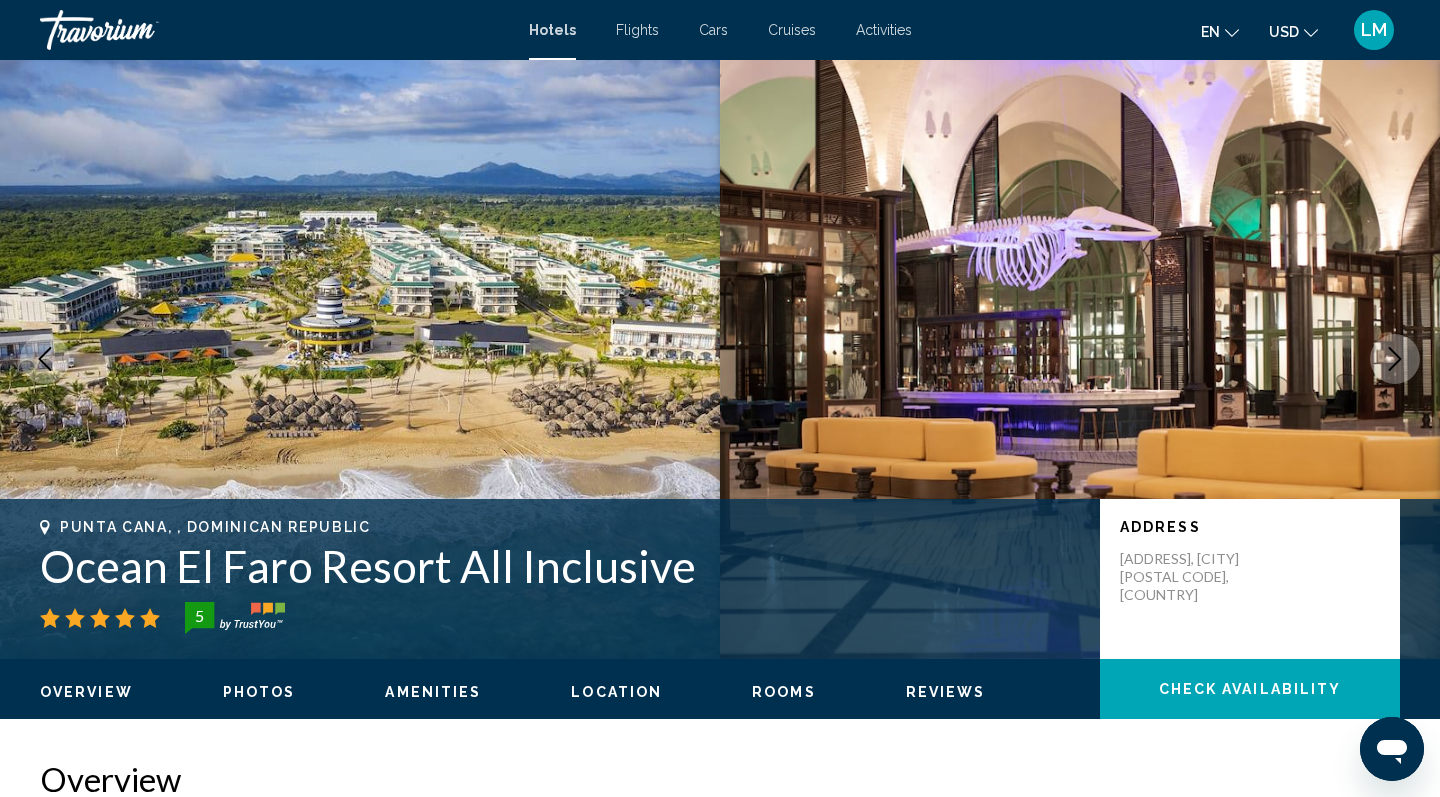 scroll, scrollTop: 0, scrollLeft: 0, axis: both 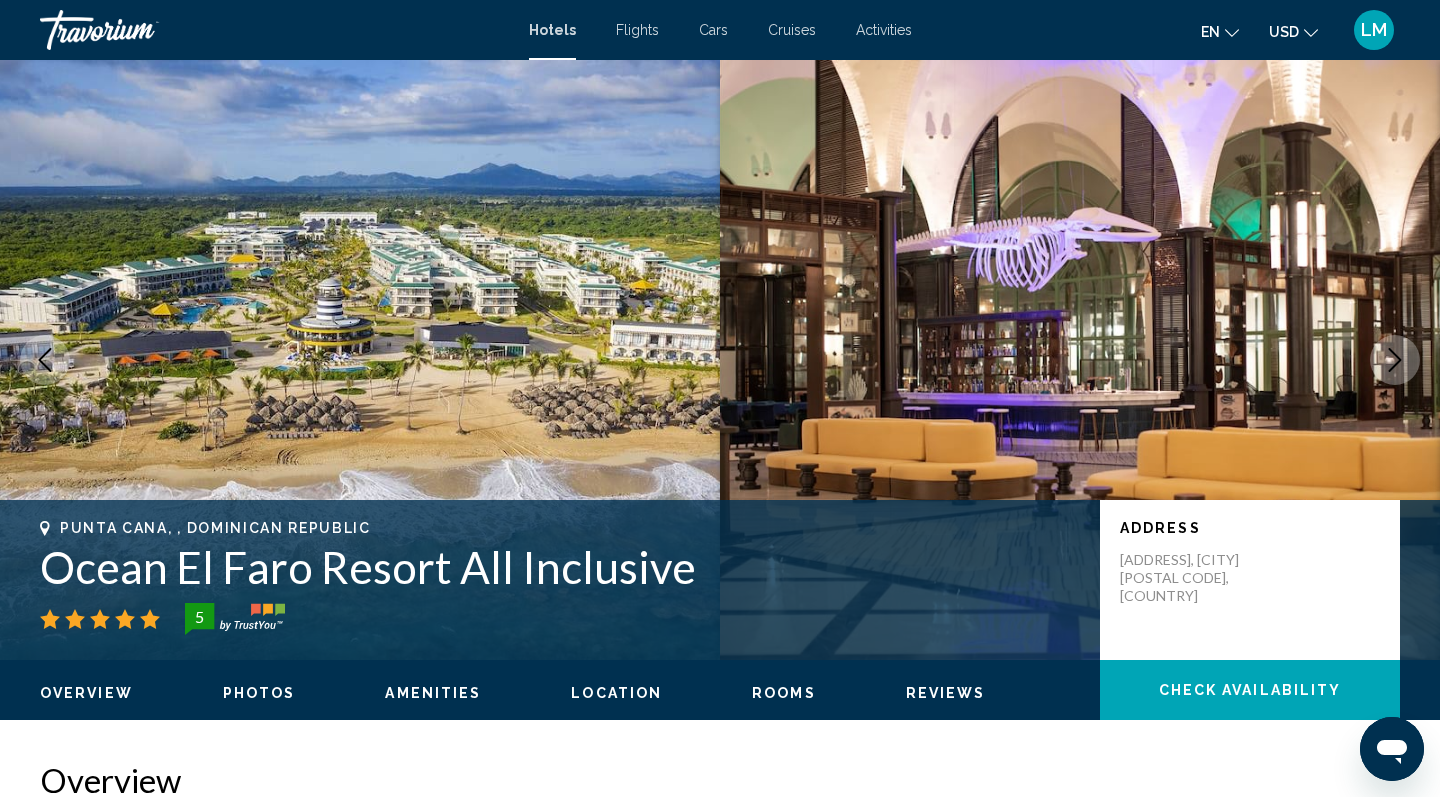 click 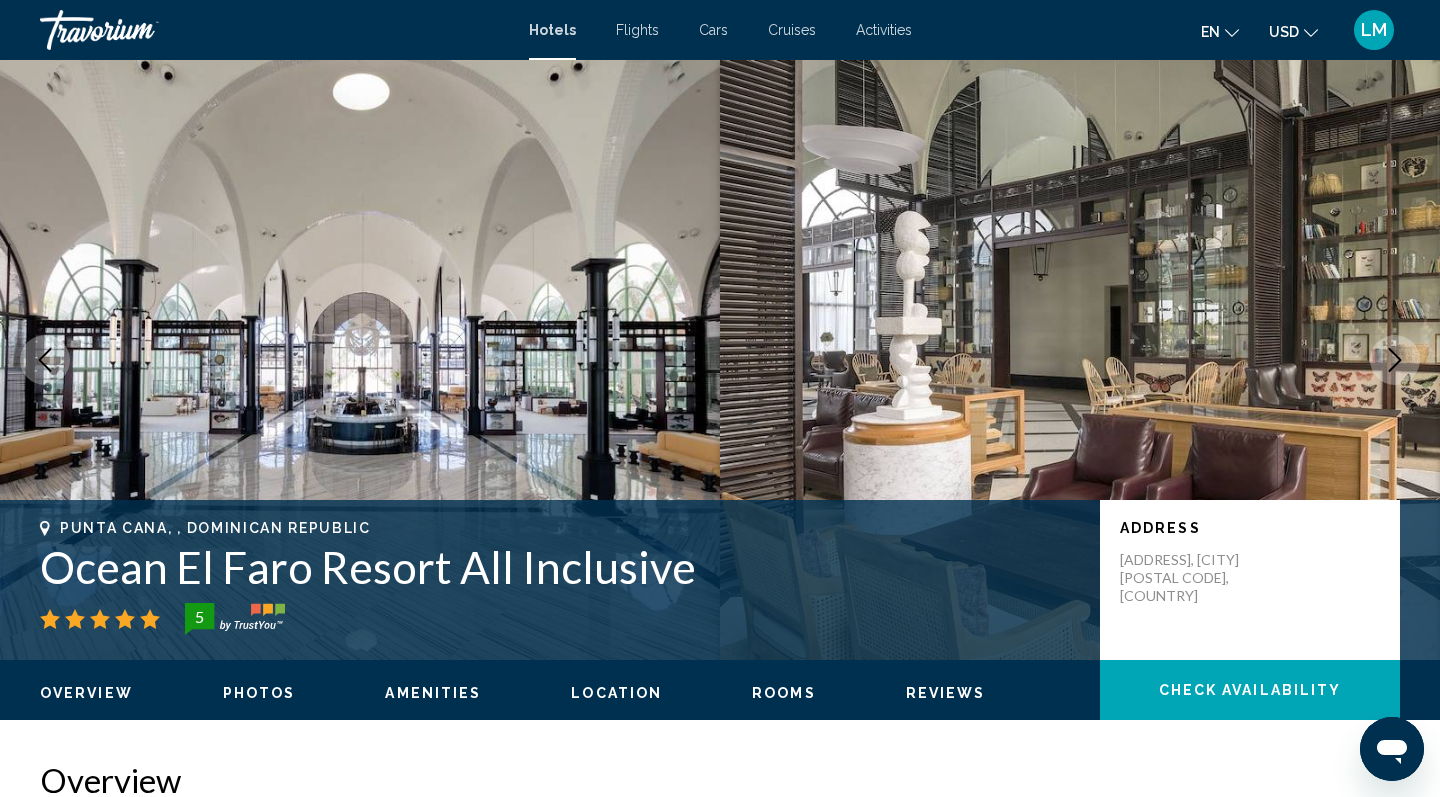click 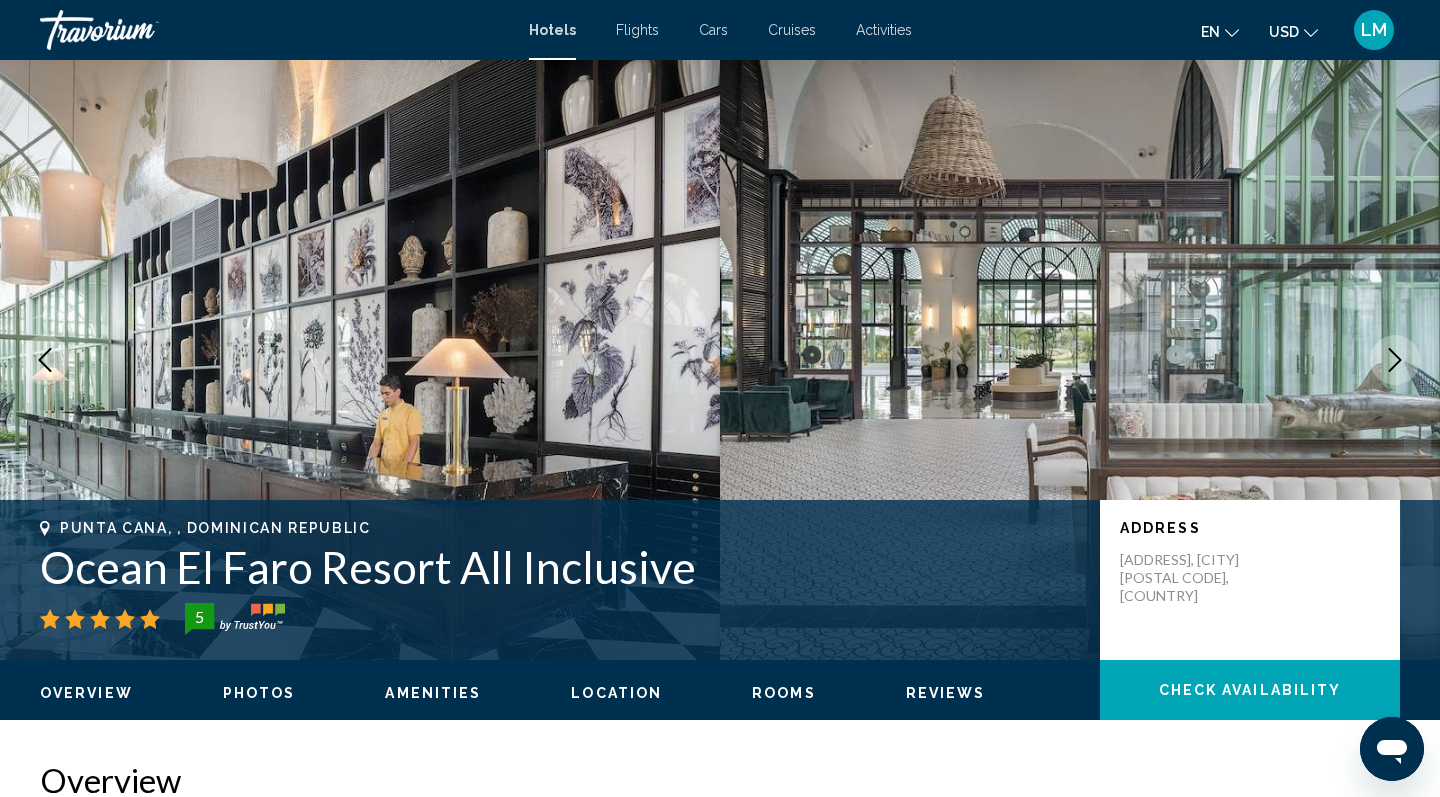 click 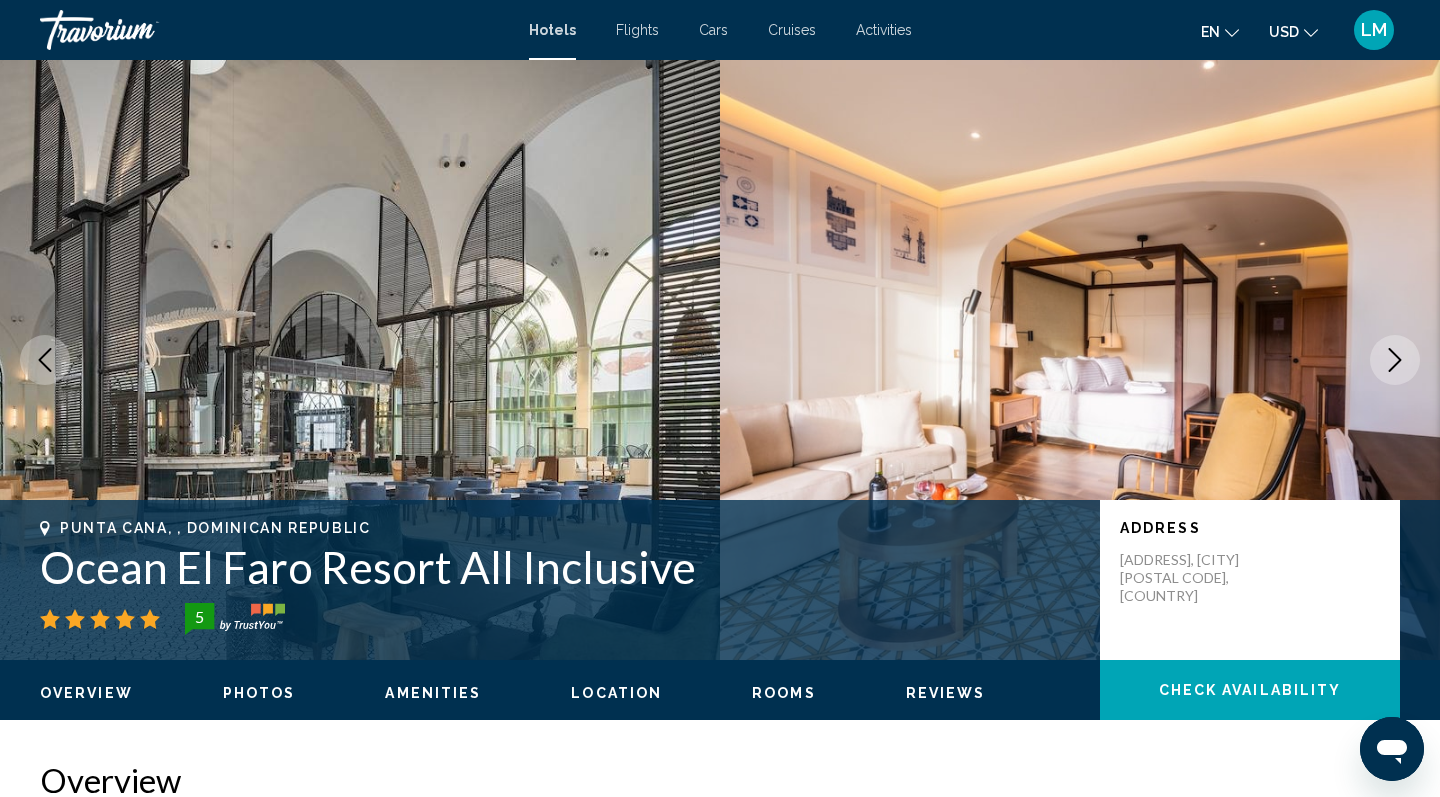 click 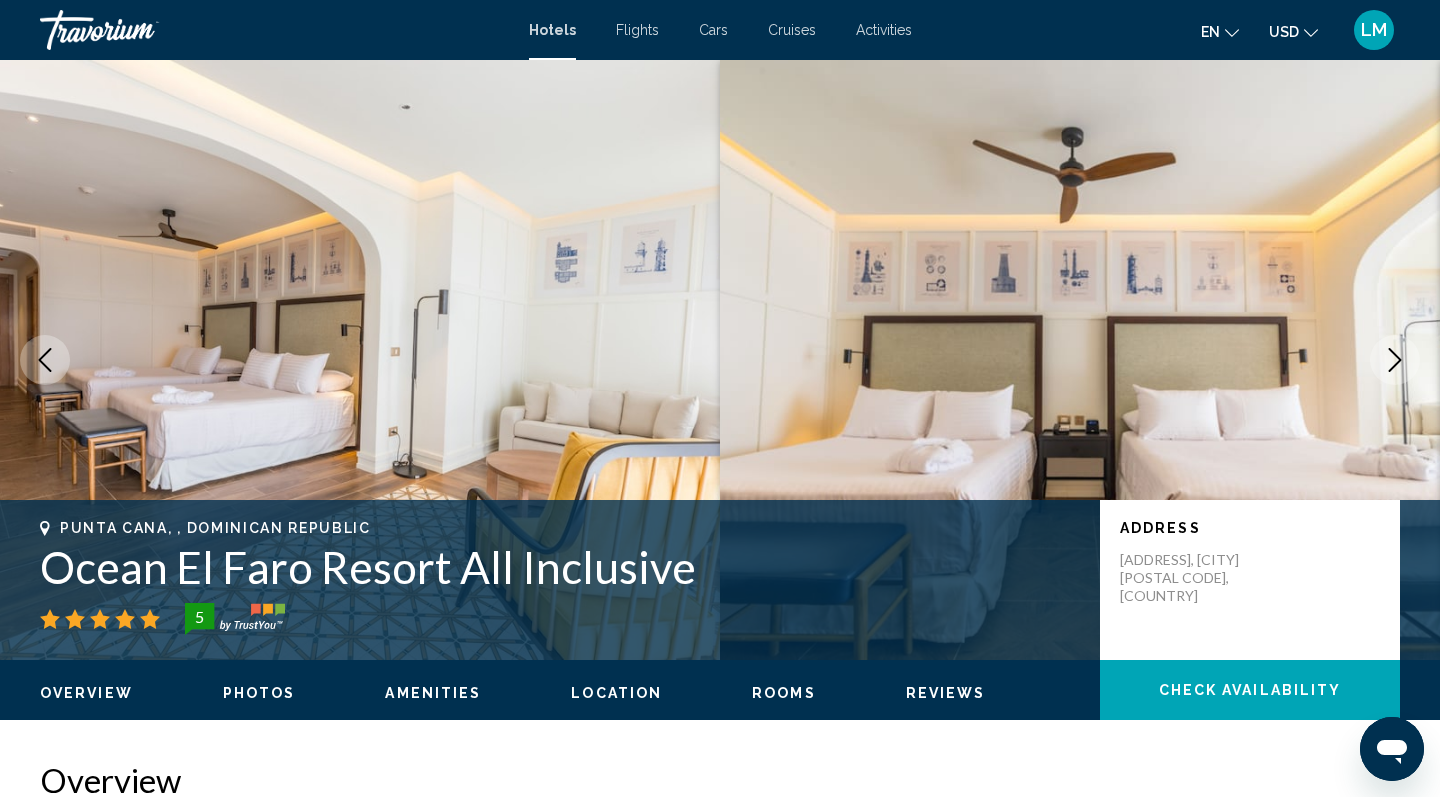 click 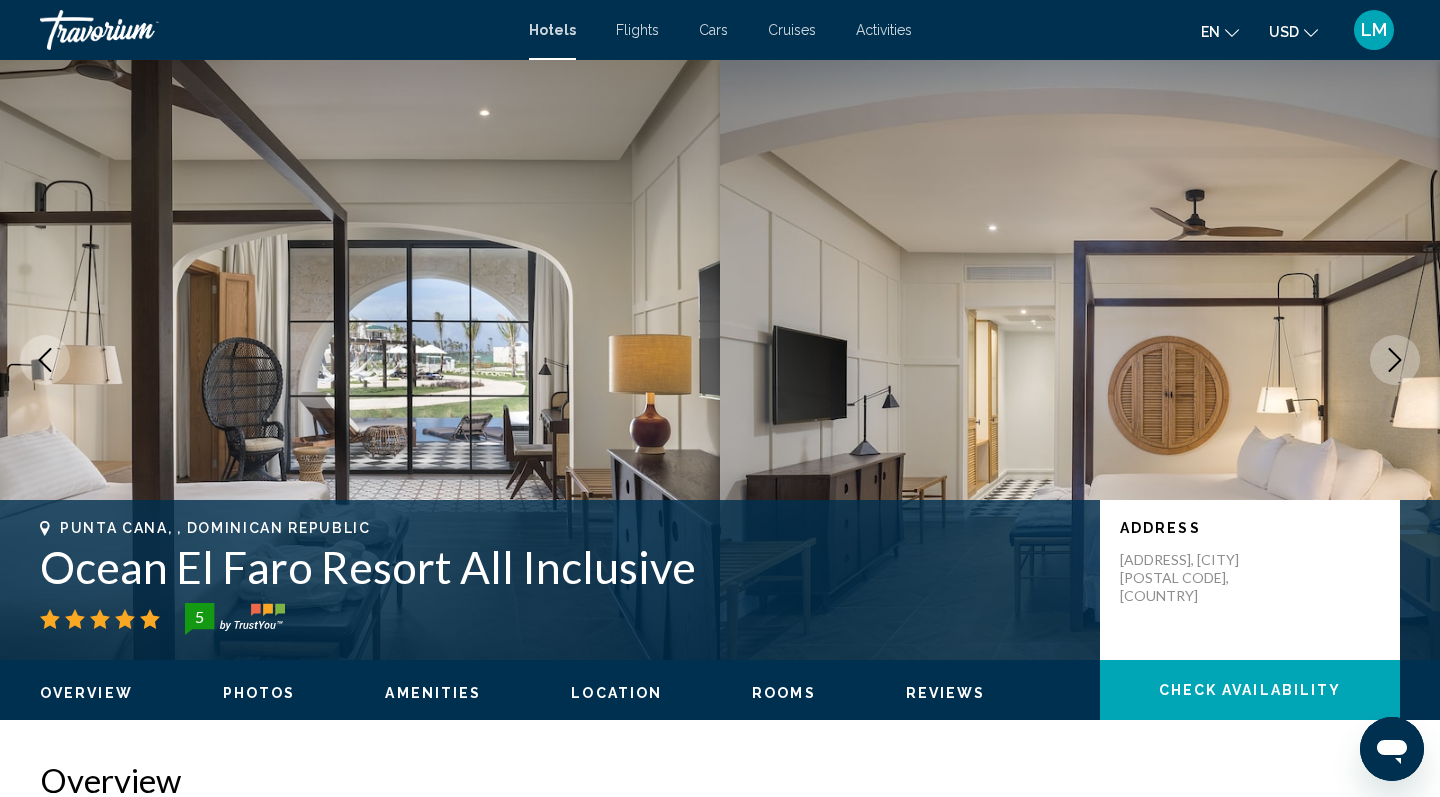 click 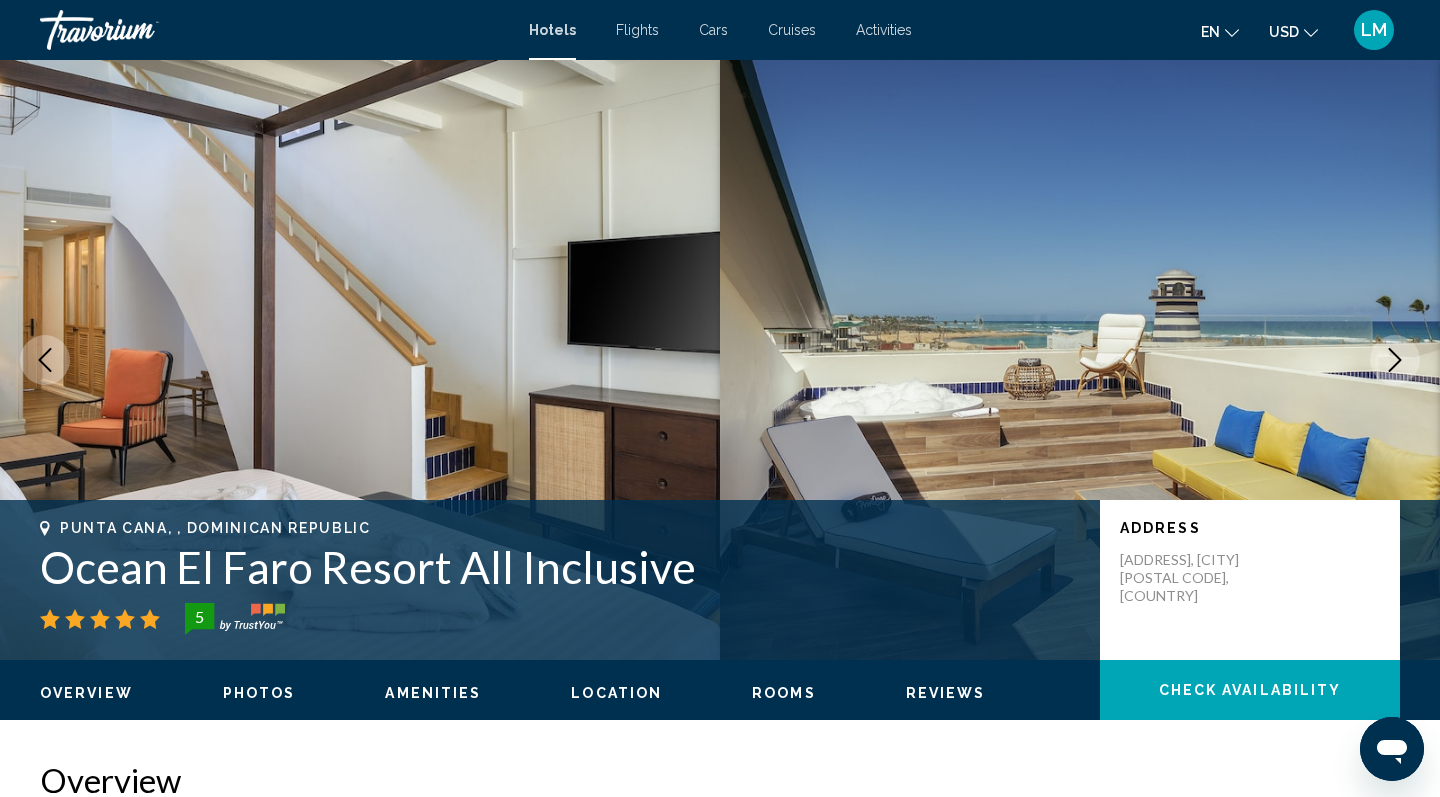 click 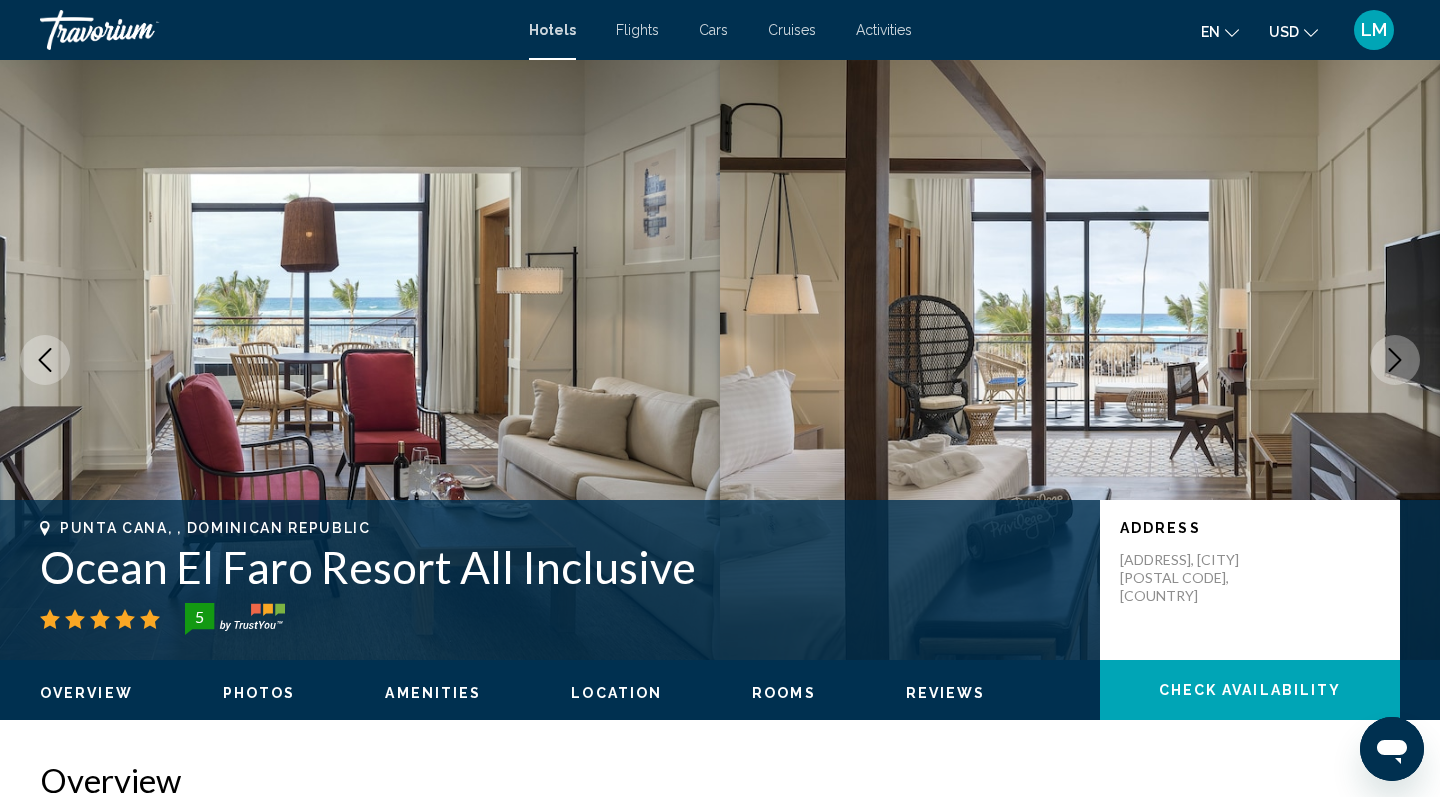 click 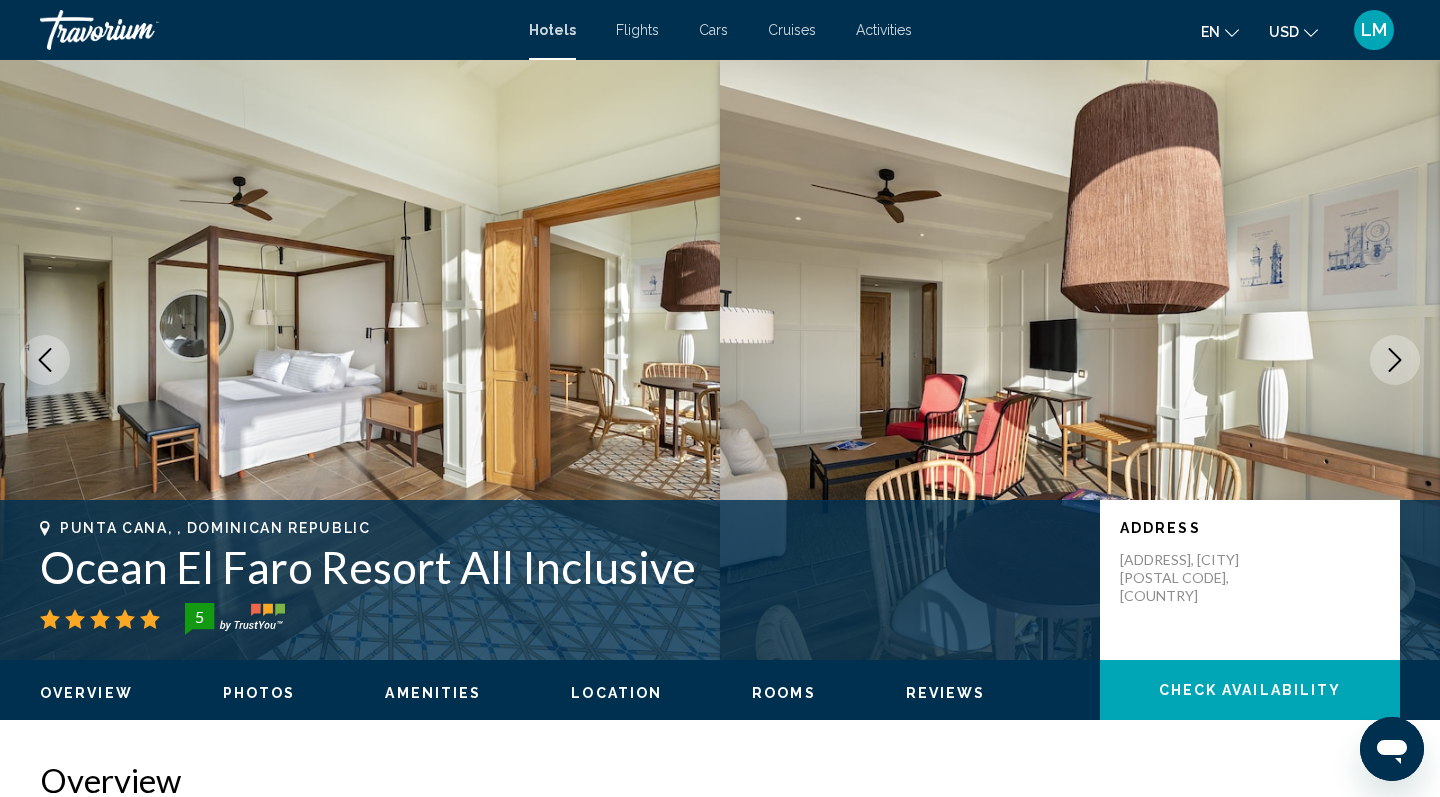 click 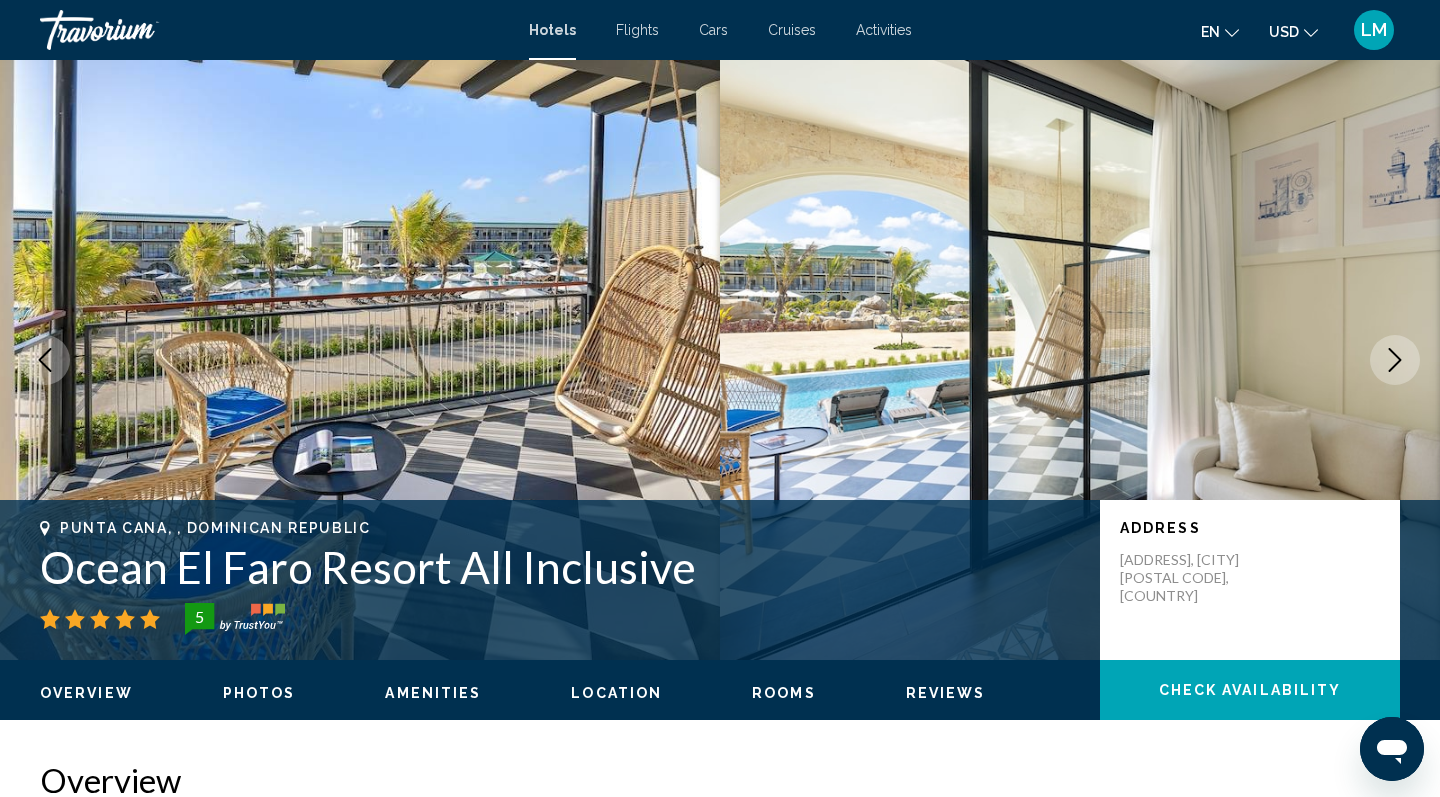 click 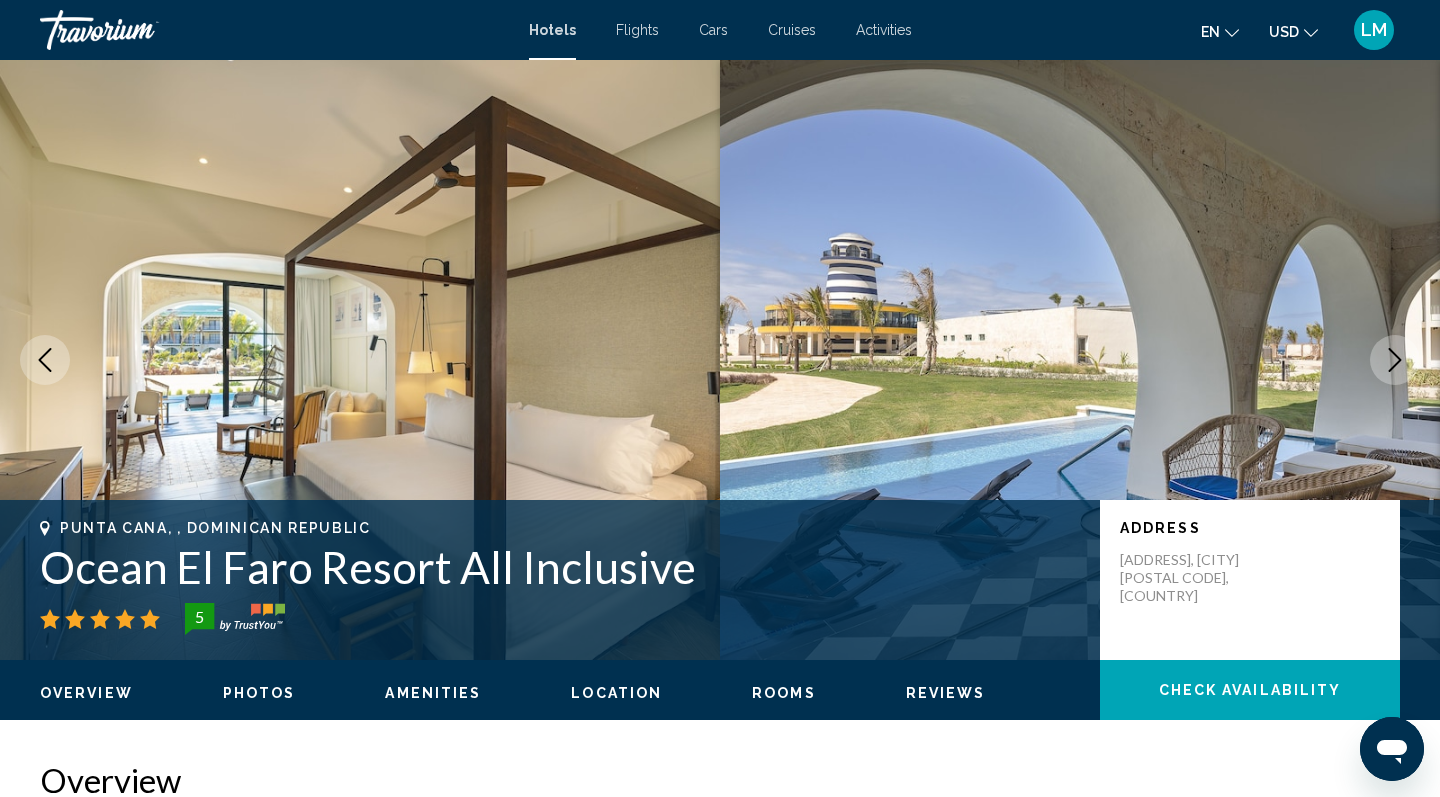 click 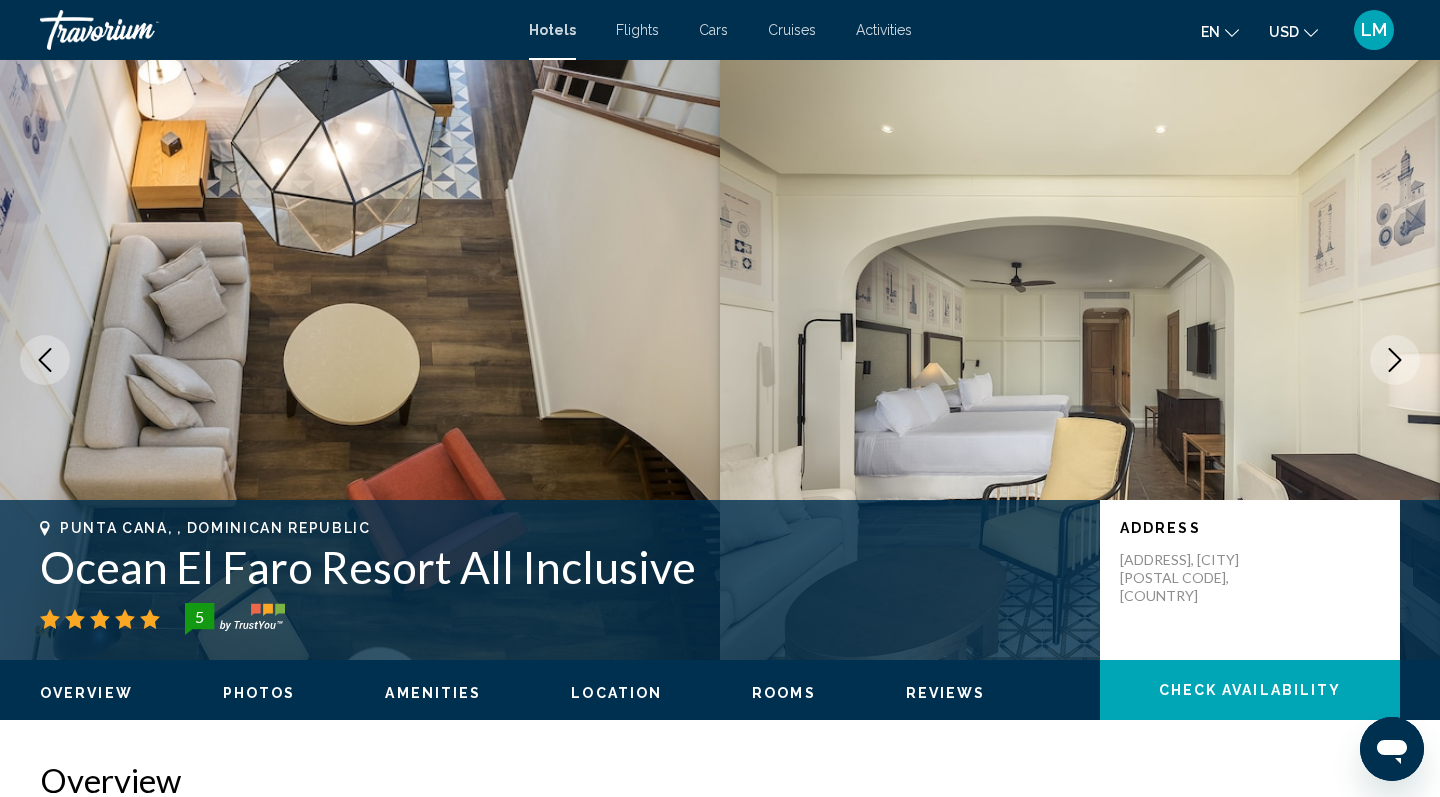 click 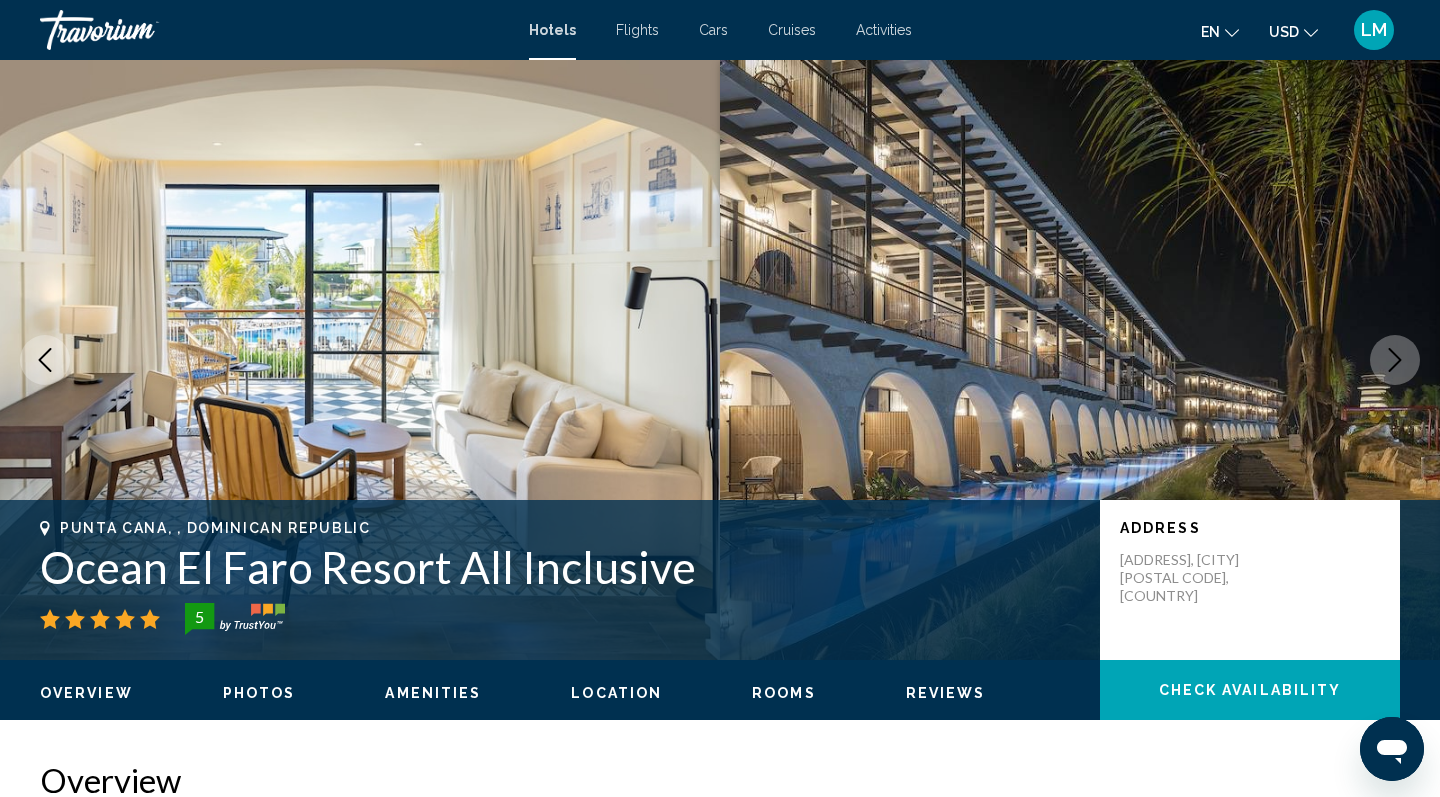 click 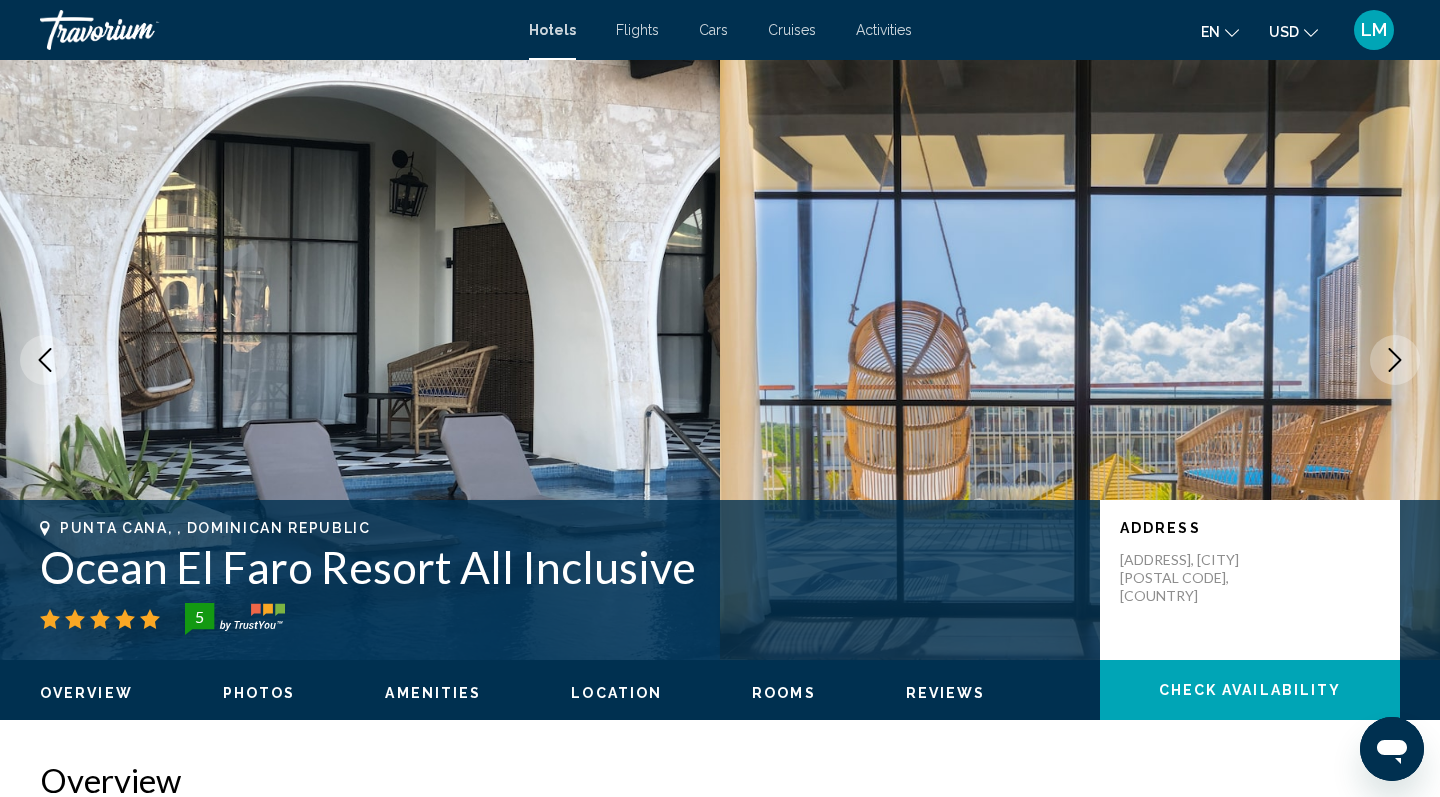 click 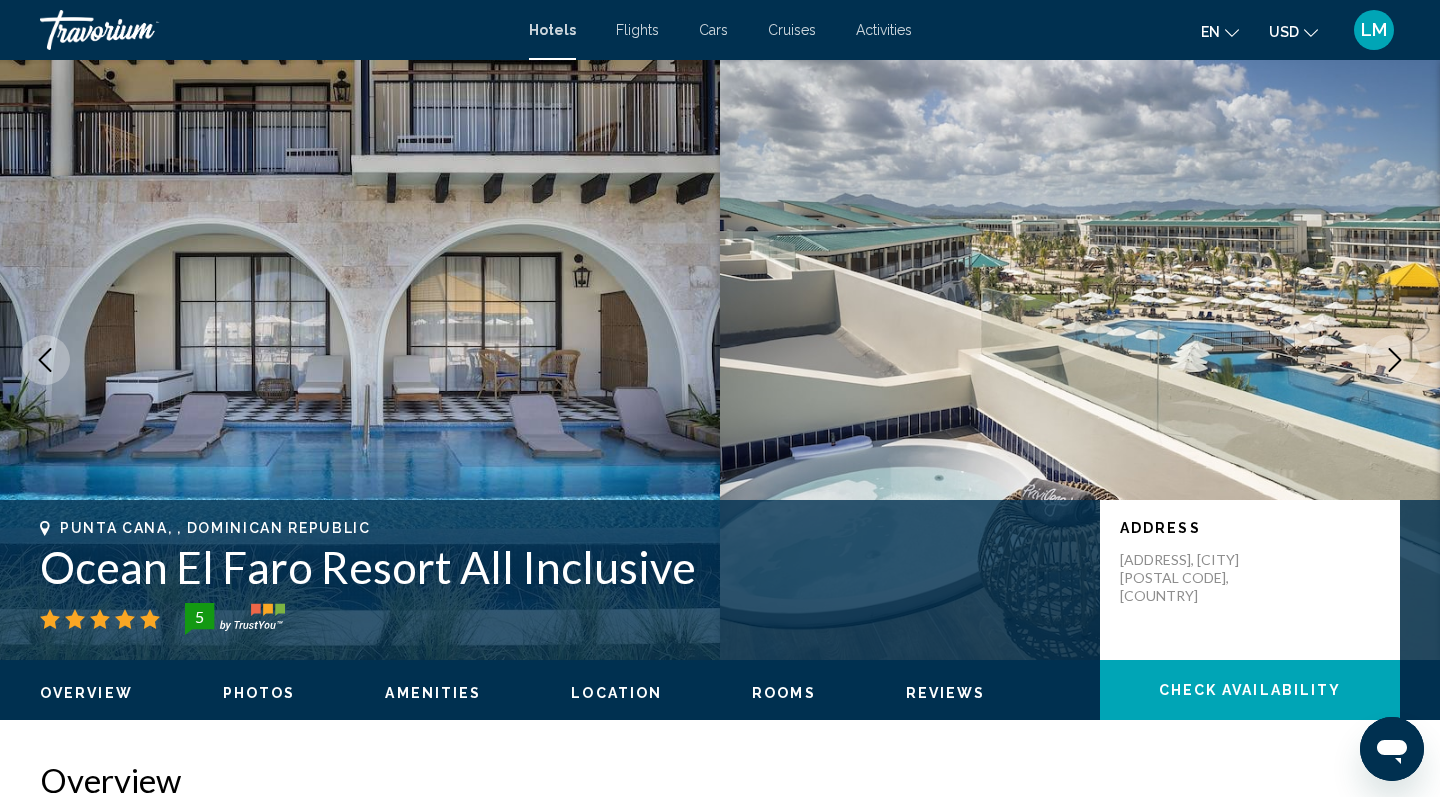 click 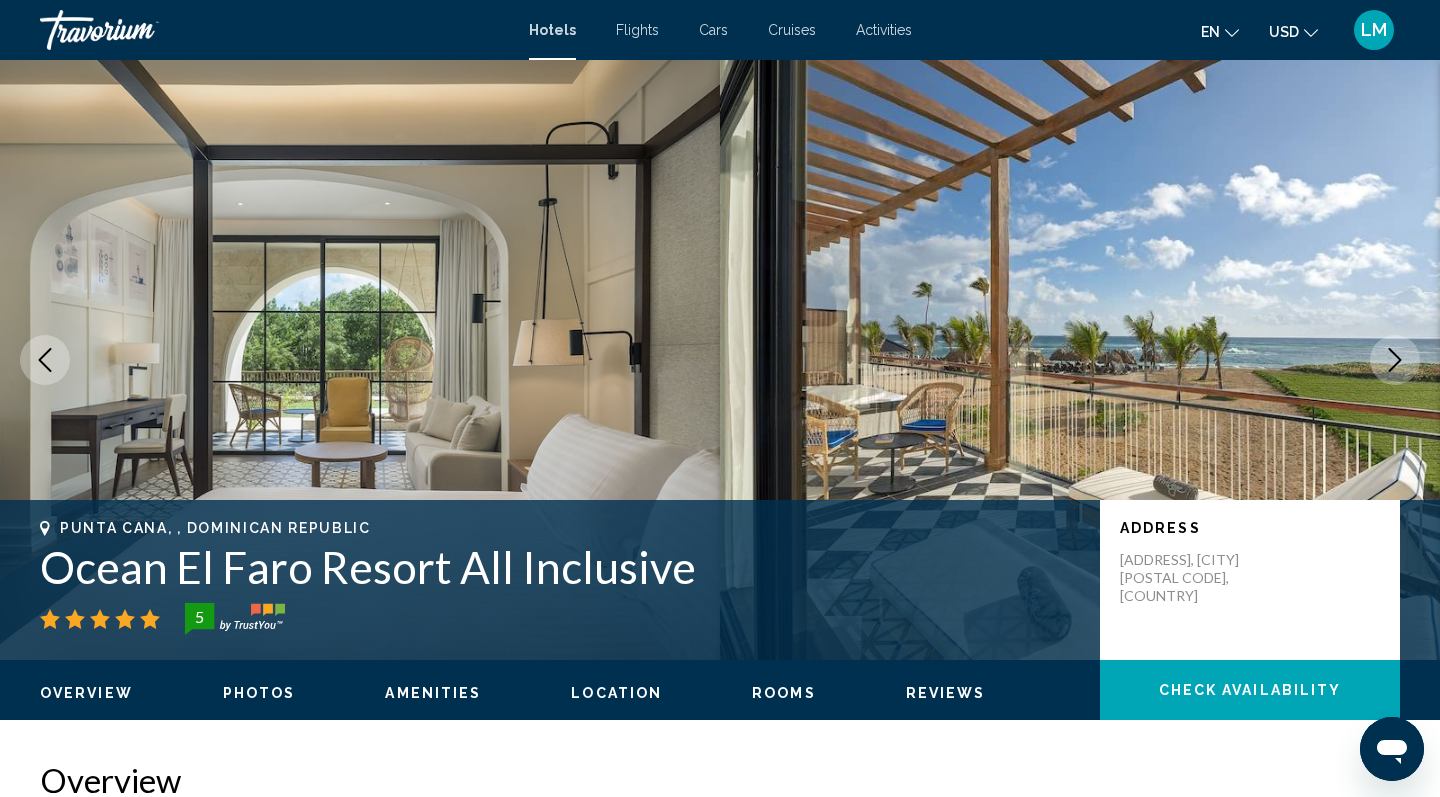 click 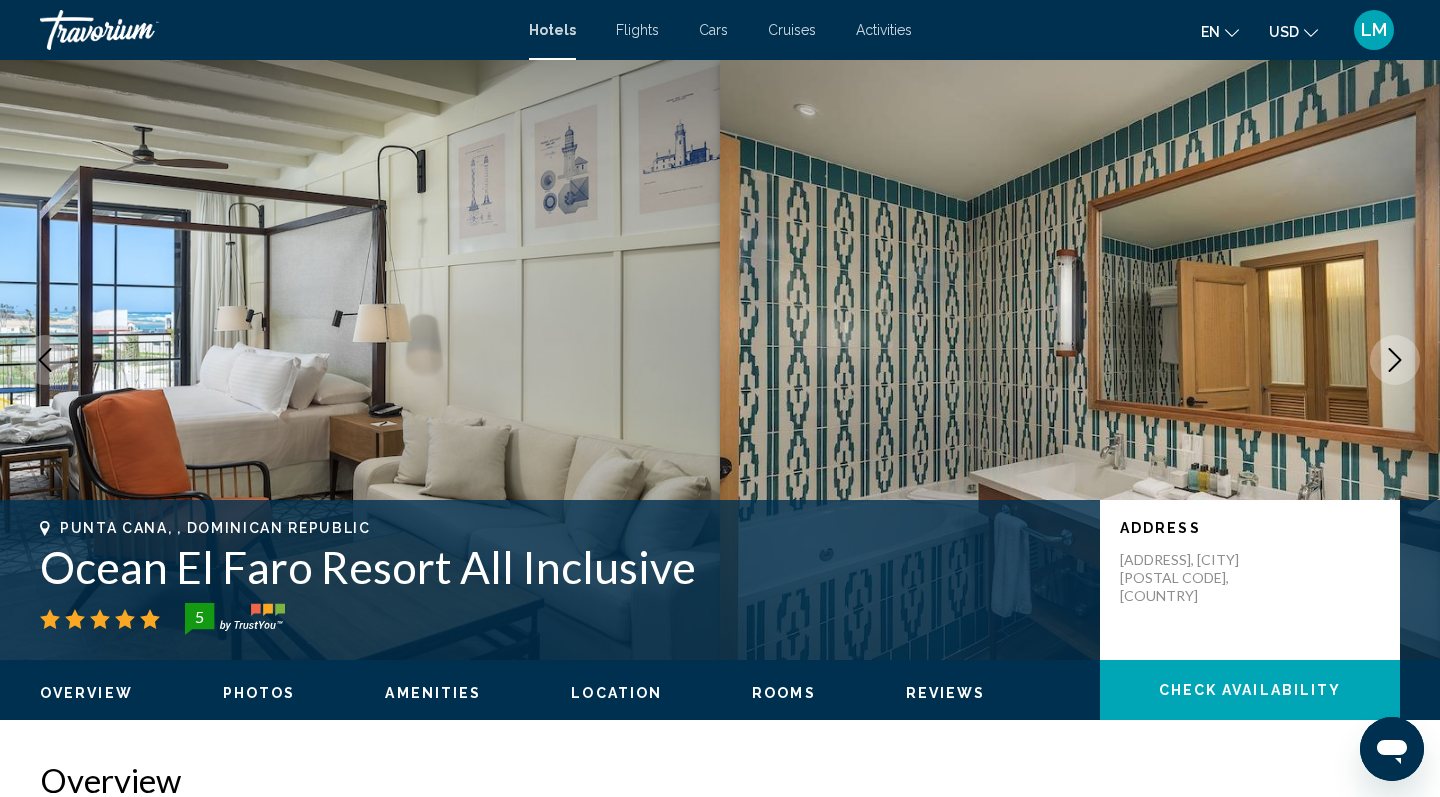 click 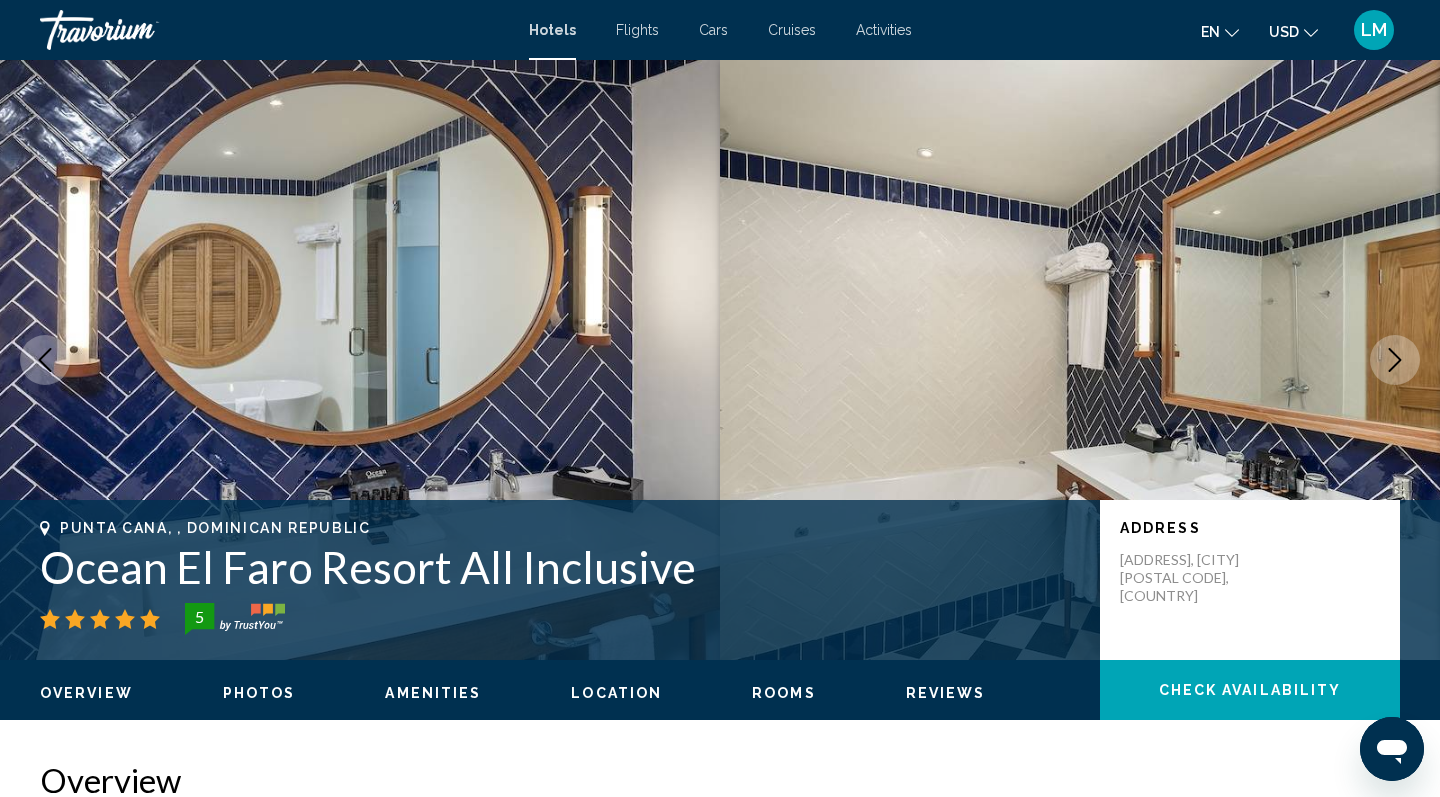 click 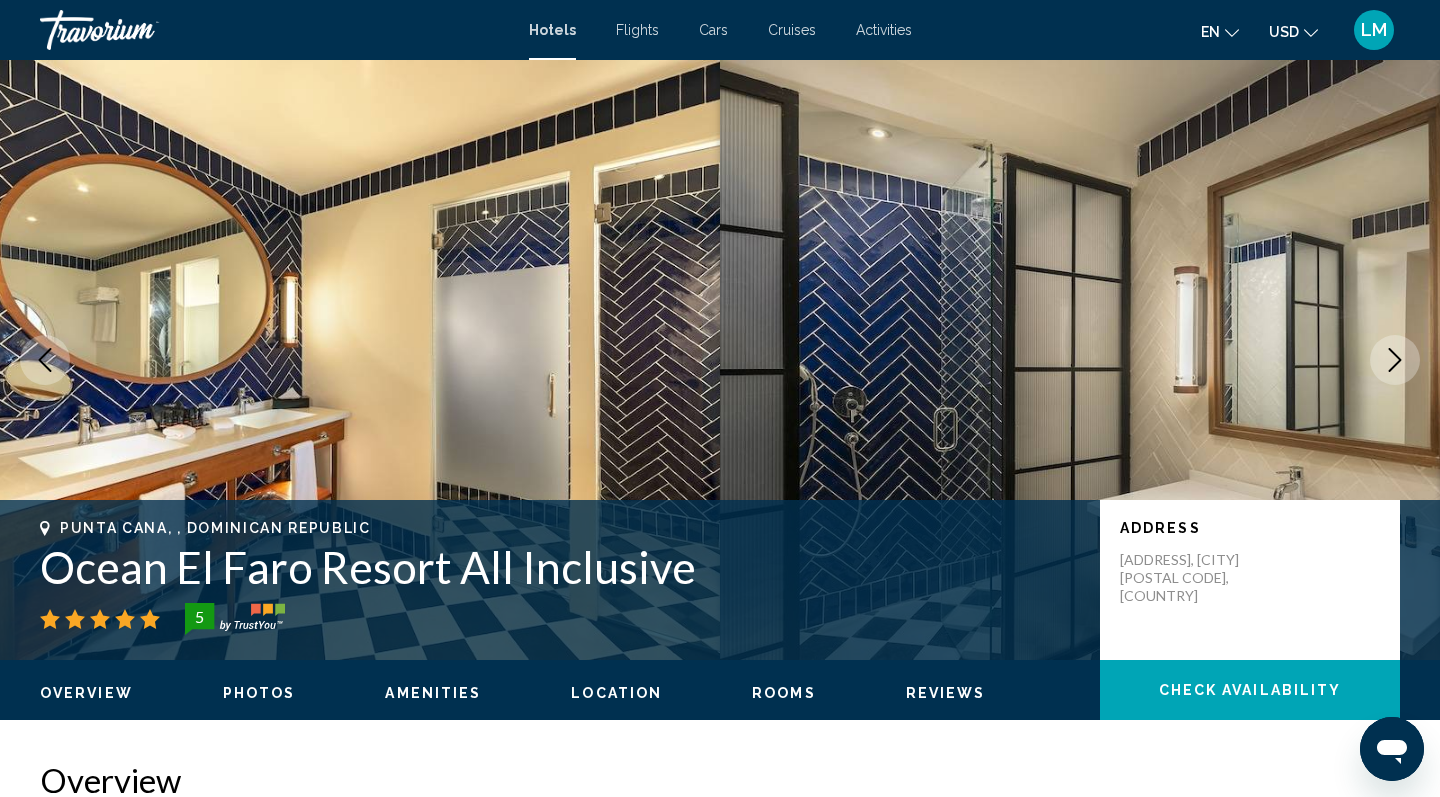click 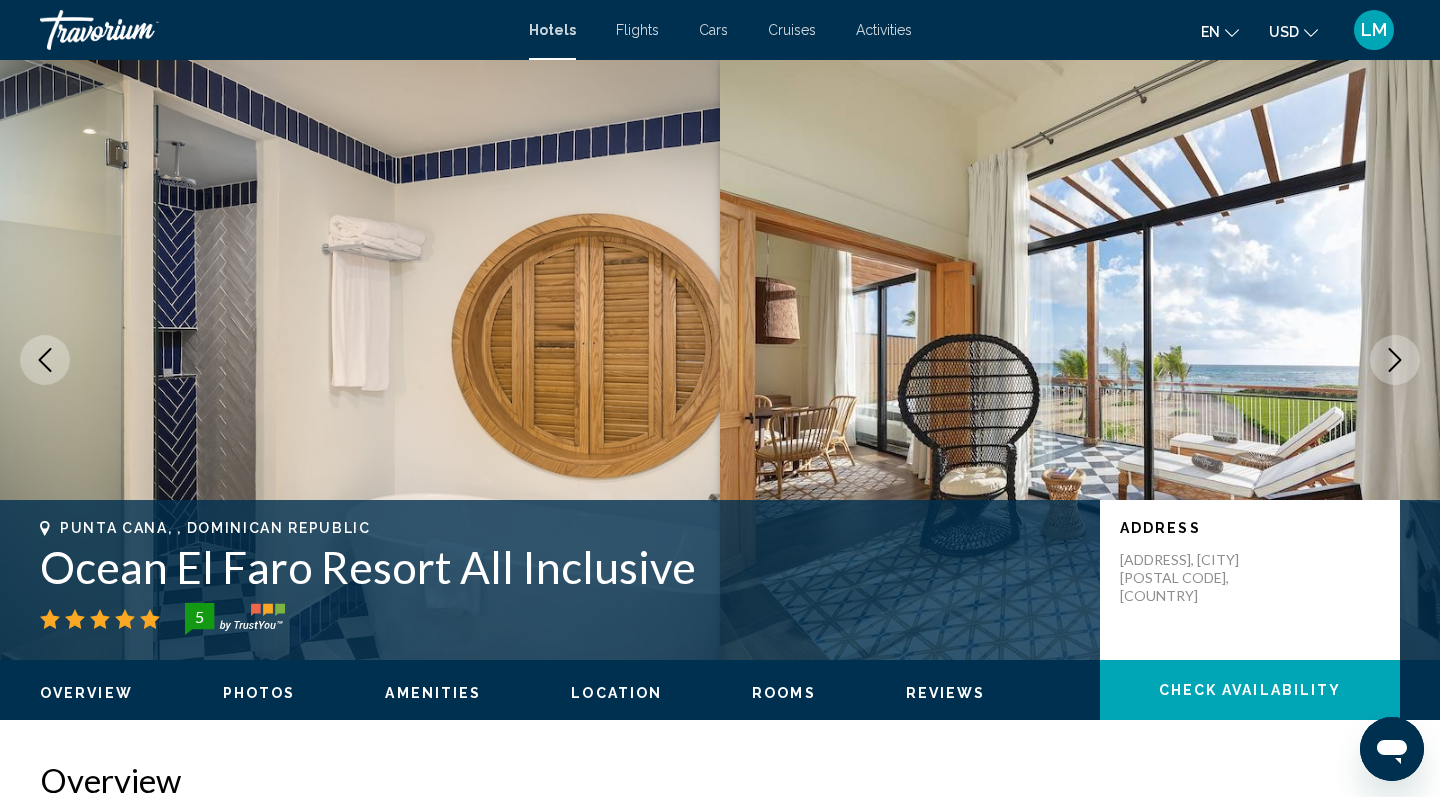 click 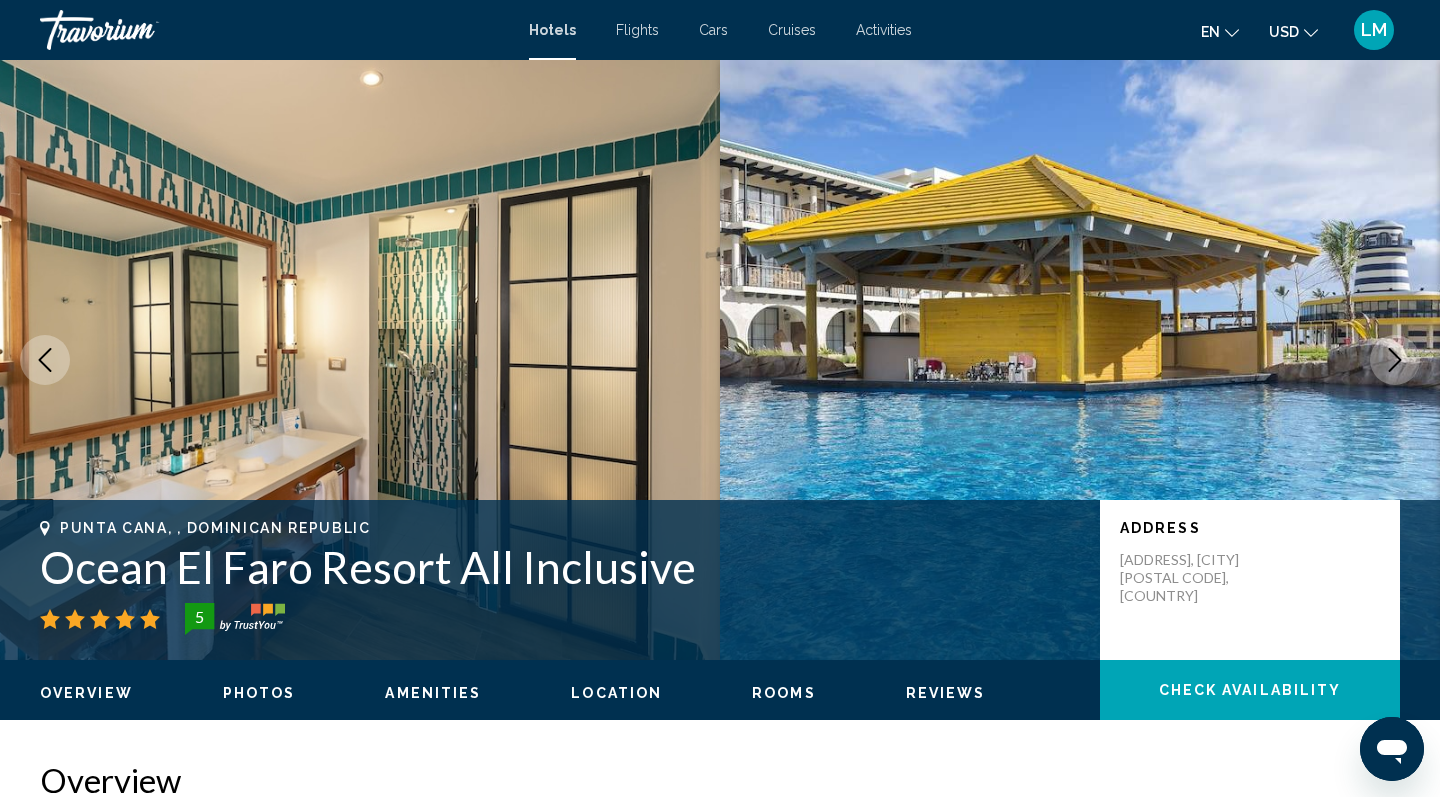 click 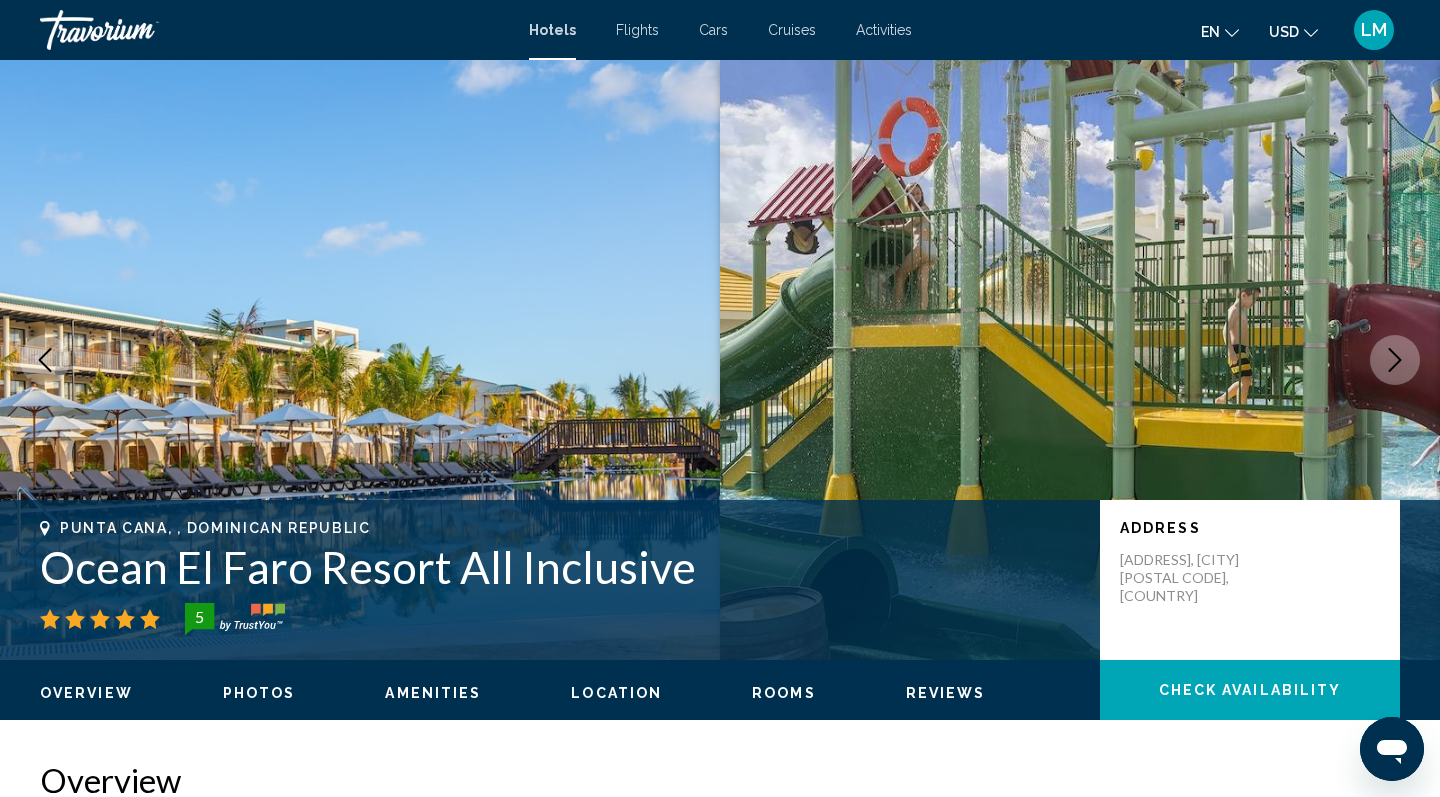 click 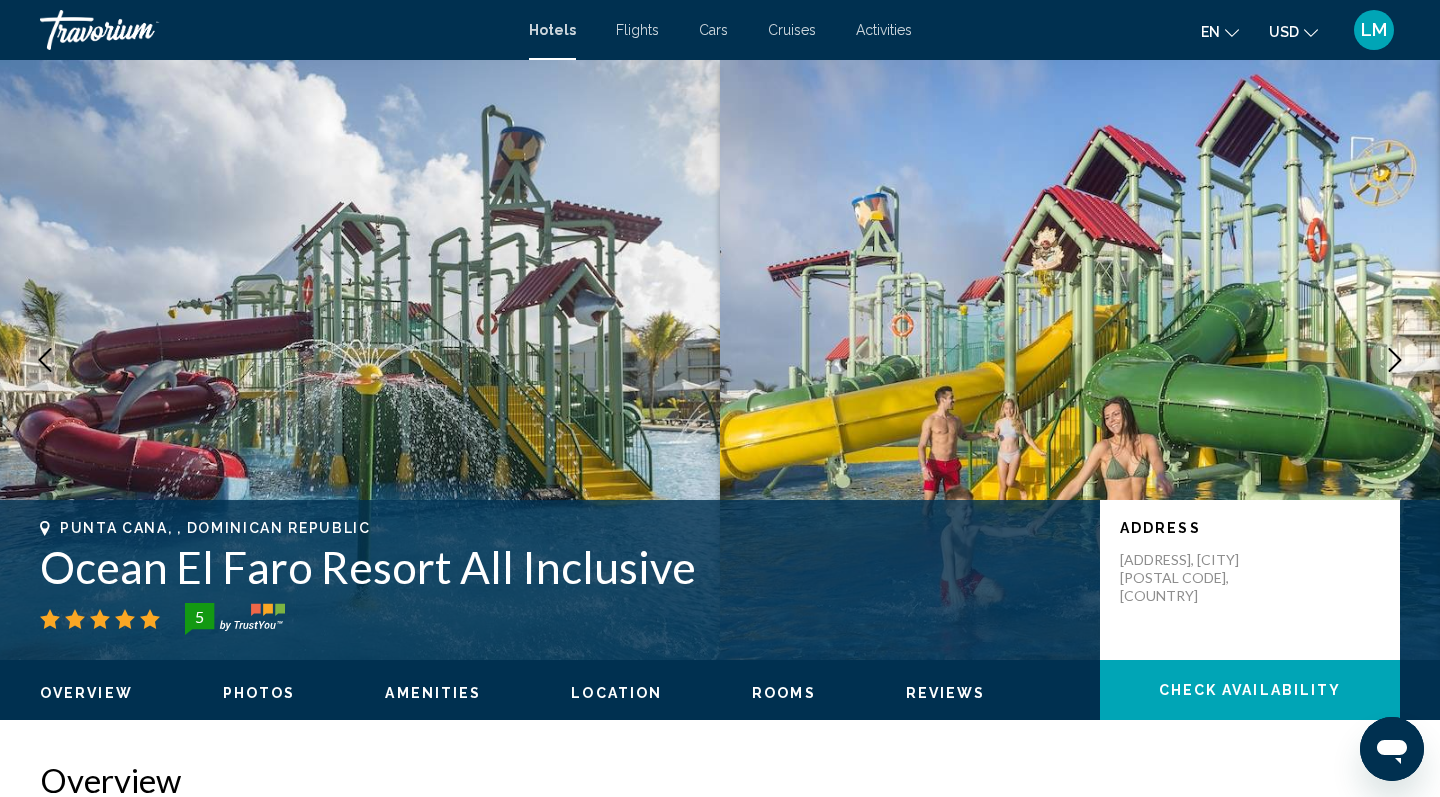 click 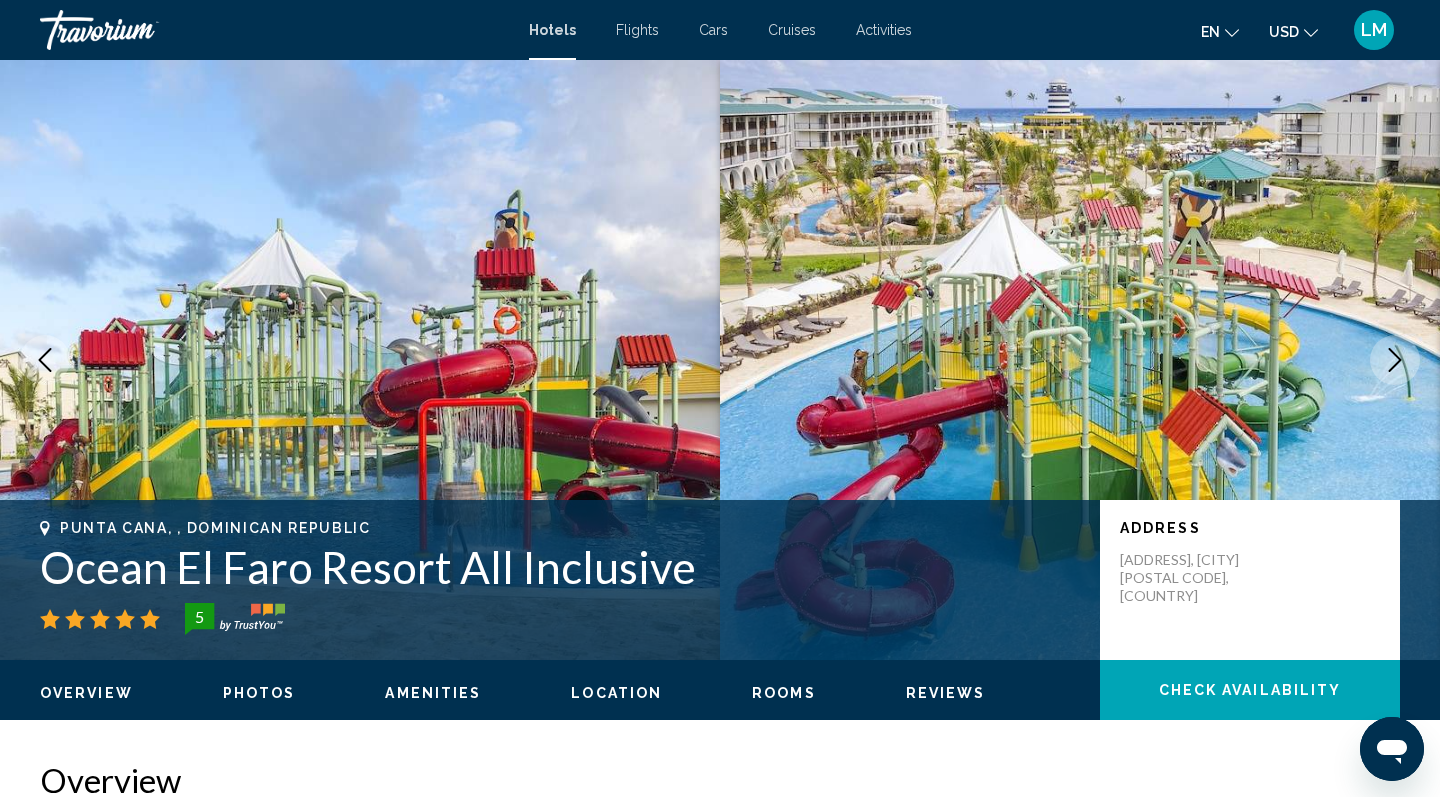 click 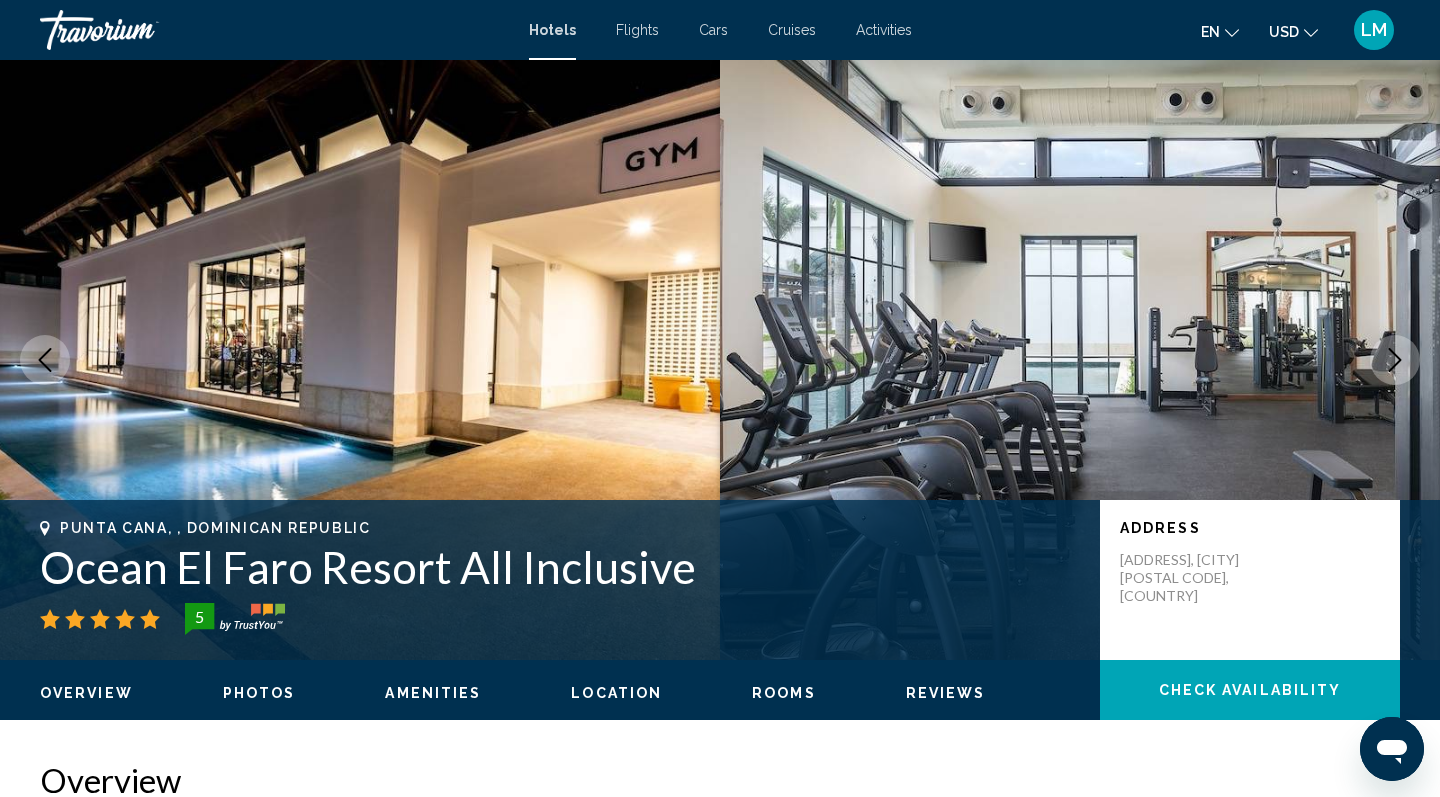 click 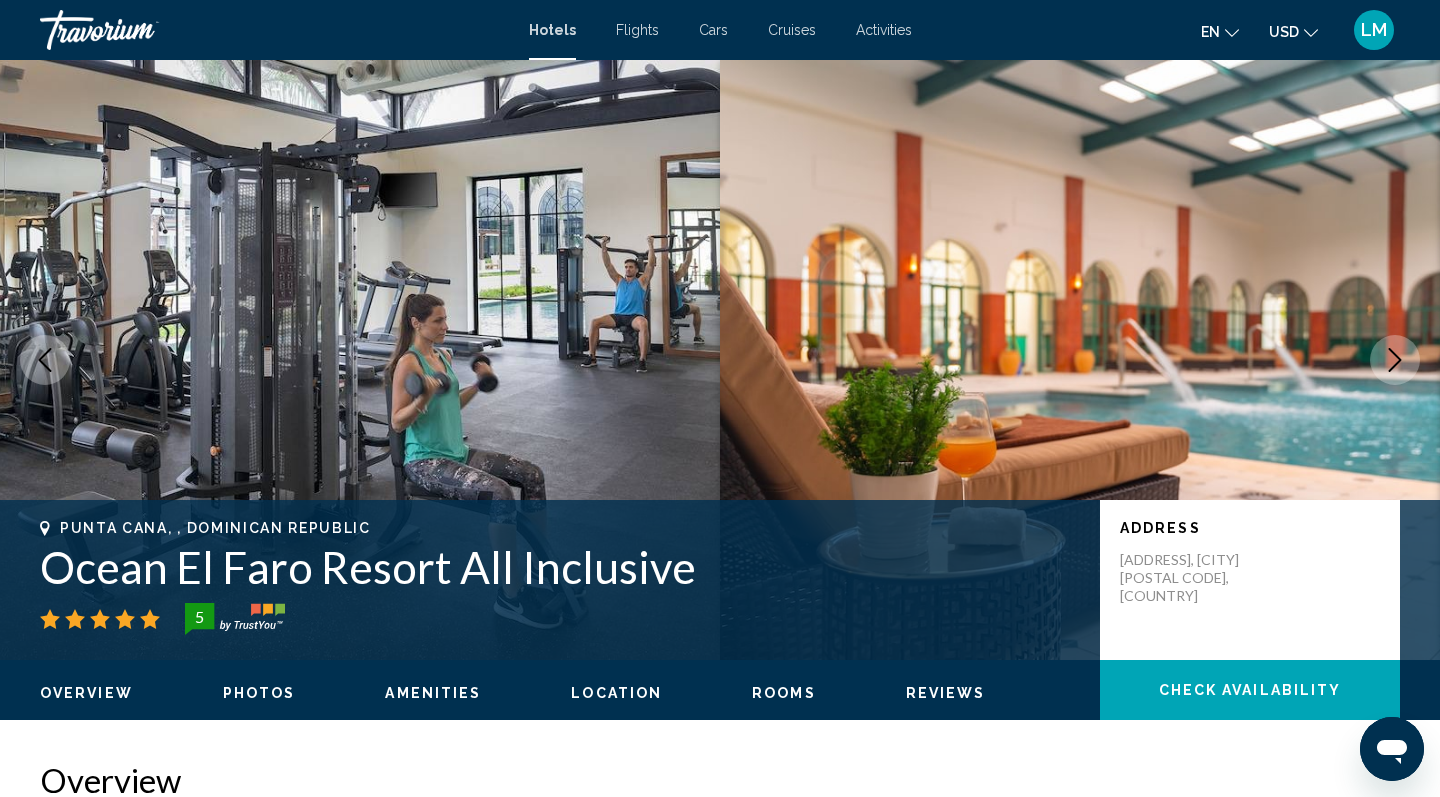 click 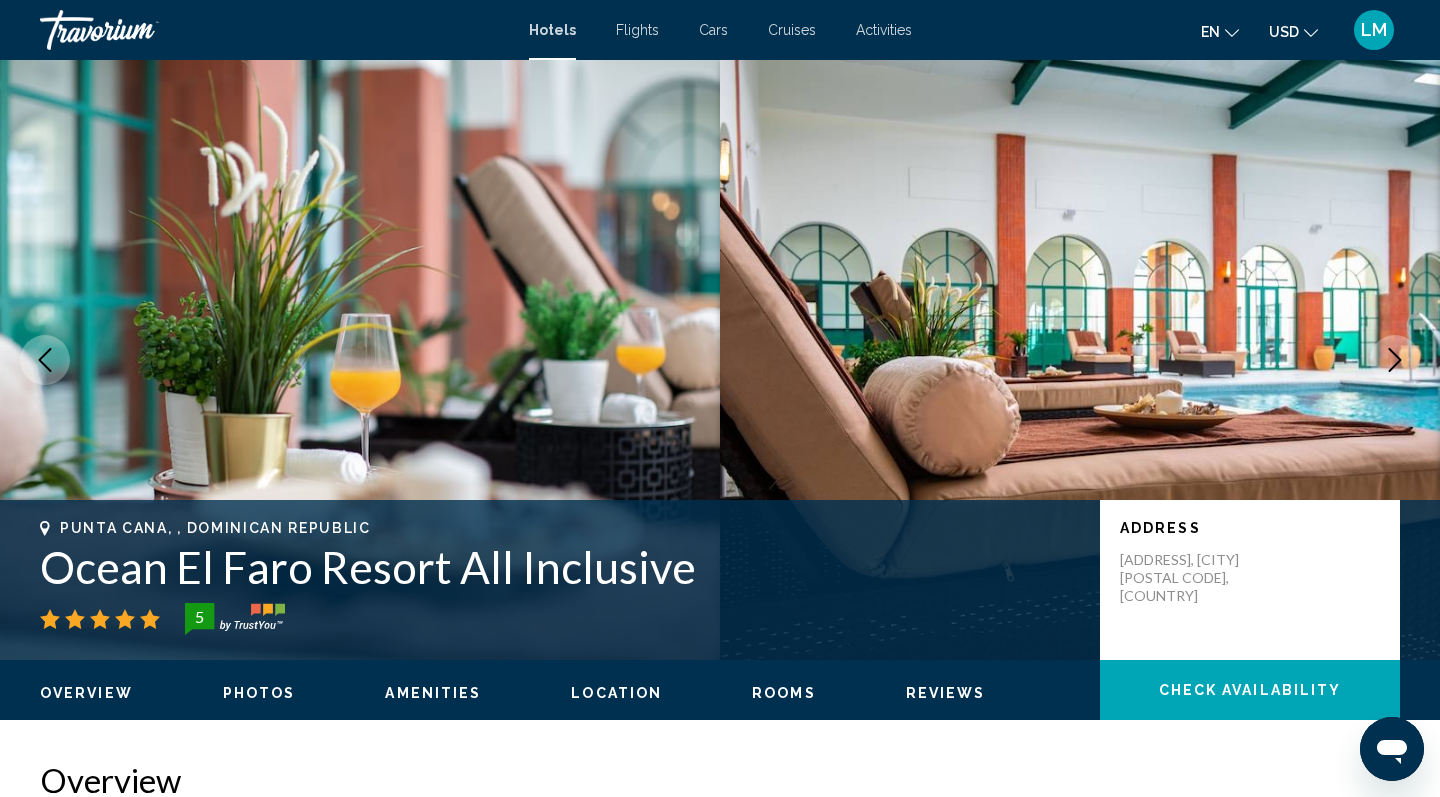 click 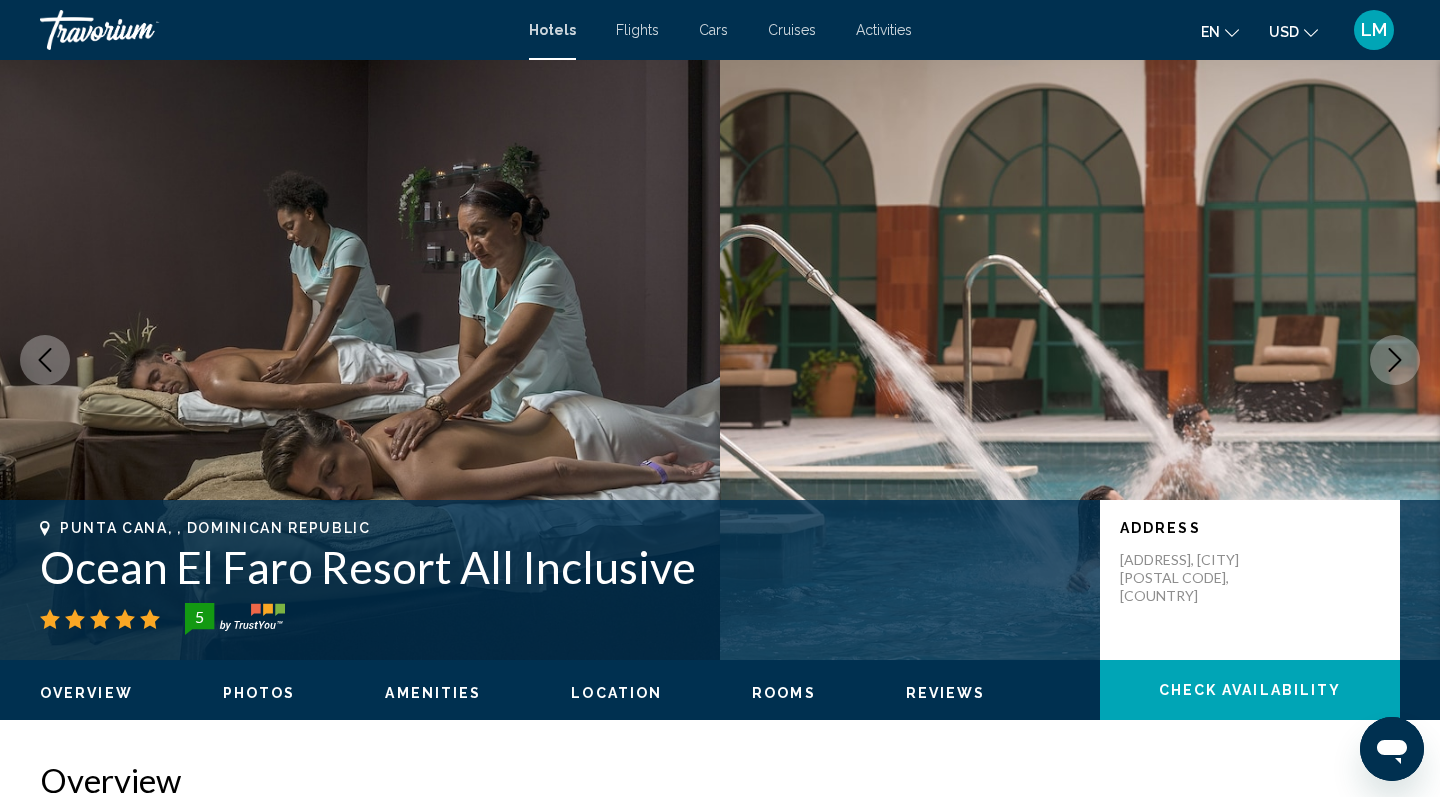 click 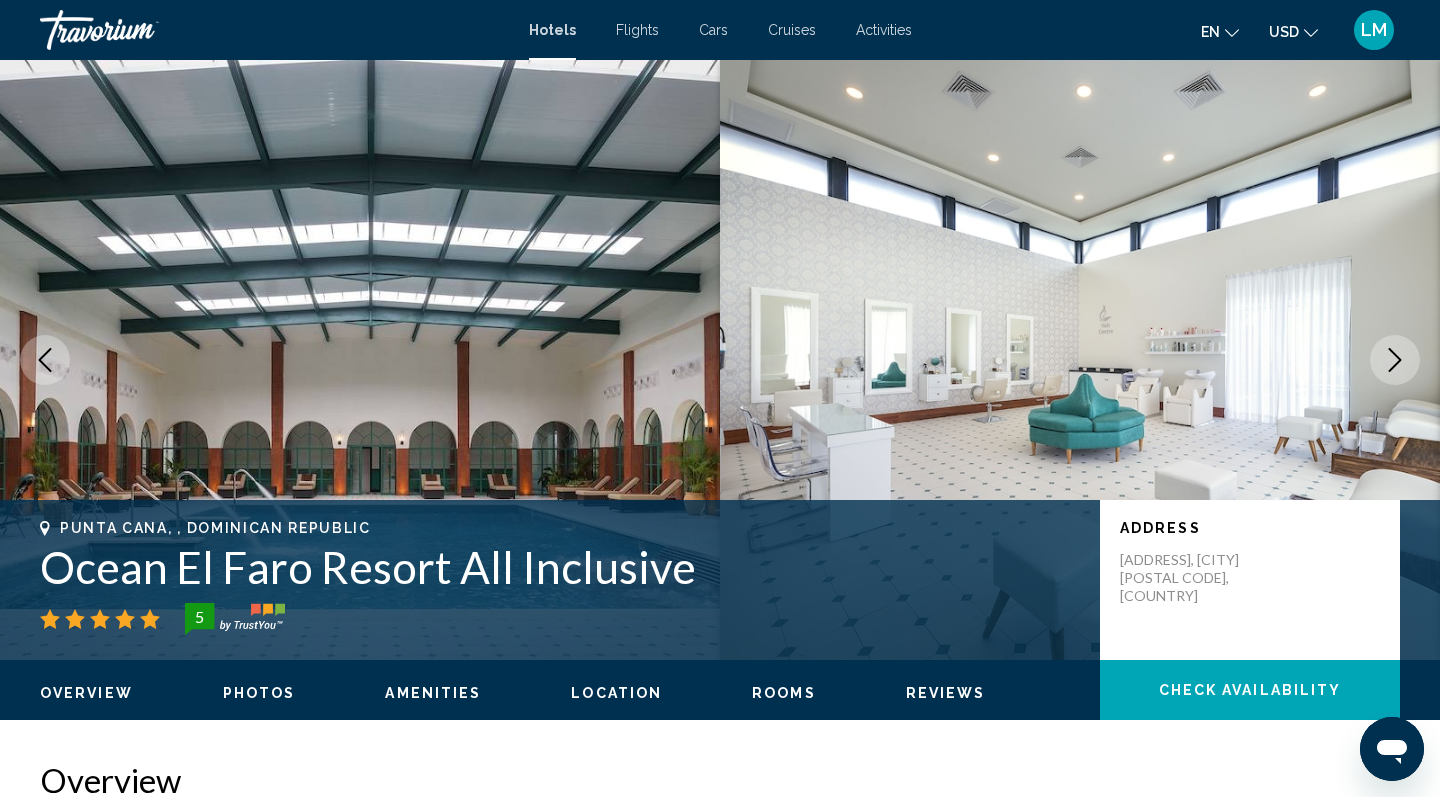 click 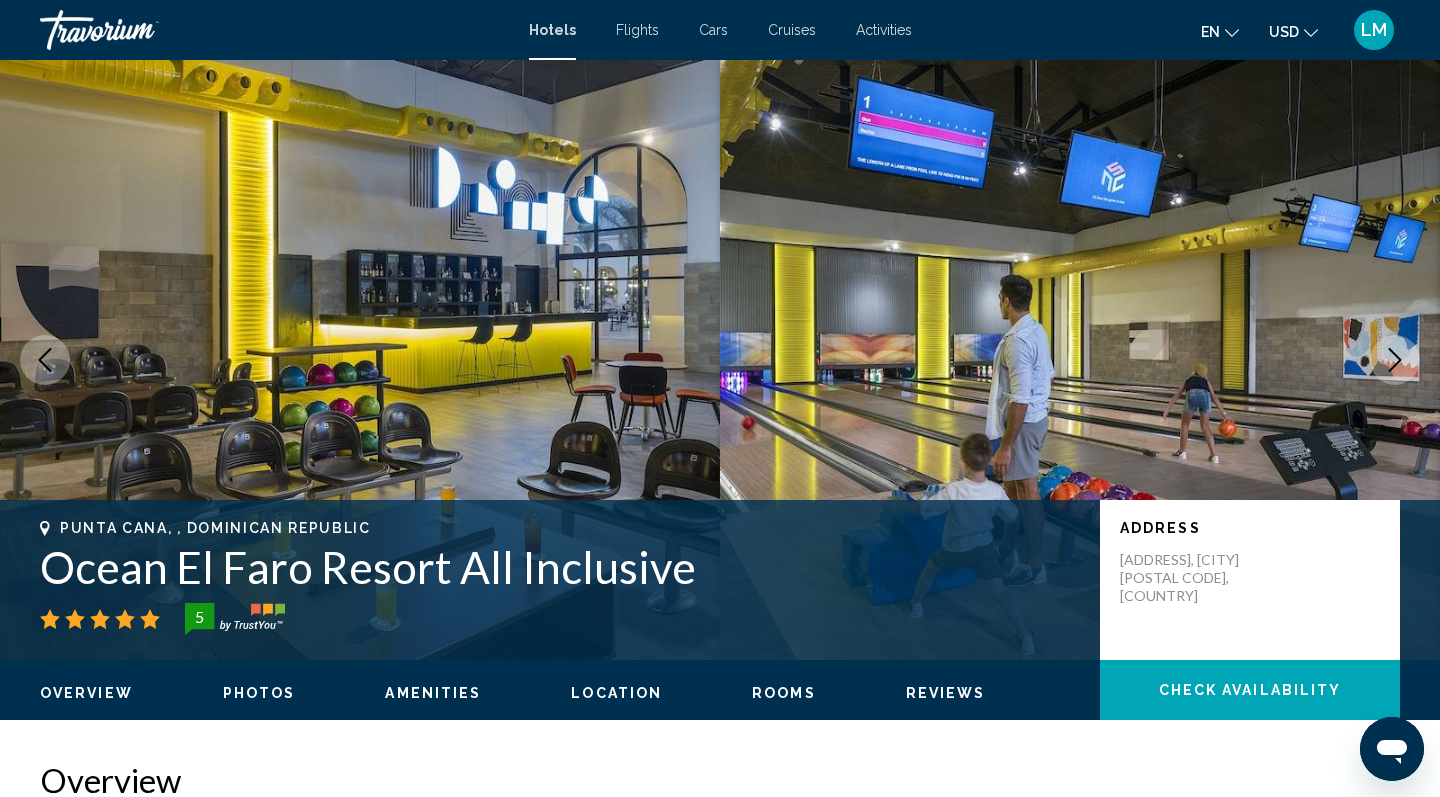 click 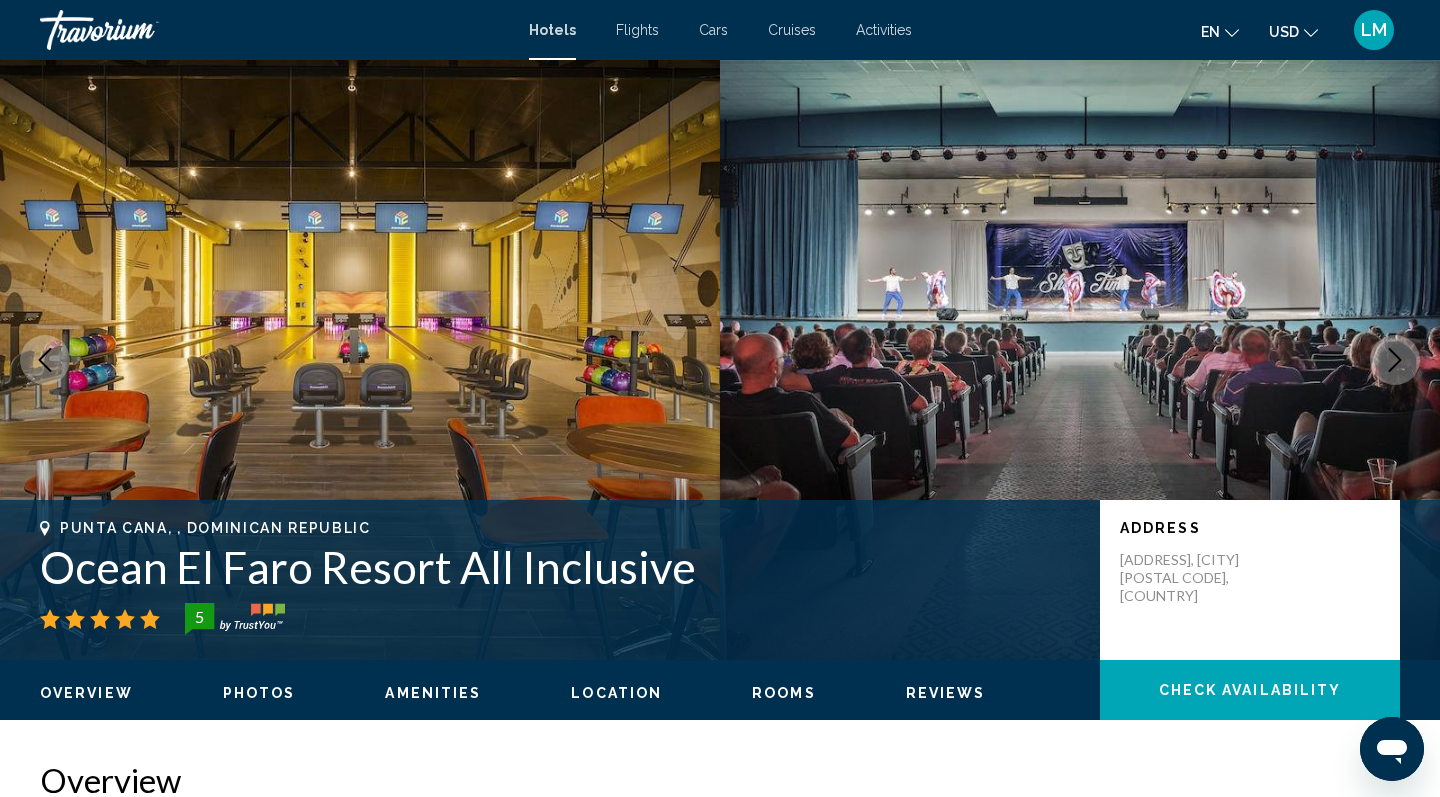 click 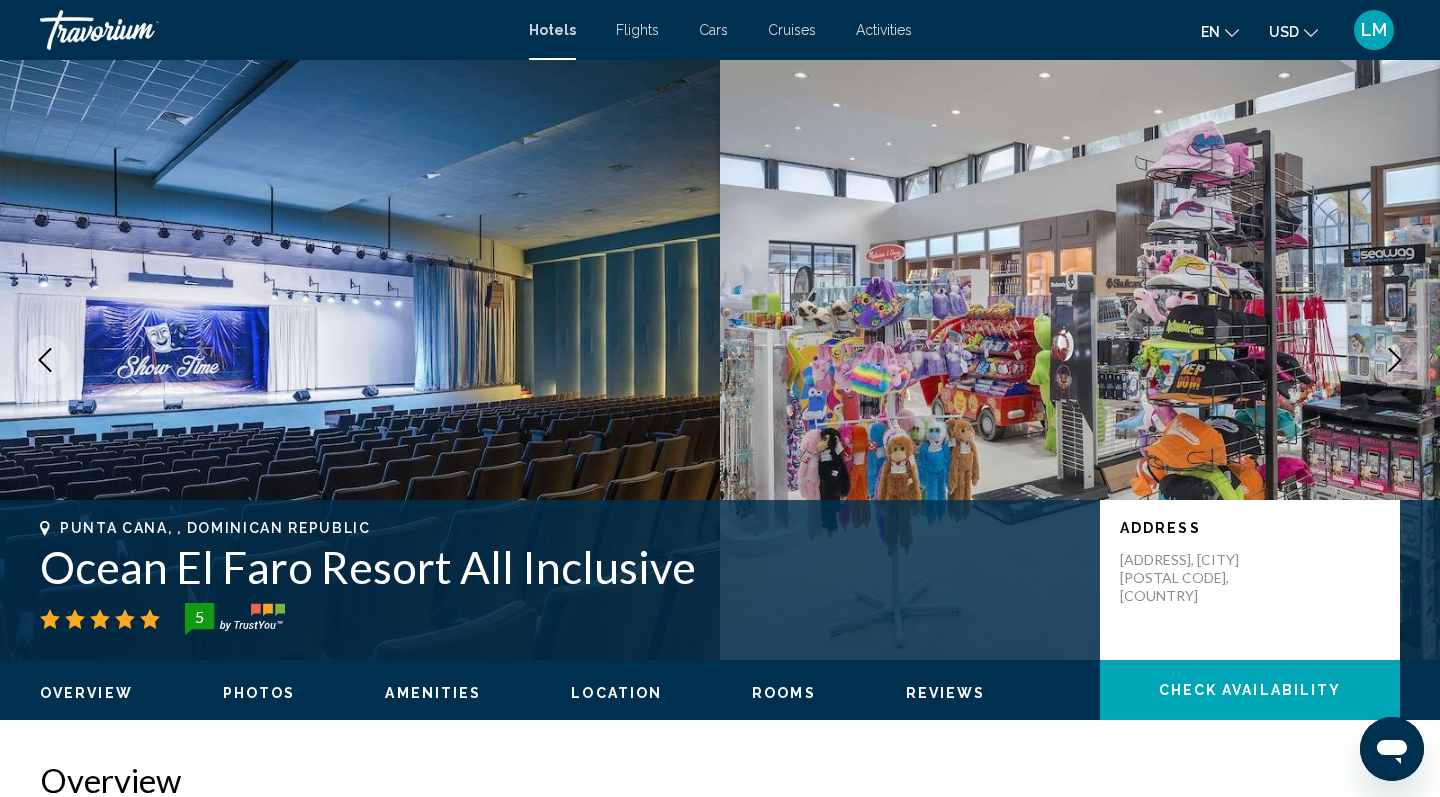 click 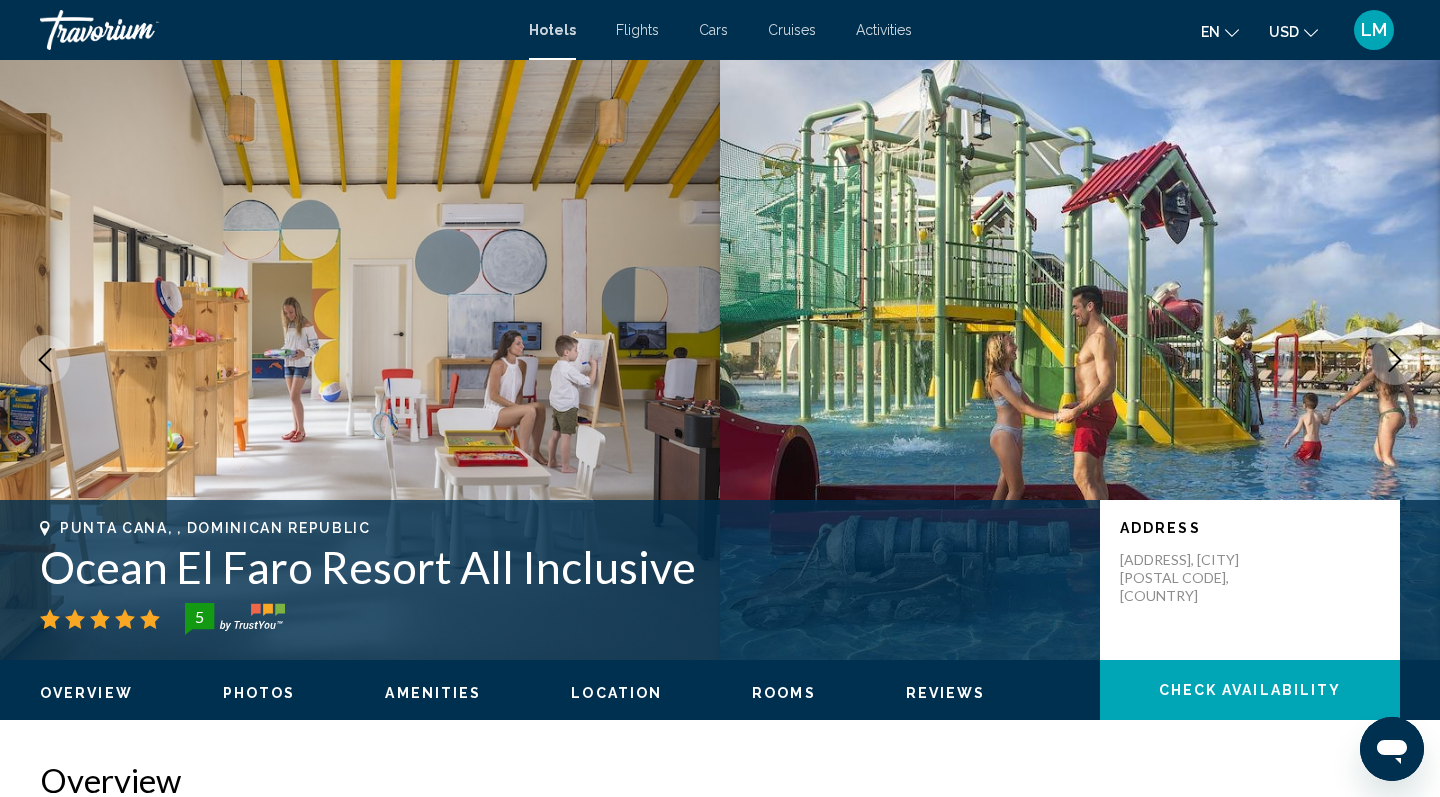 click 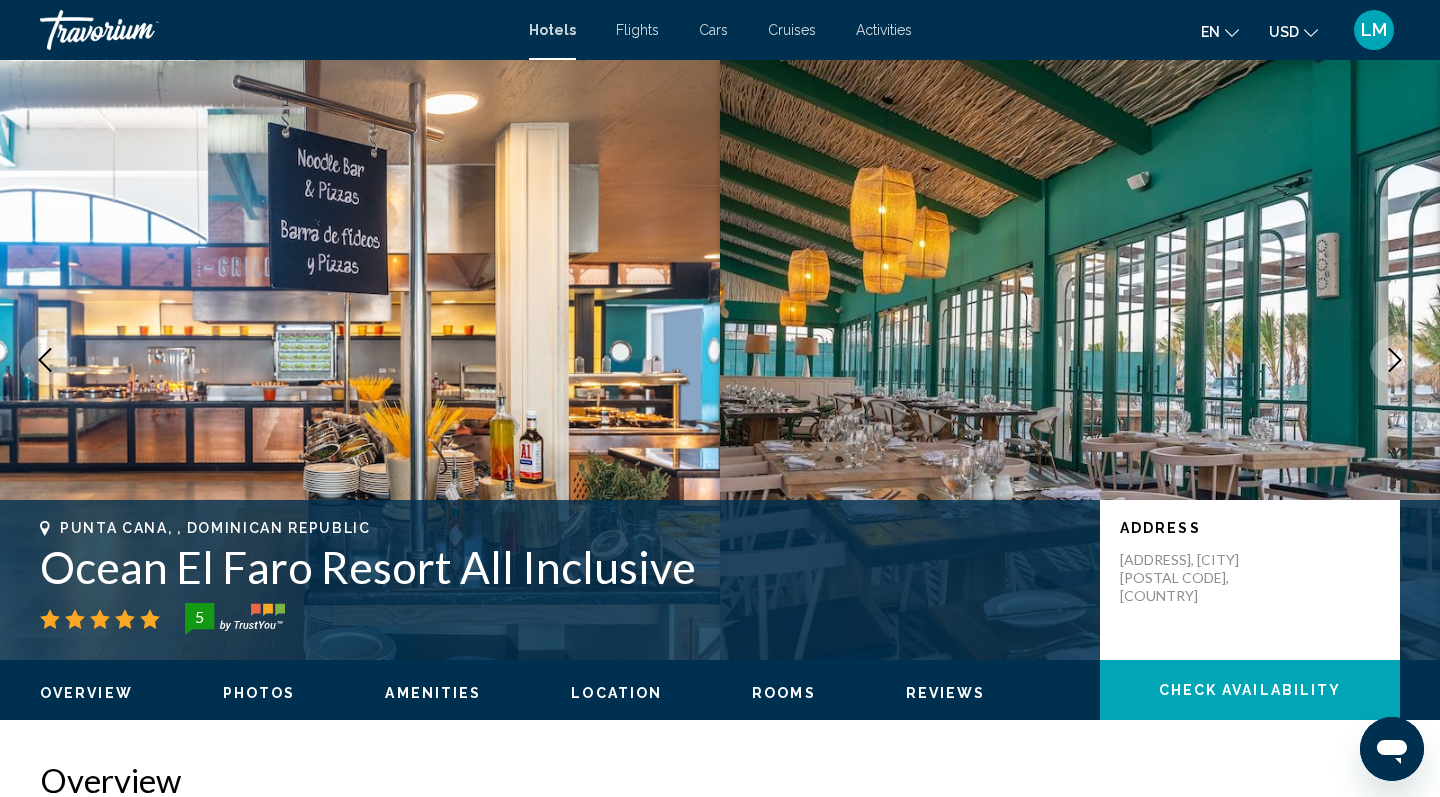 click 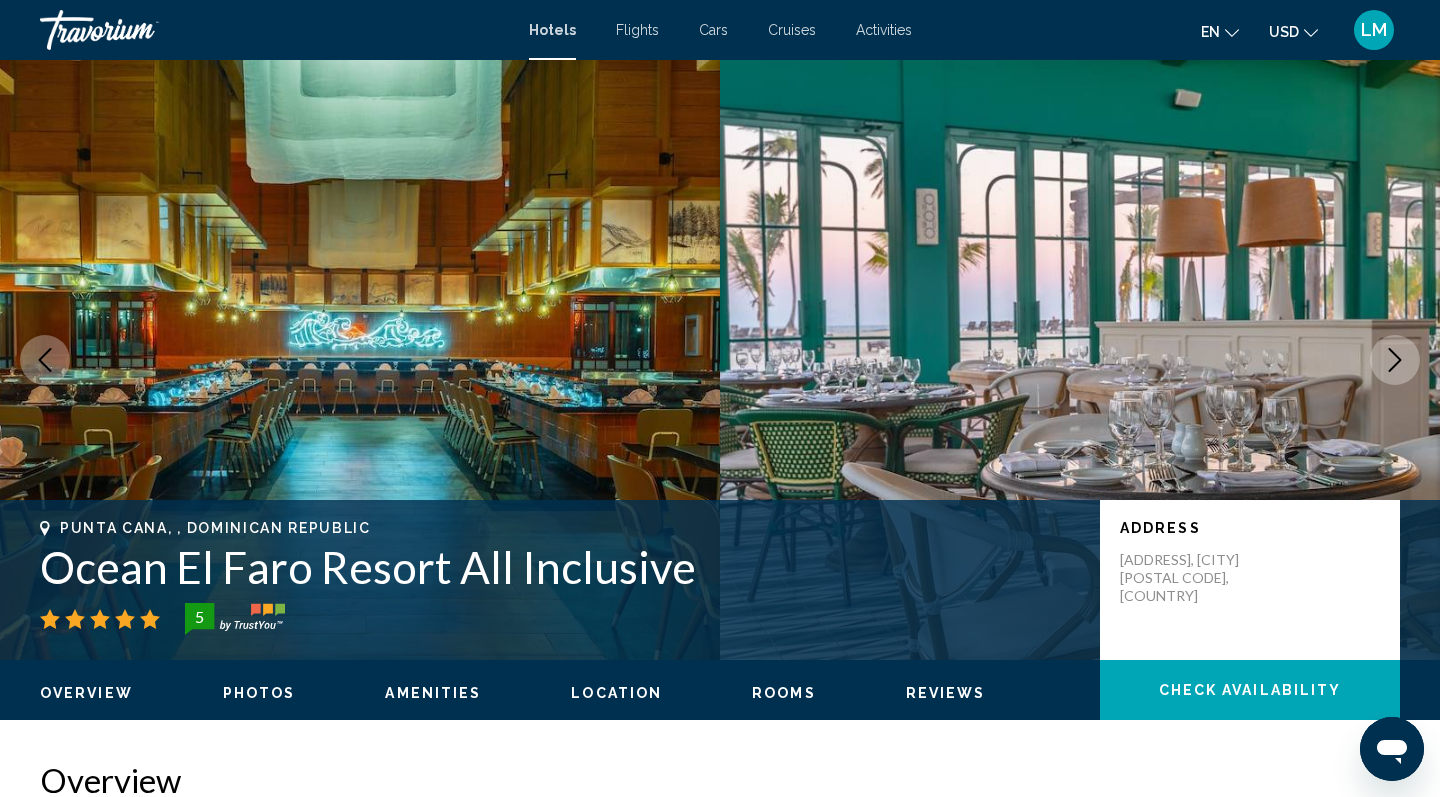 click 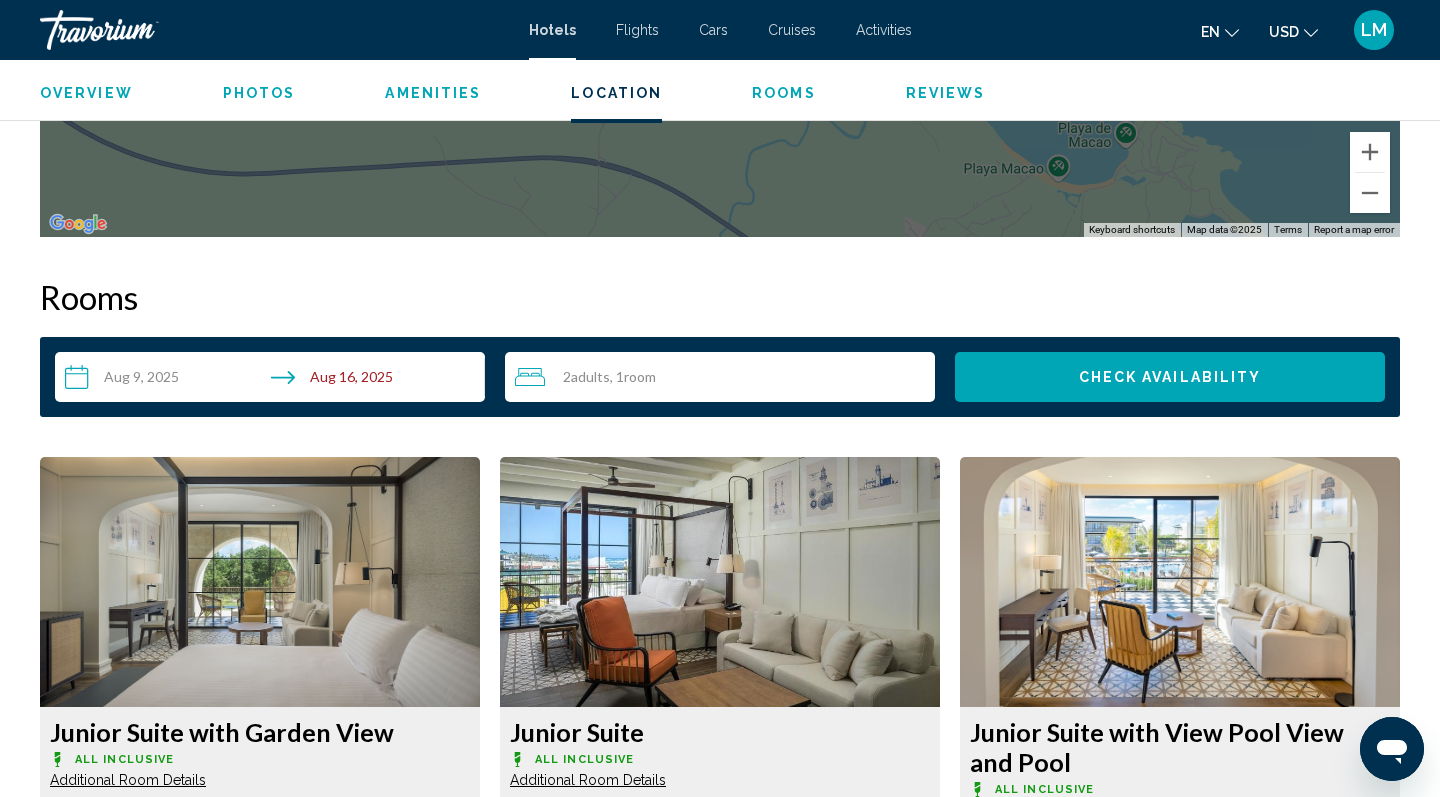 scroll, scrollTop: 2321, scrollLeft: 0, axis: vertical 